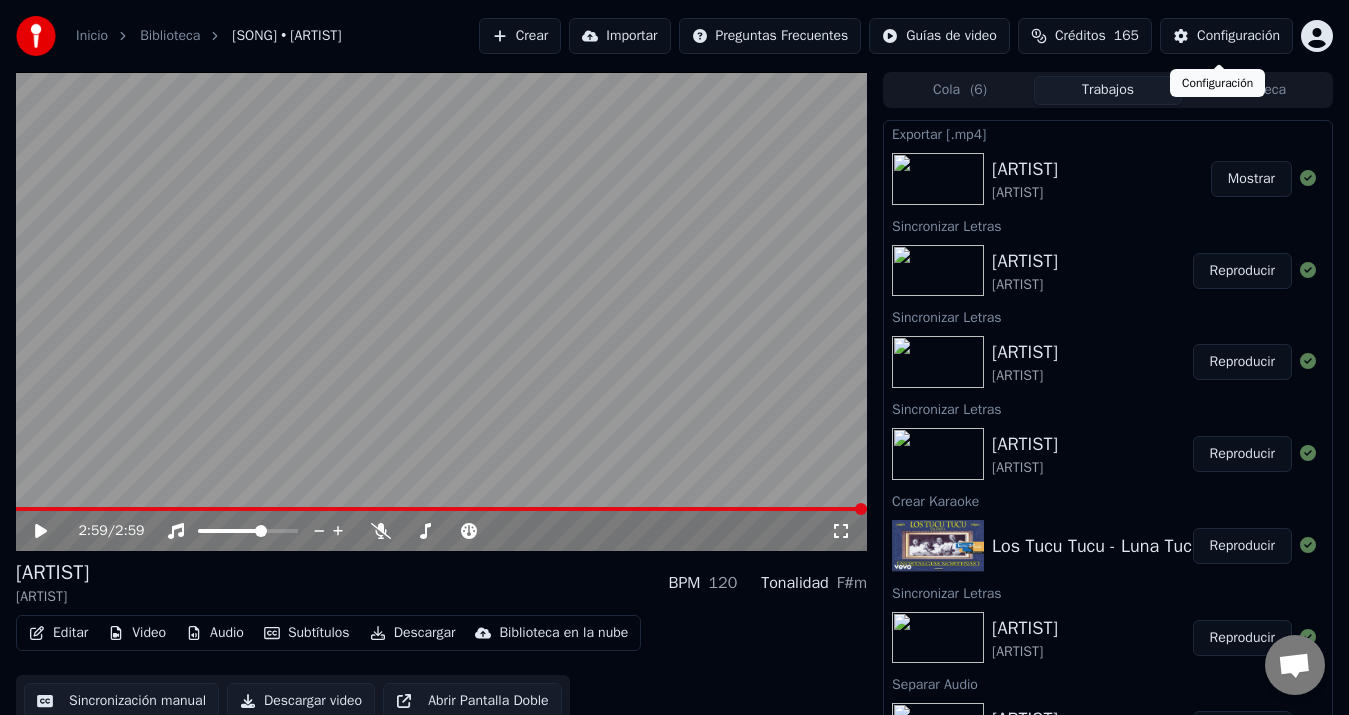 scroll, scrollTop: 13, scrollLeft: 0, axis: vertical 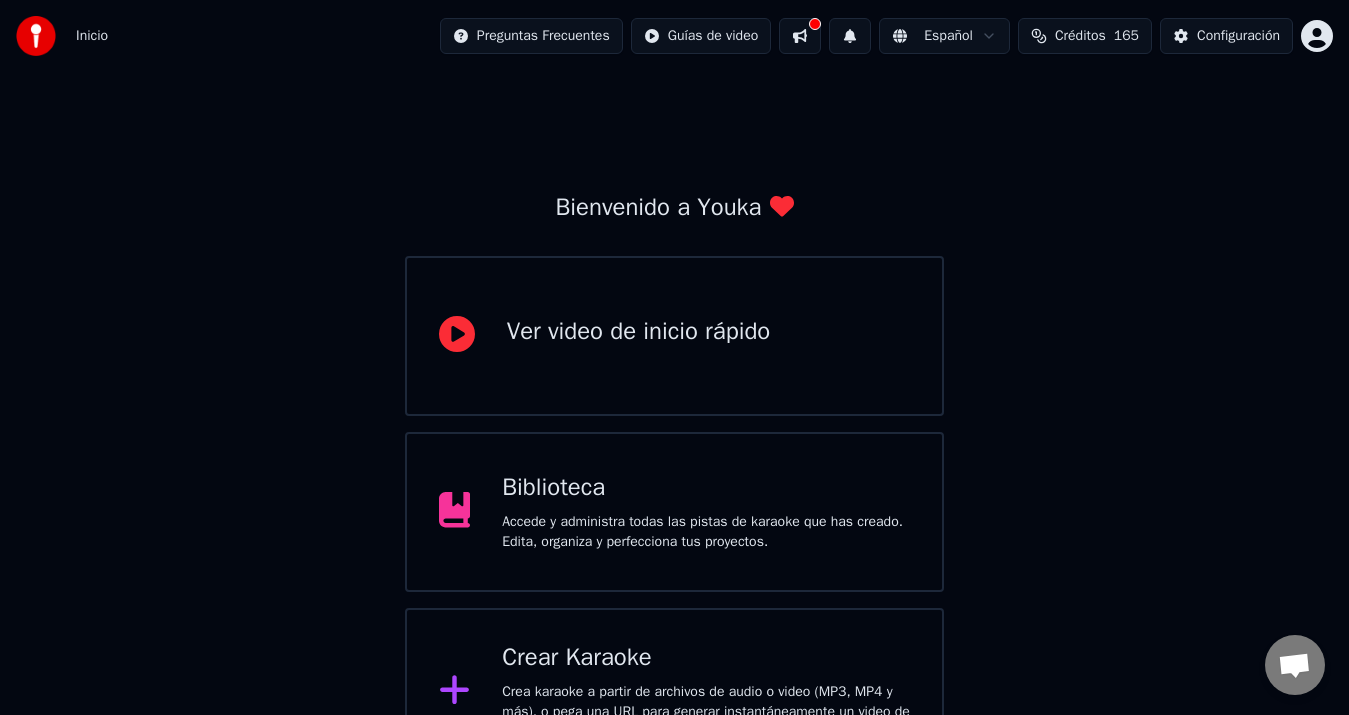 click on "Crear Karaoke" at bounding box center [706, 658] 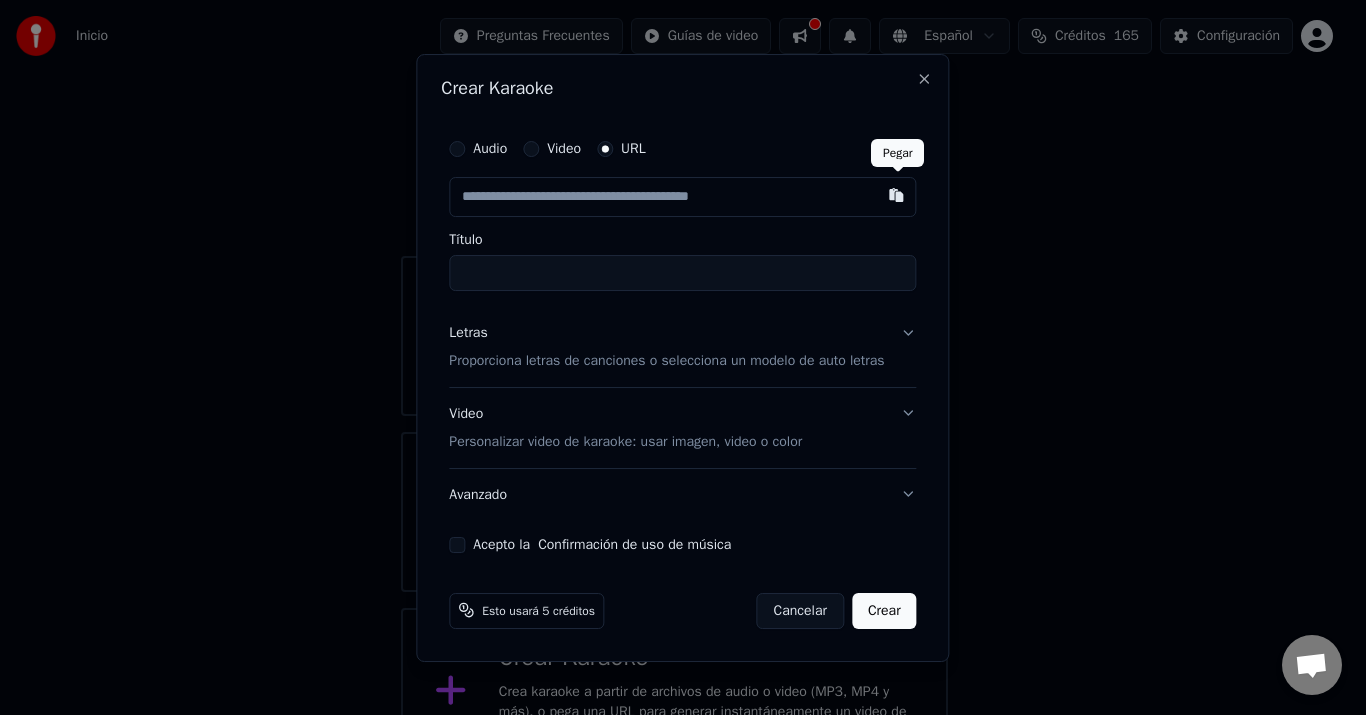 click at bounding box center [897, 195] 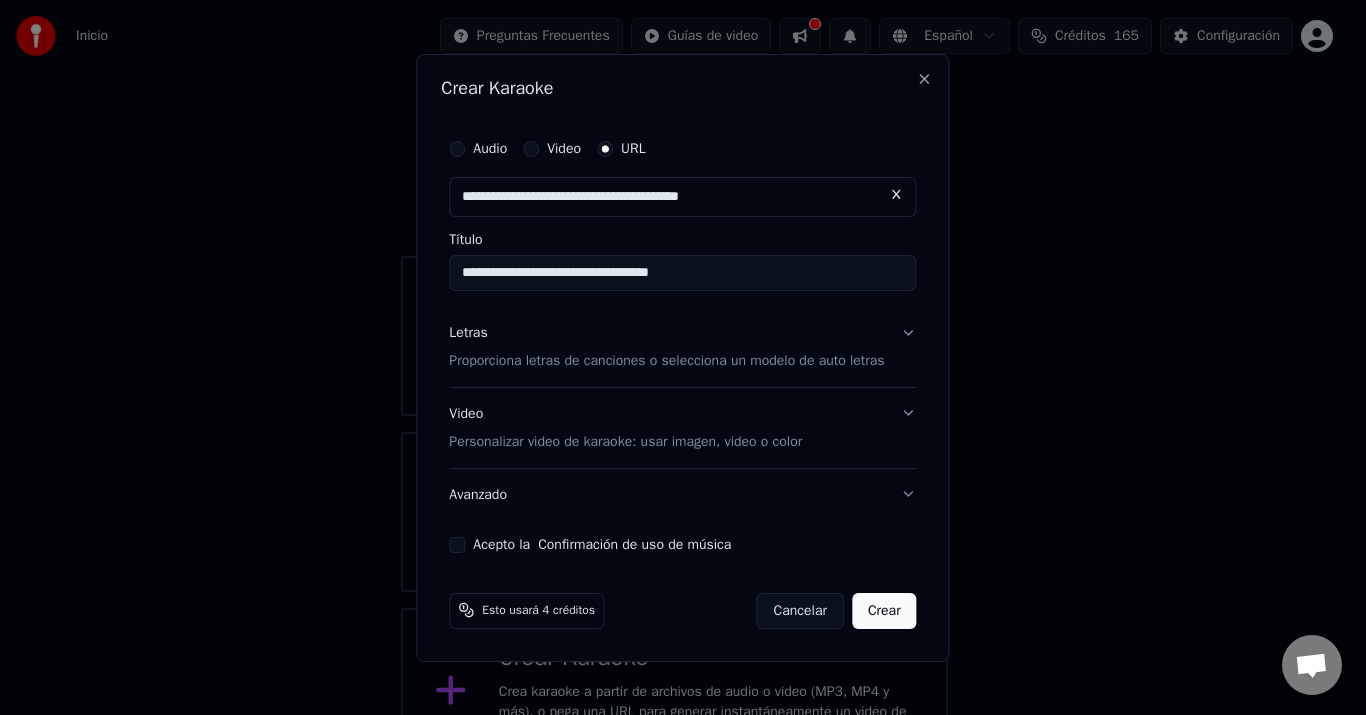 type on "**********" 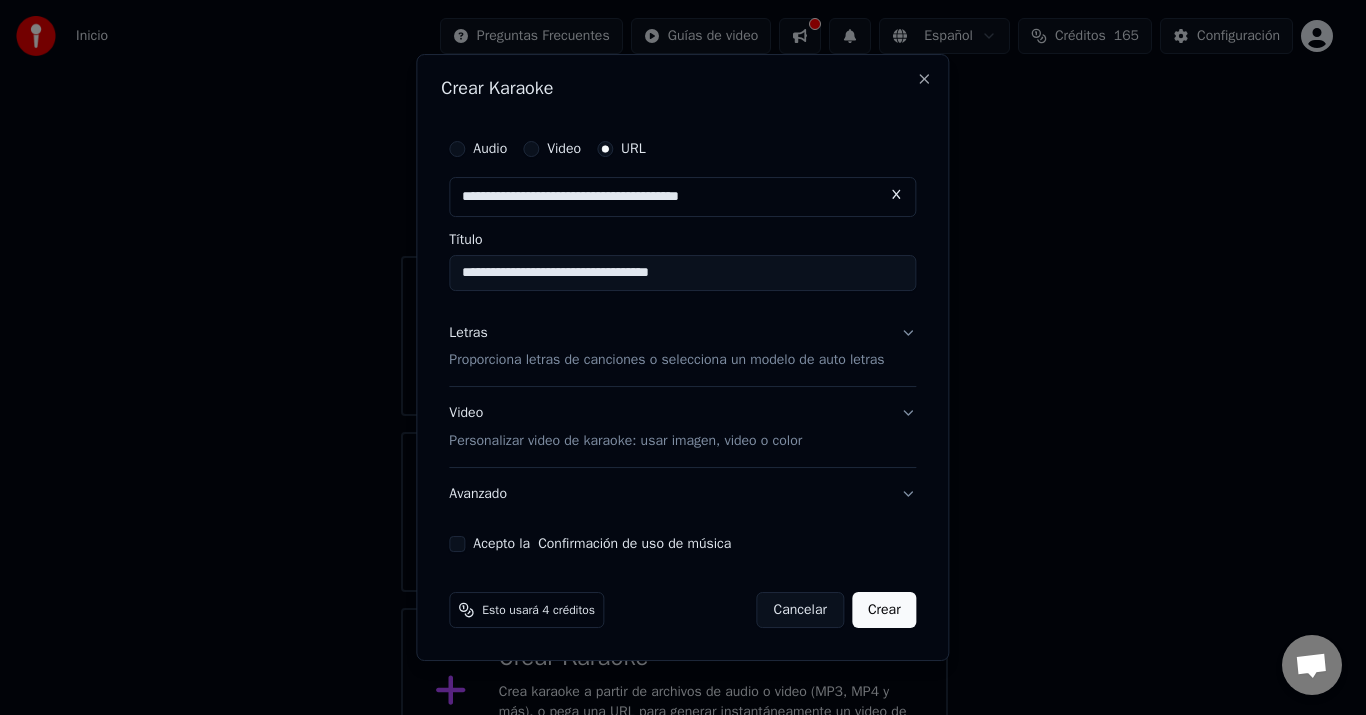 click on "Letras Proporciona letras de canciones o selecciona un modelo de auto letras" at bounding box center (682, 347) 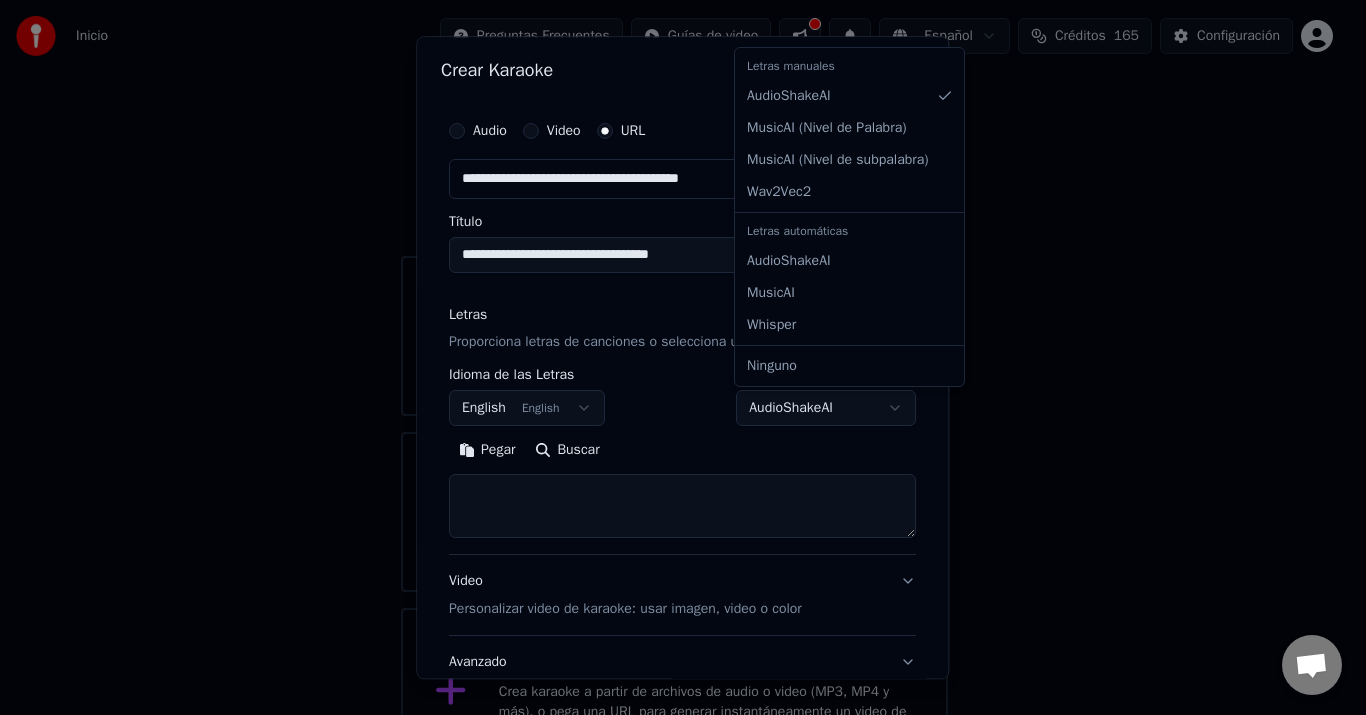 click on "**********" at bounding box center (674, 480) 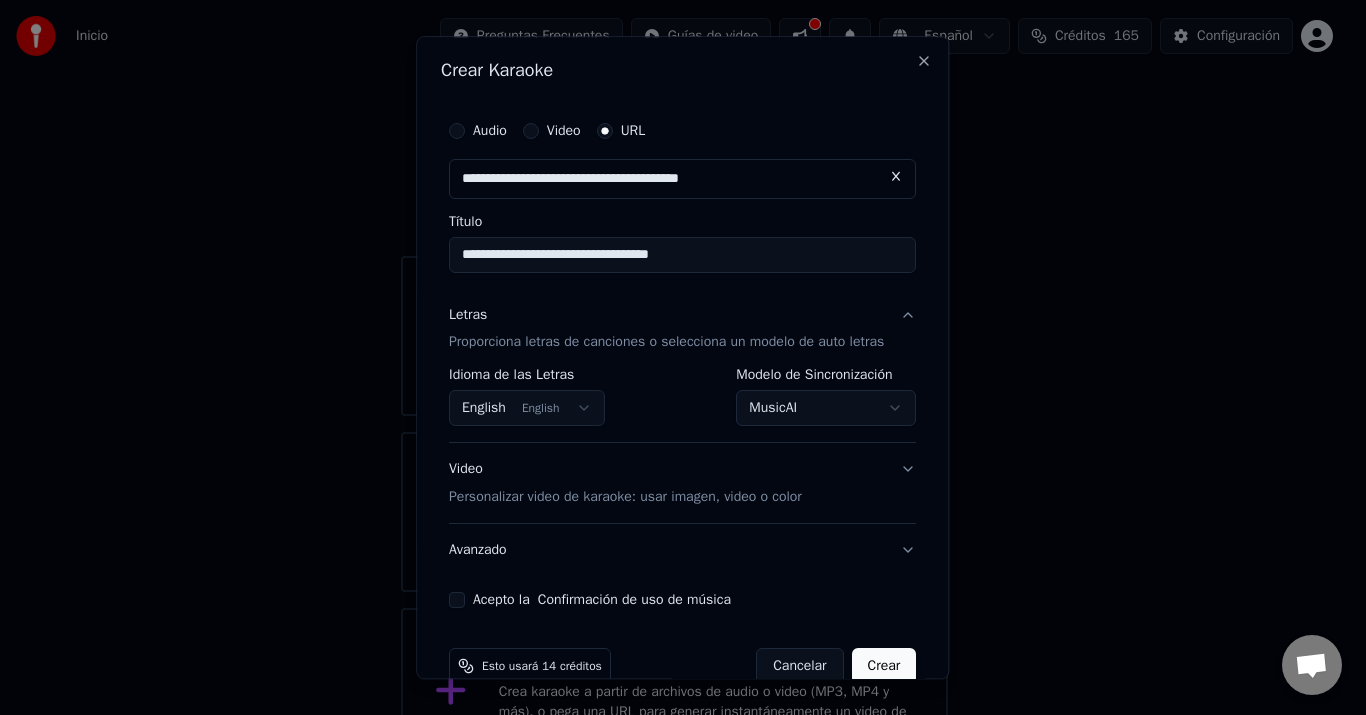 click on "Acepto la   Confirmación de uso de música" at bounding box center [457, 601] 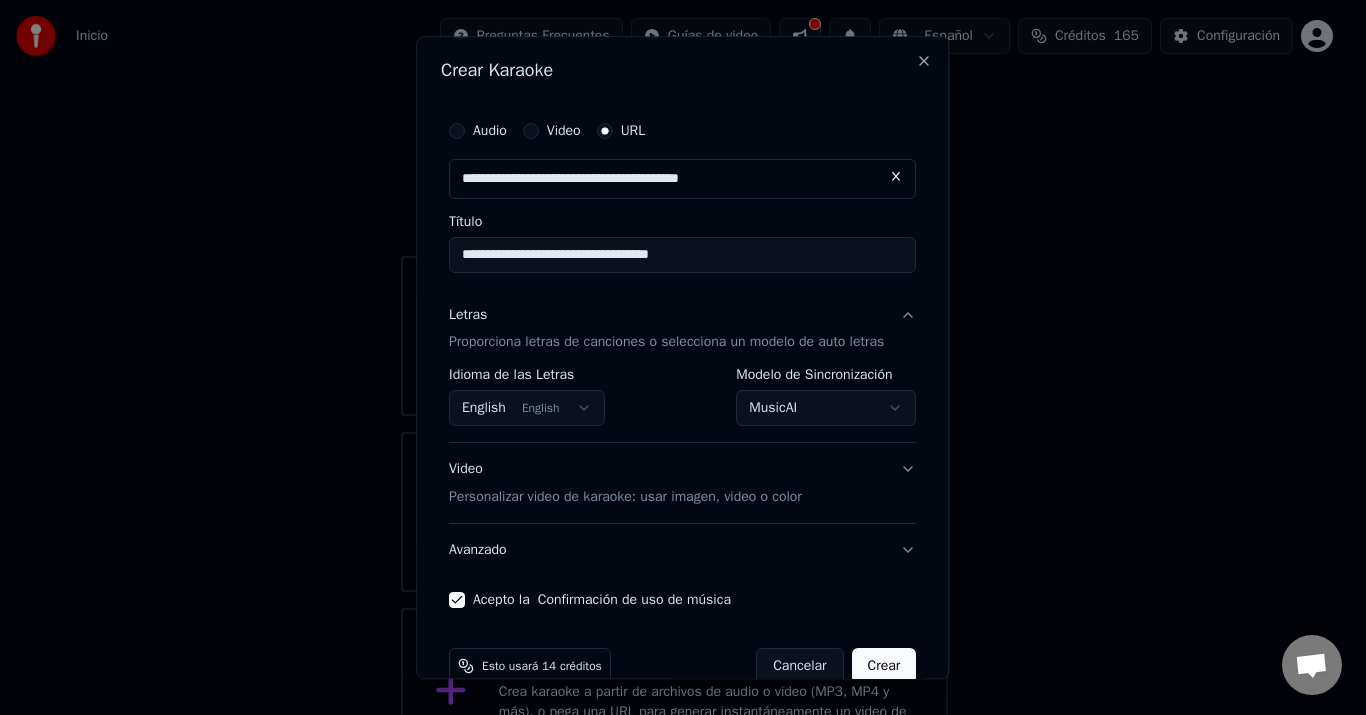 click on "Crear" at bounding box center (884, 667) 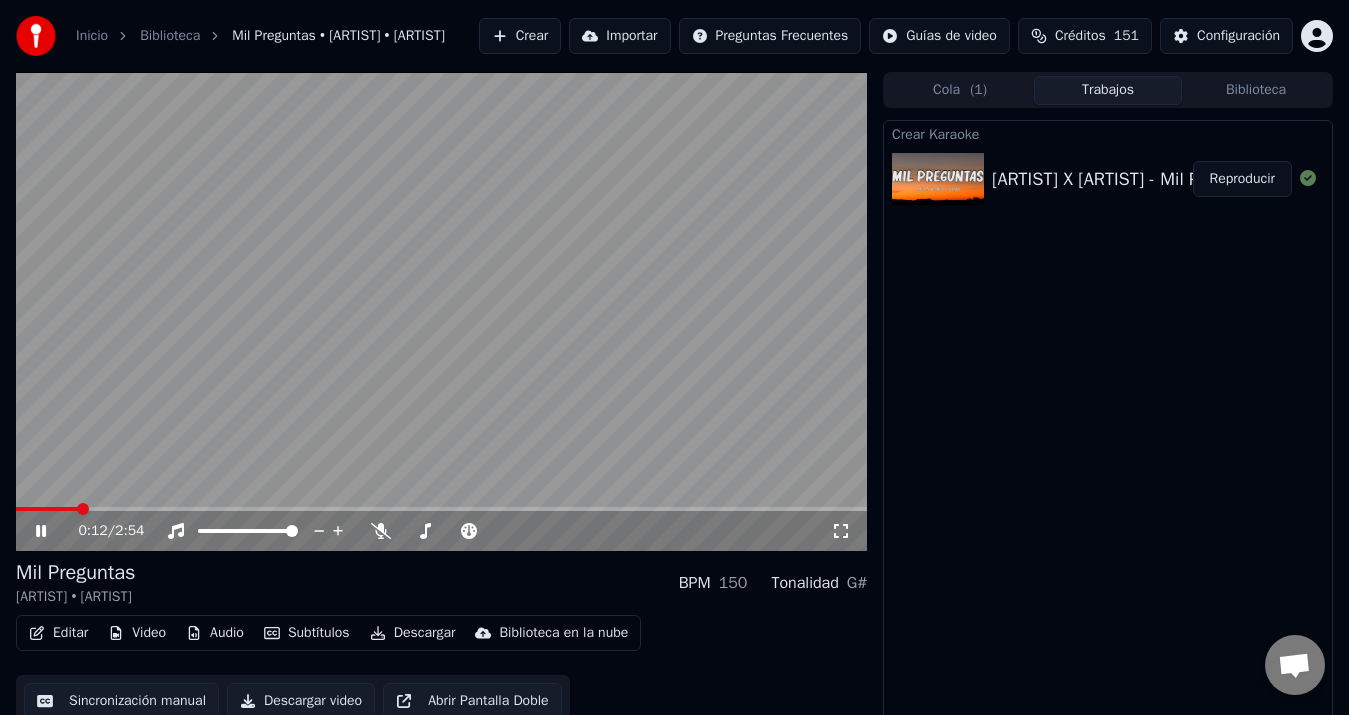 click 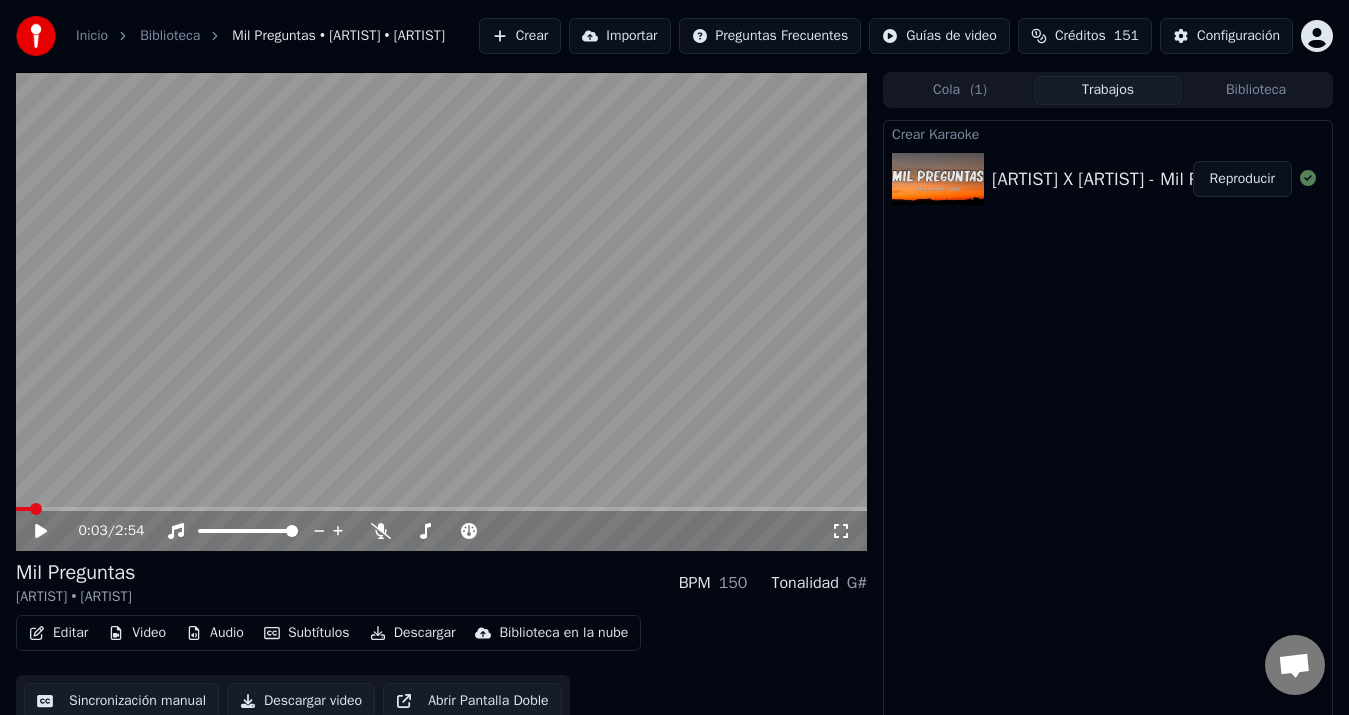 click at bounding box center [23, 509] 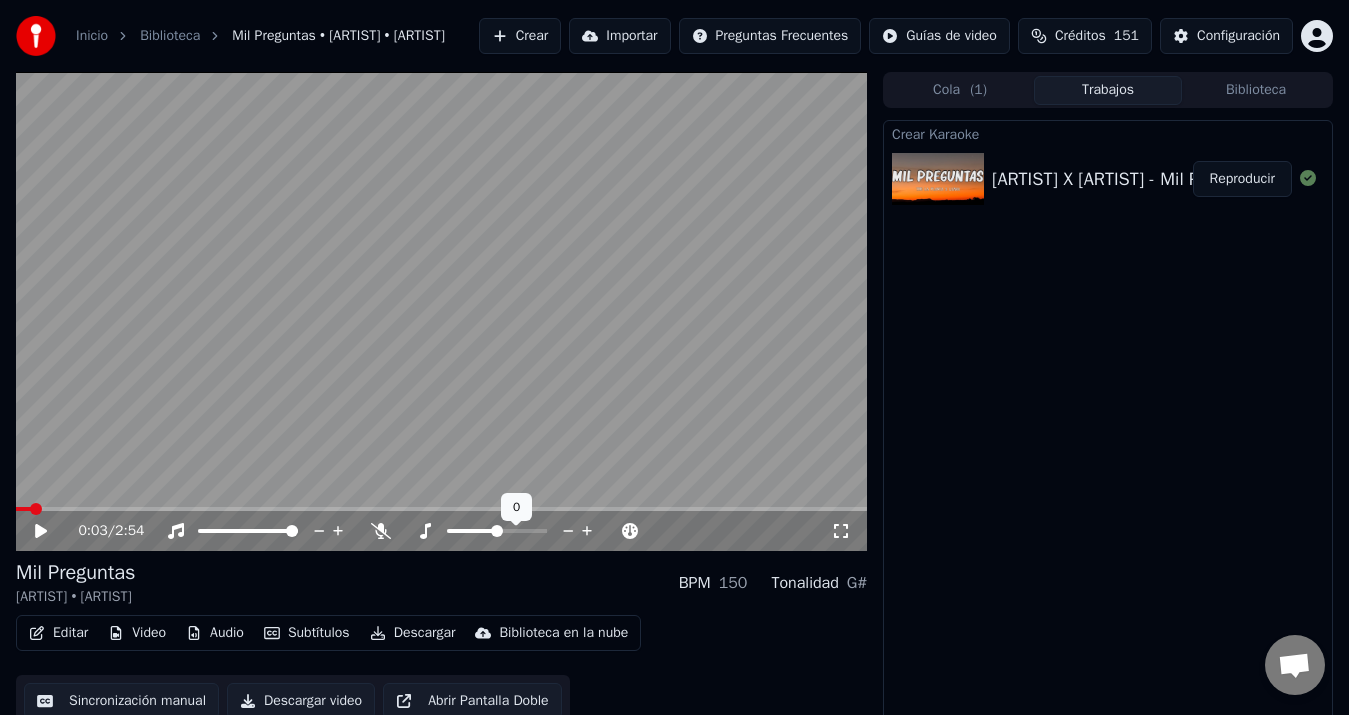 click 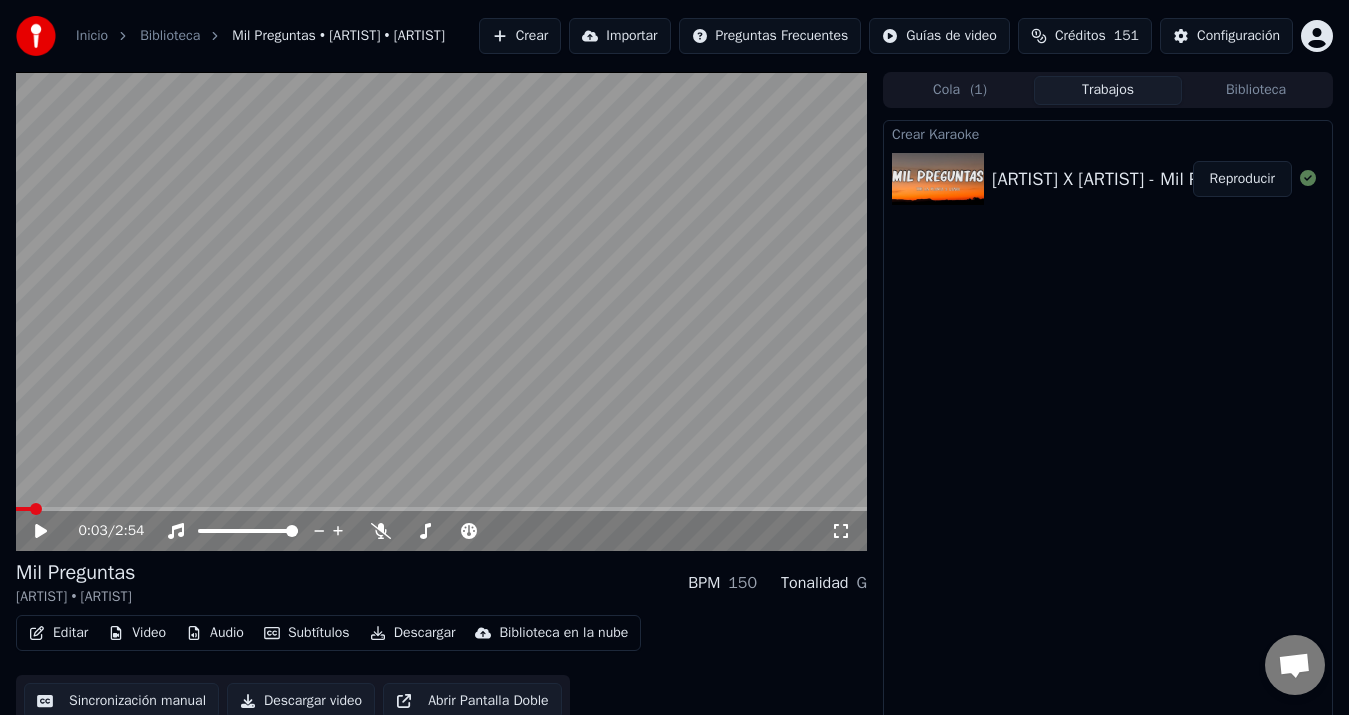 click 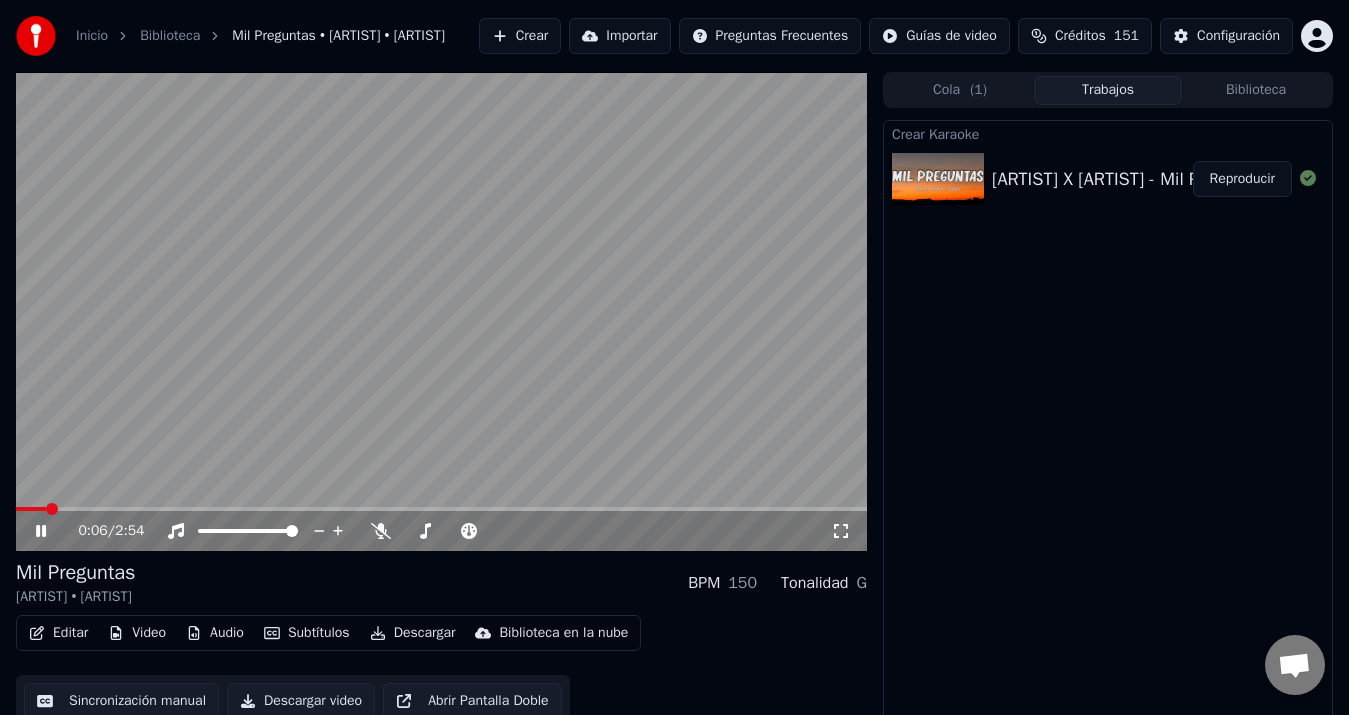 click at bounding box center [31, 509] 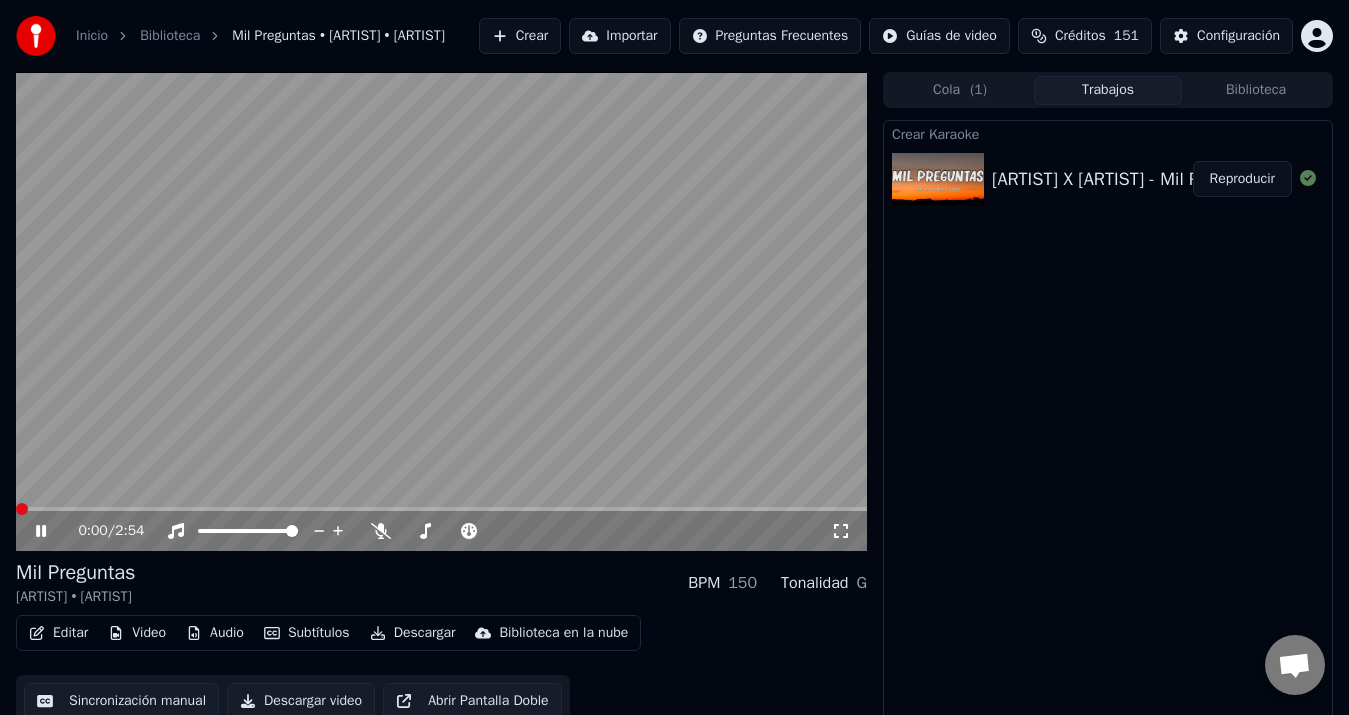 click at bounding box center [22, 509] 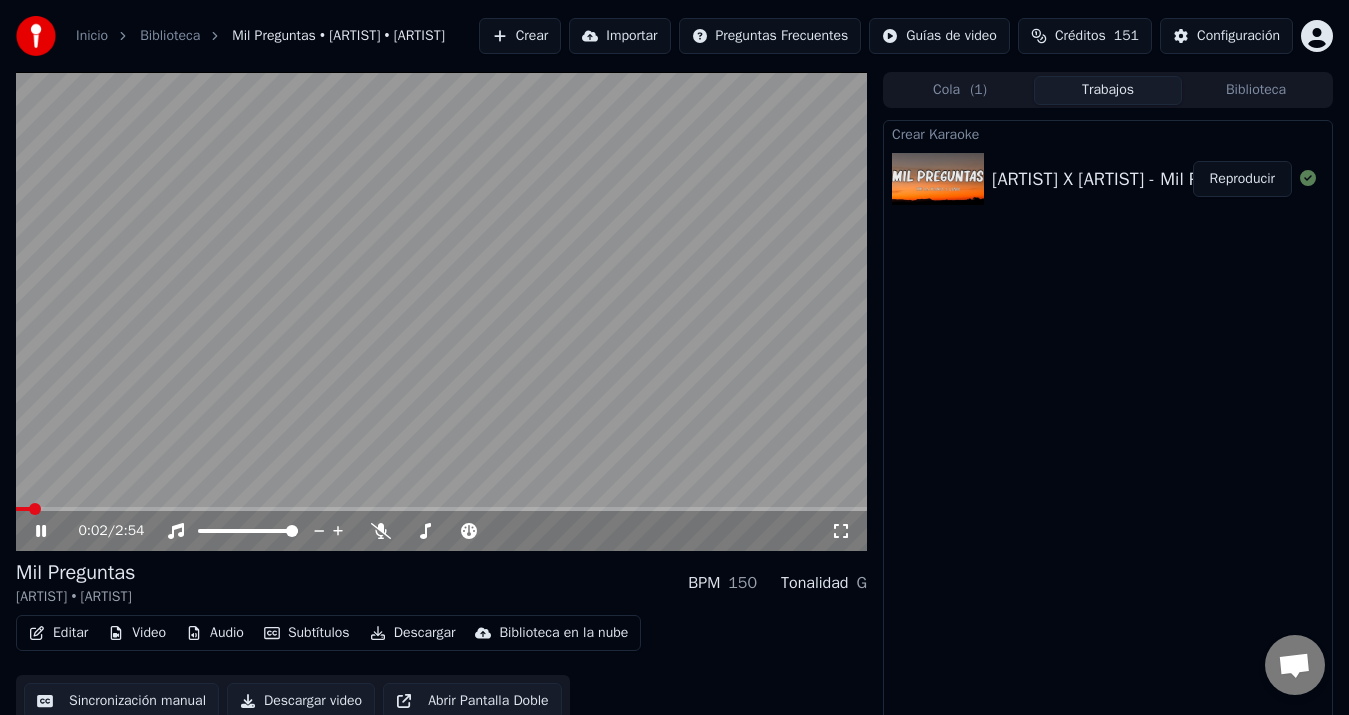 click 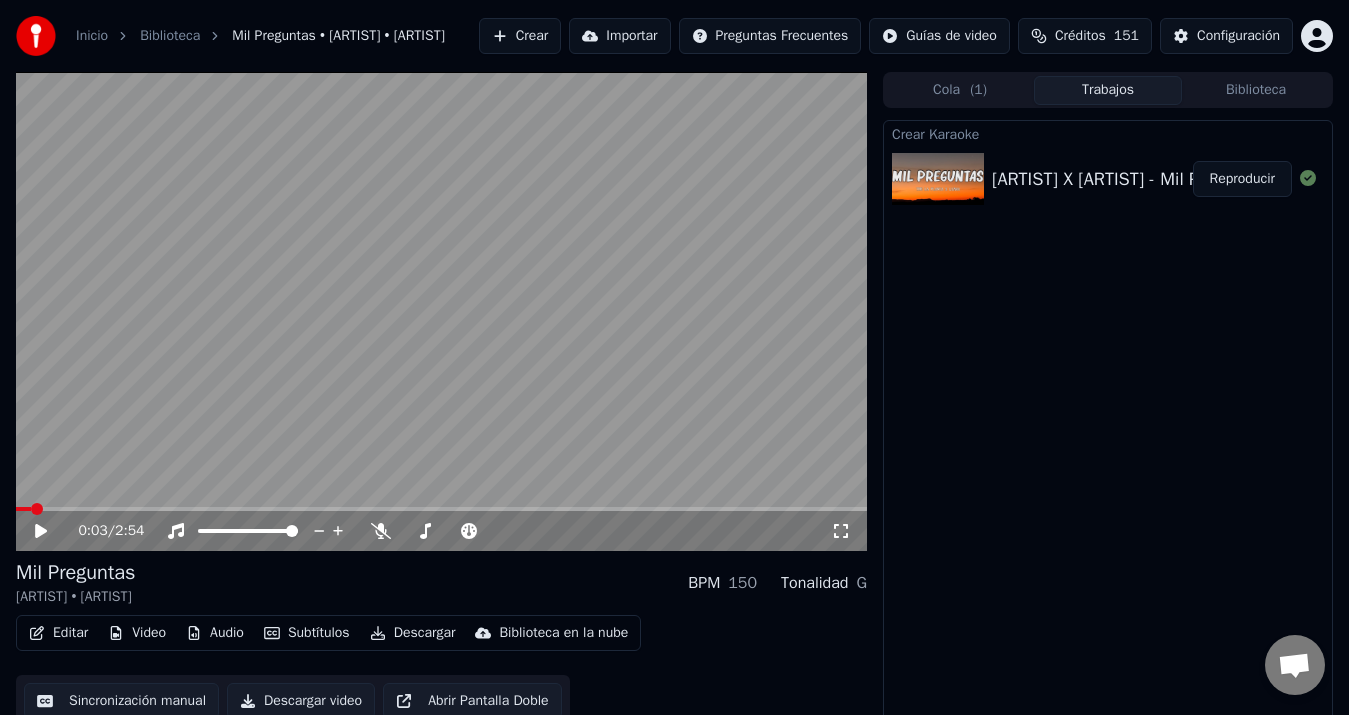 click 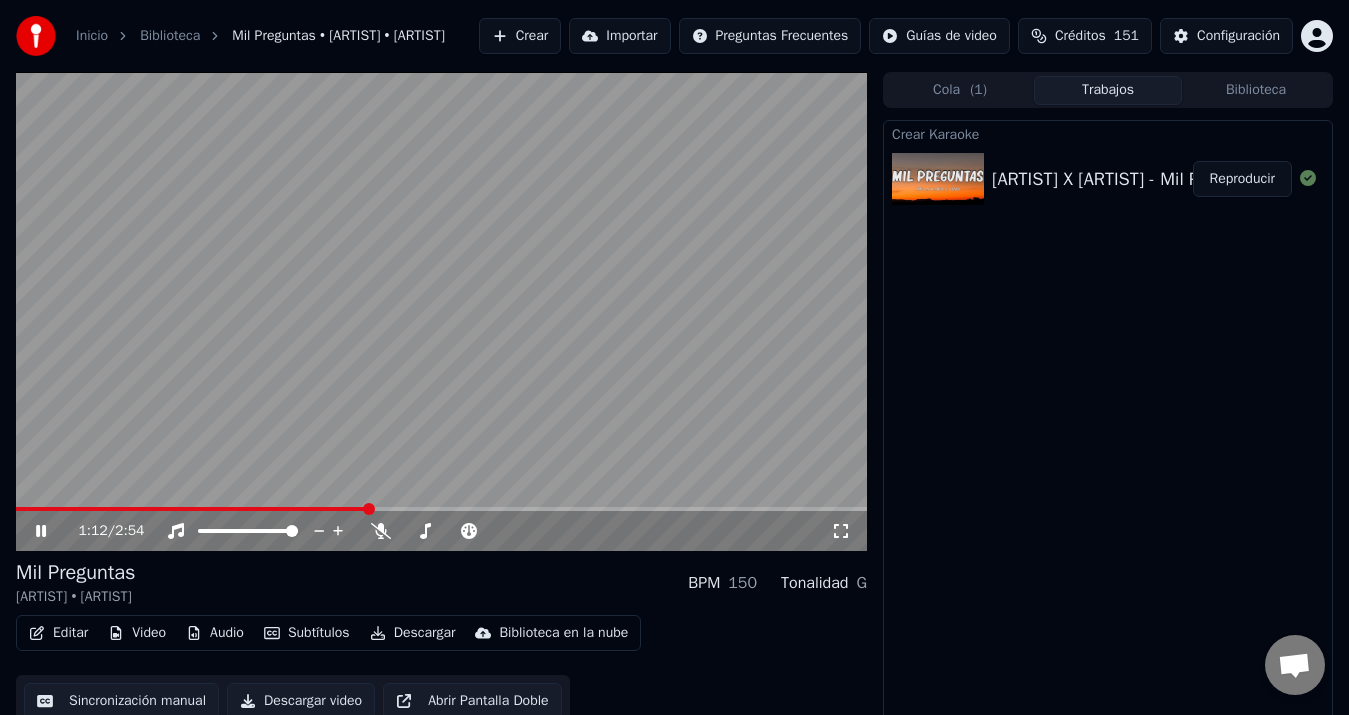 click at bounding box center (441, 311) 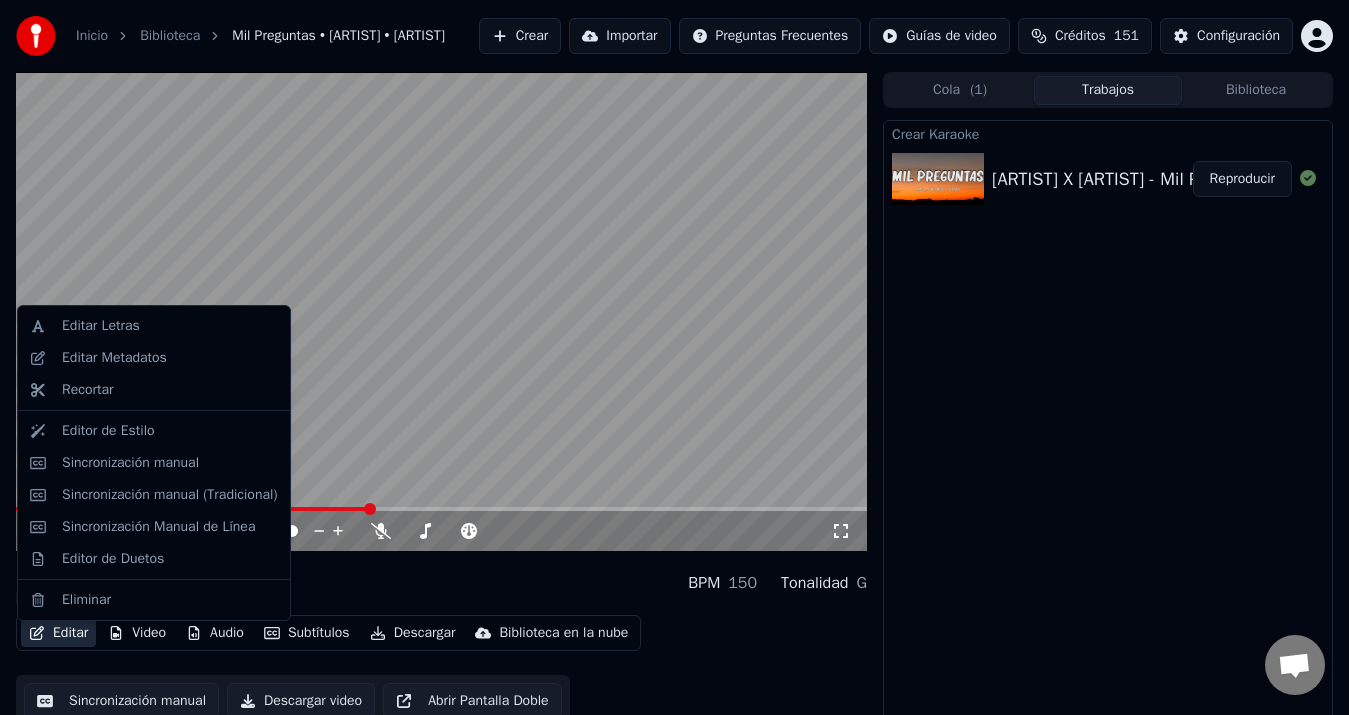 click on "Editar" at bounding box center [58, 633] 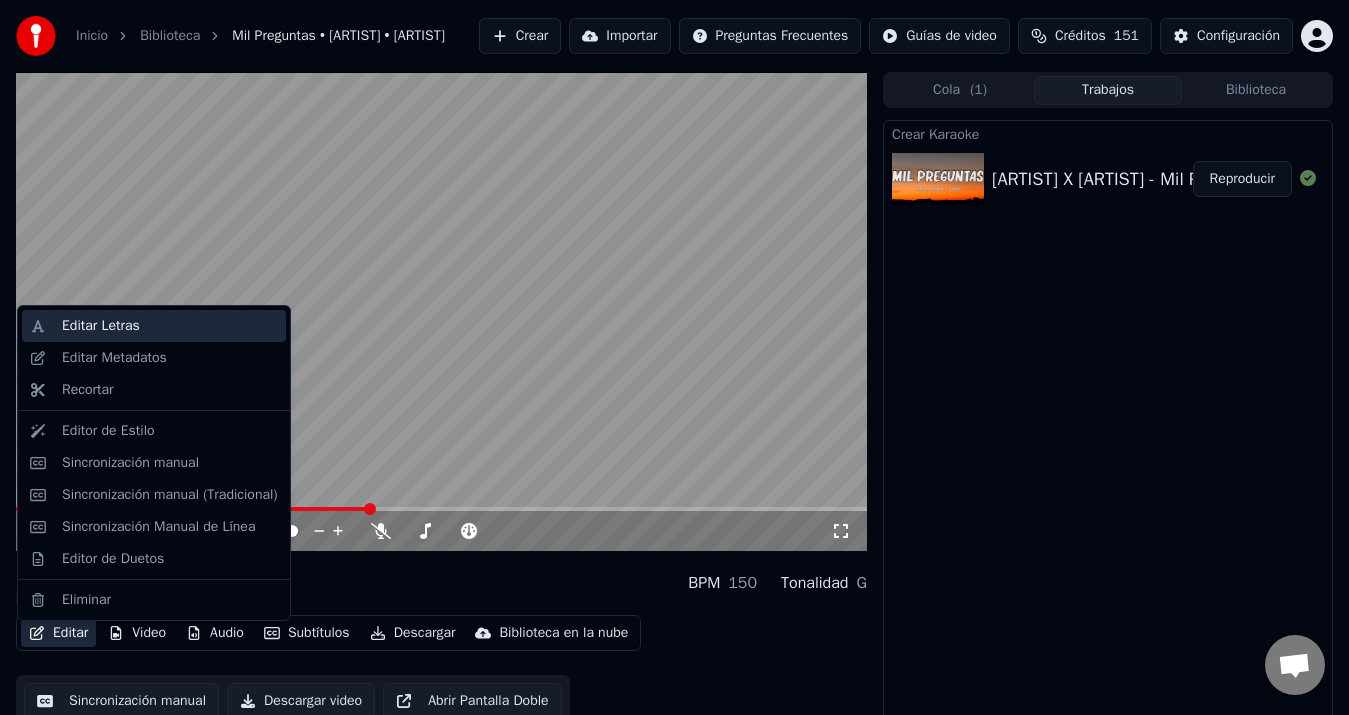 click on "Editar Letras" at bounding box center (170, 326) 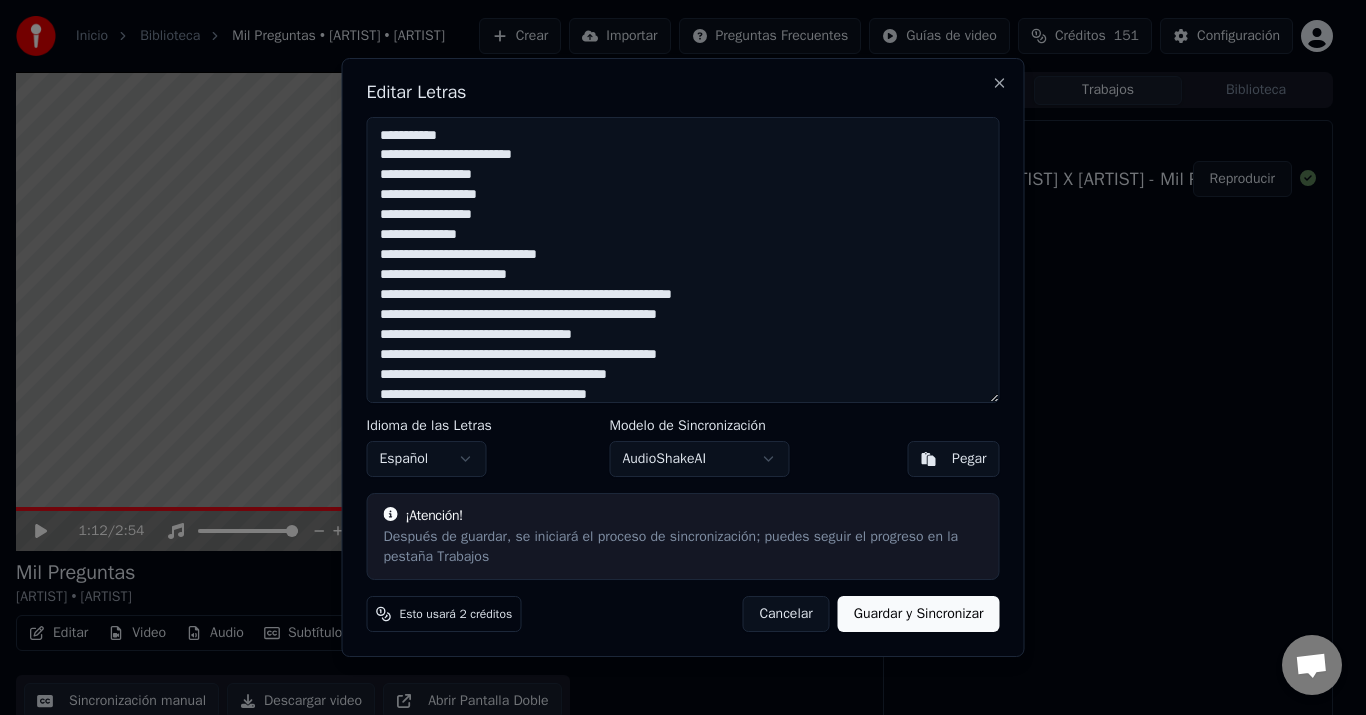 scroll, scrollTop: 491, scrollLeft: 0, axis: vertical 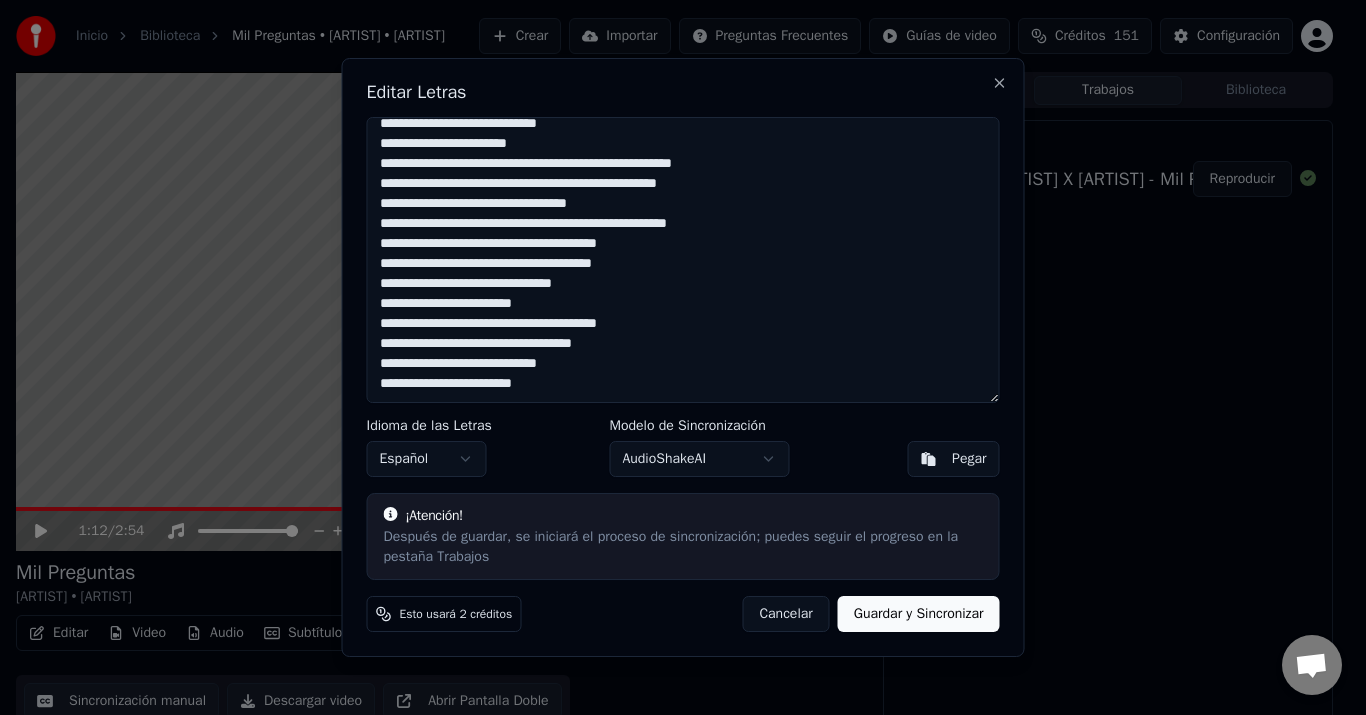 drag, startPoint x: 379, startPoint y: 132, endPoint x: 742, endPoint y: 490, distance: 509.83624 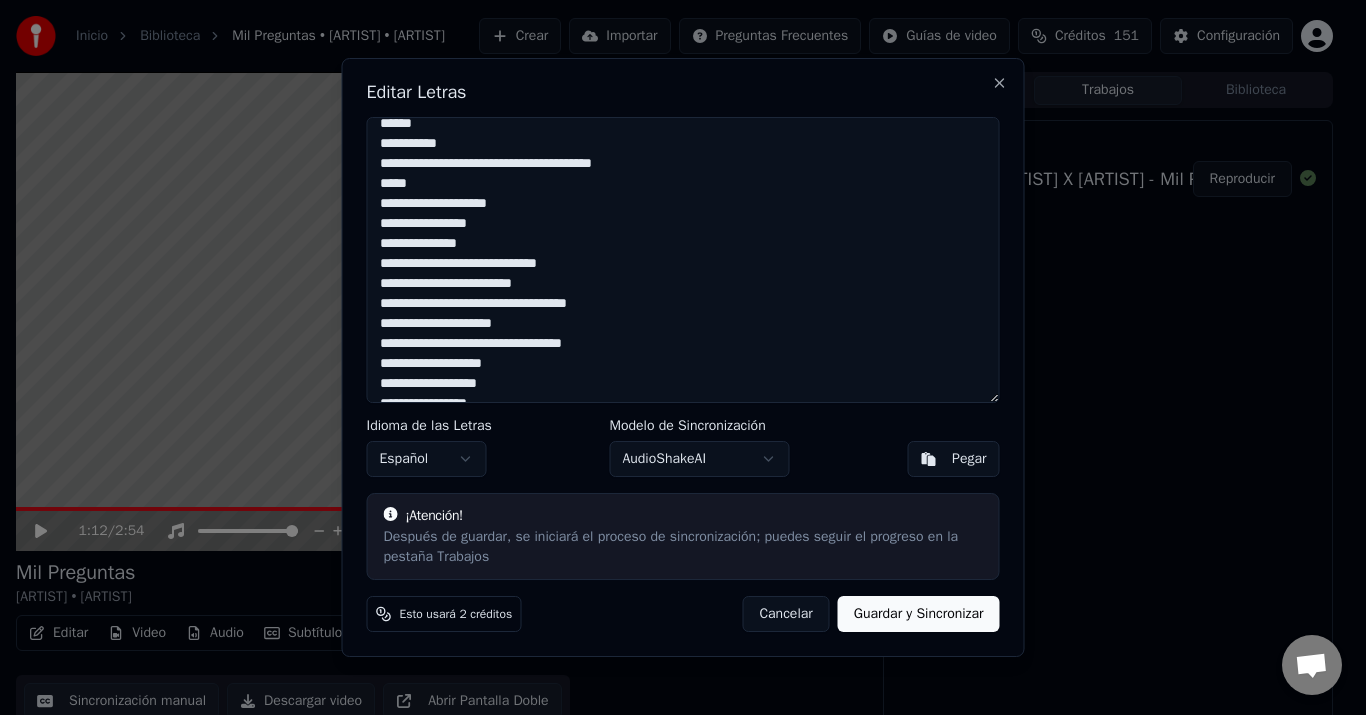 scroll, scrollTop: 702, scrollLeft: 0, axis: vertical 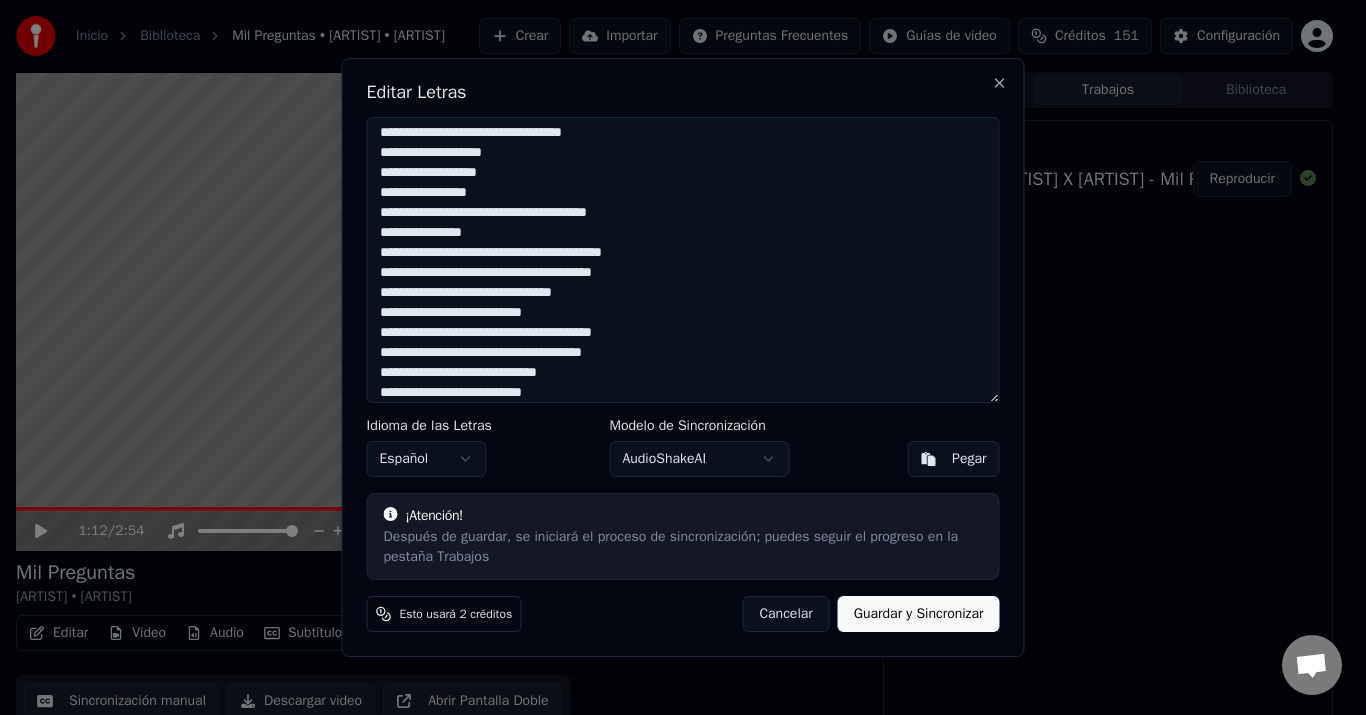 type on "**********" 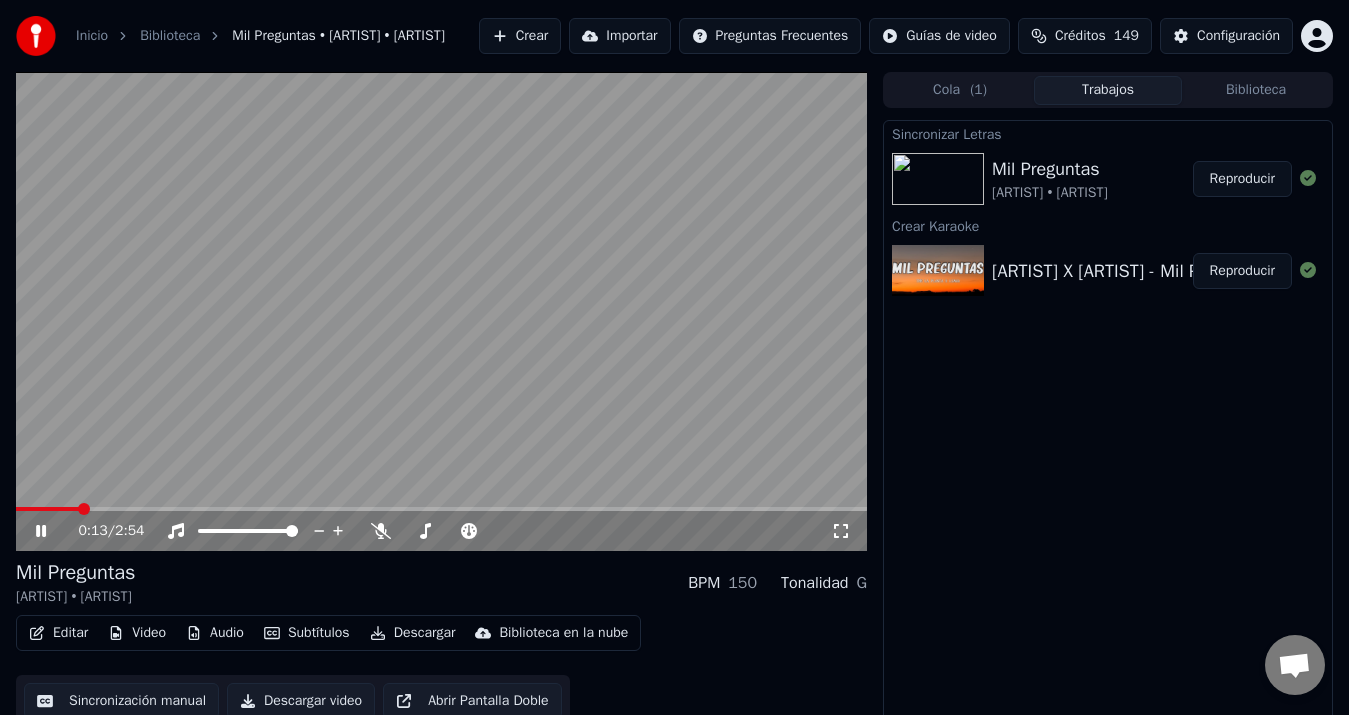 click at bounding box center (47, 509) 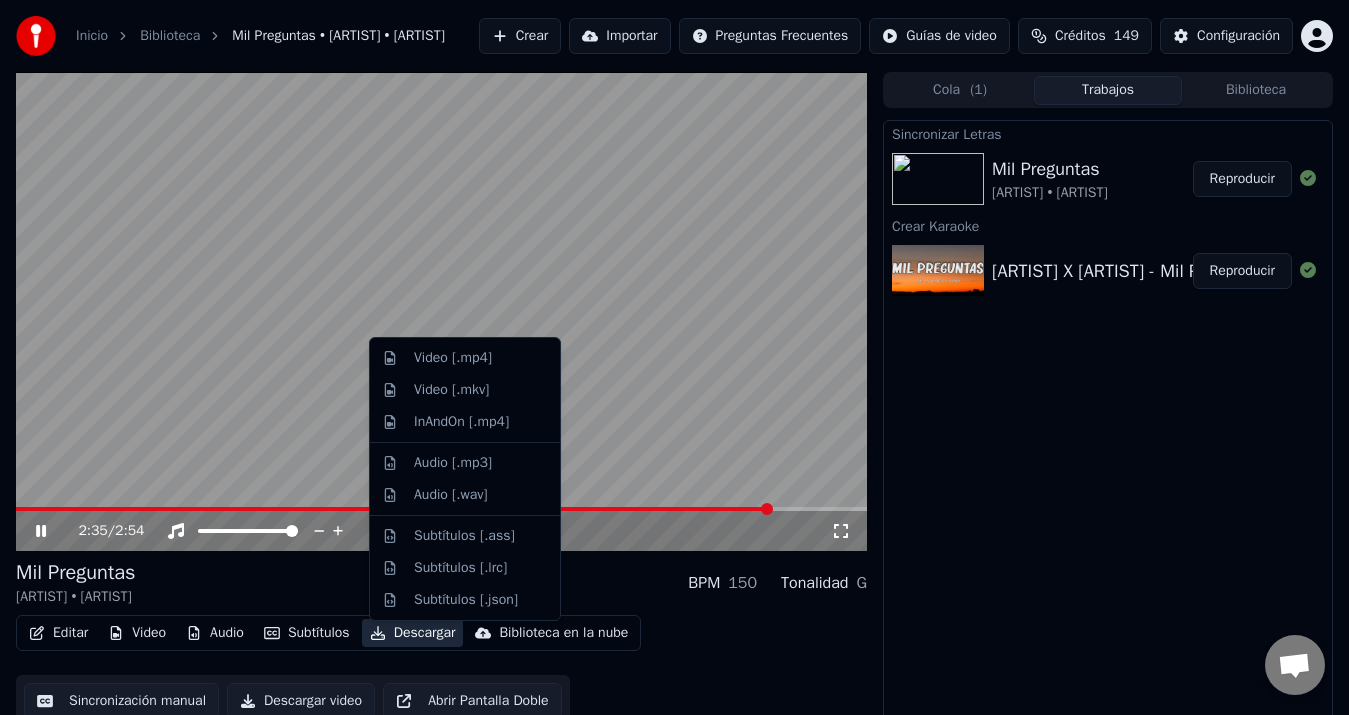 click on "Descargar" at bounding box center (413, 633) 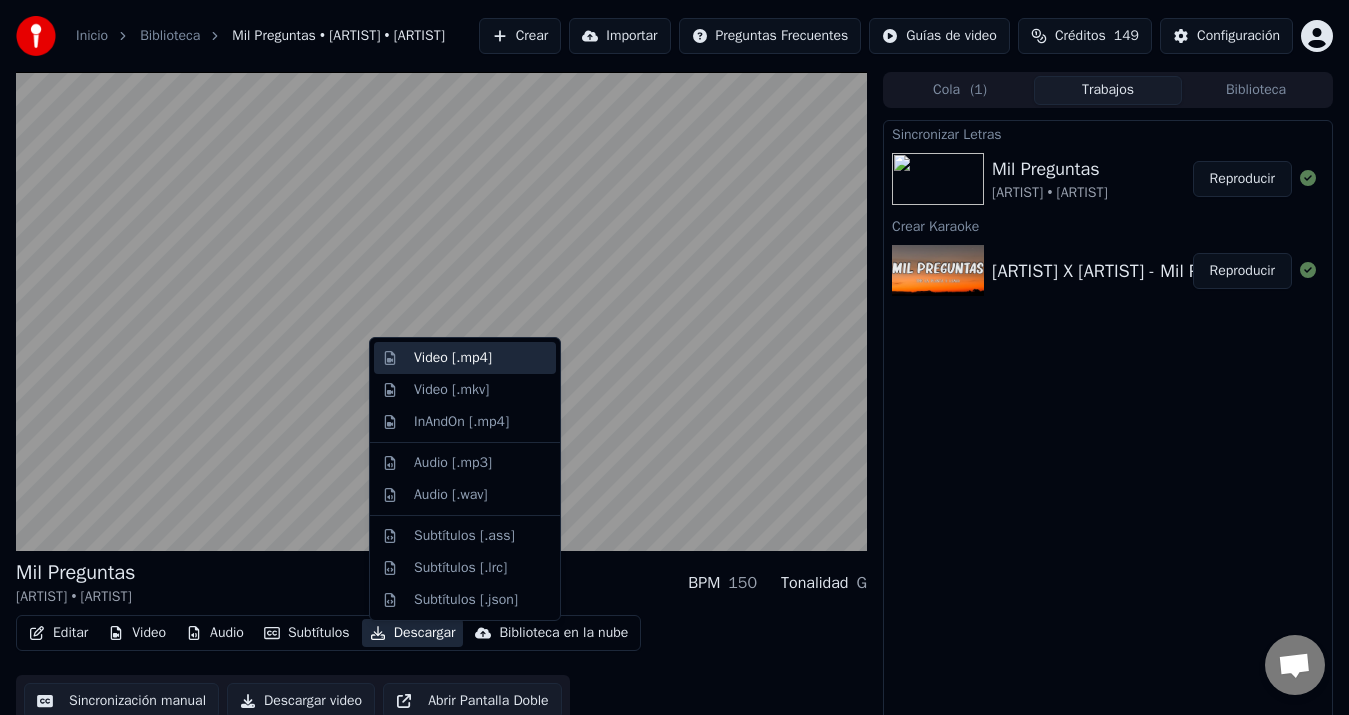 click on "Video [.mp4]" at bounding box center (453, 358) 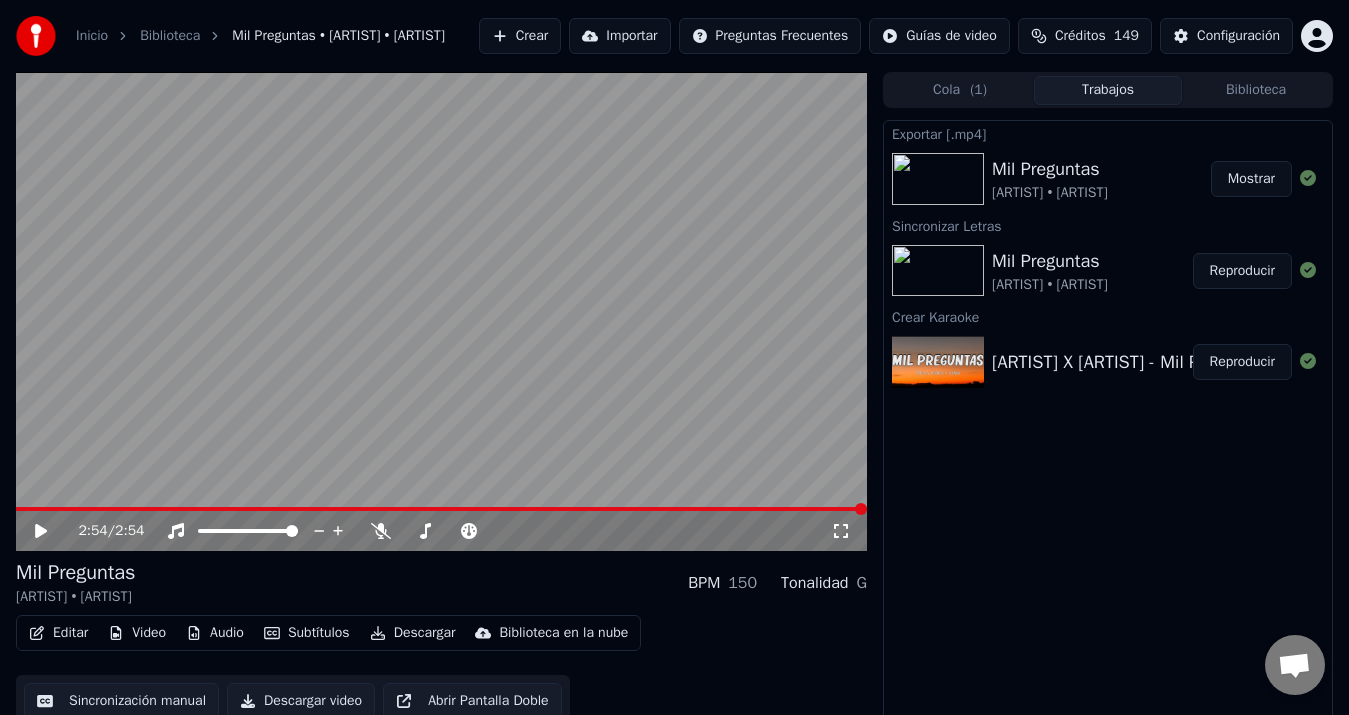 click on "Crear" at bounding box center [520, 36] 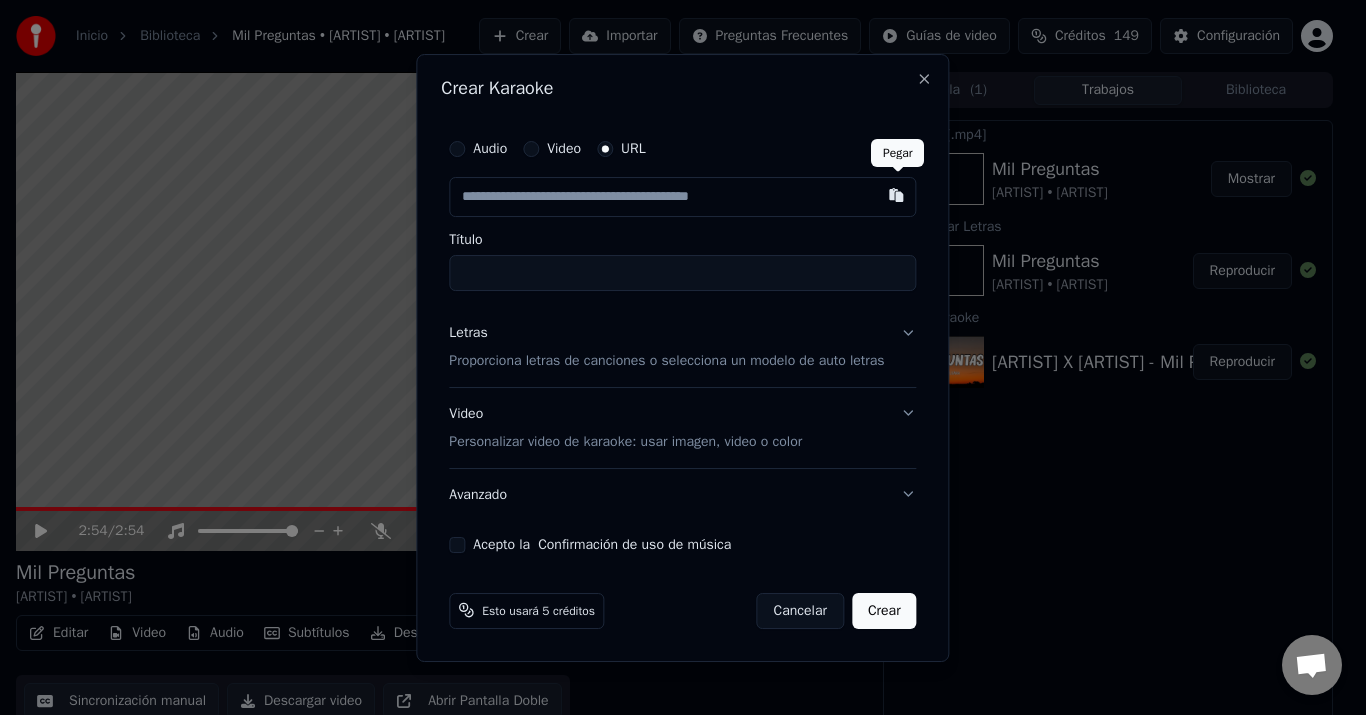 click at bounding box center (897, 195) 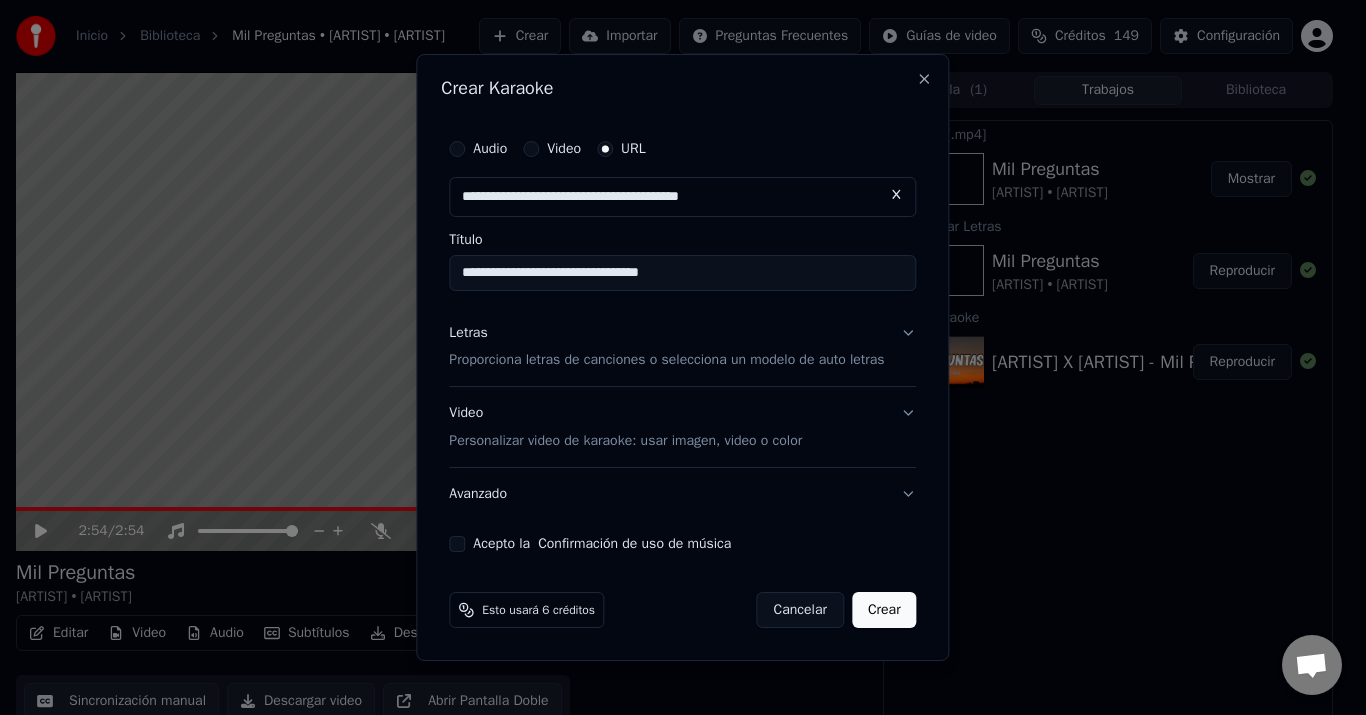 type on "**********" 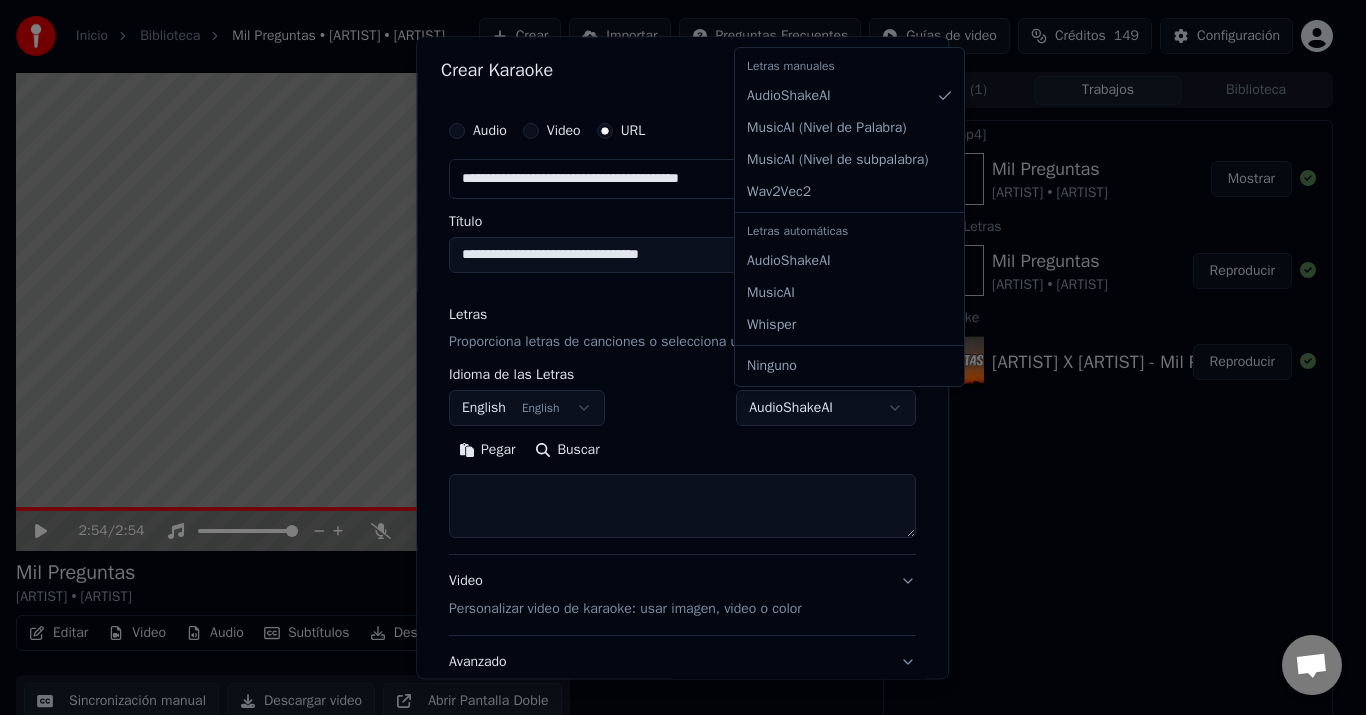 click on "**********" at bounding box center [674, 357] 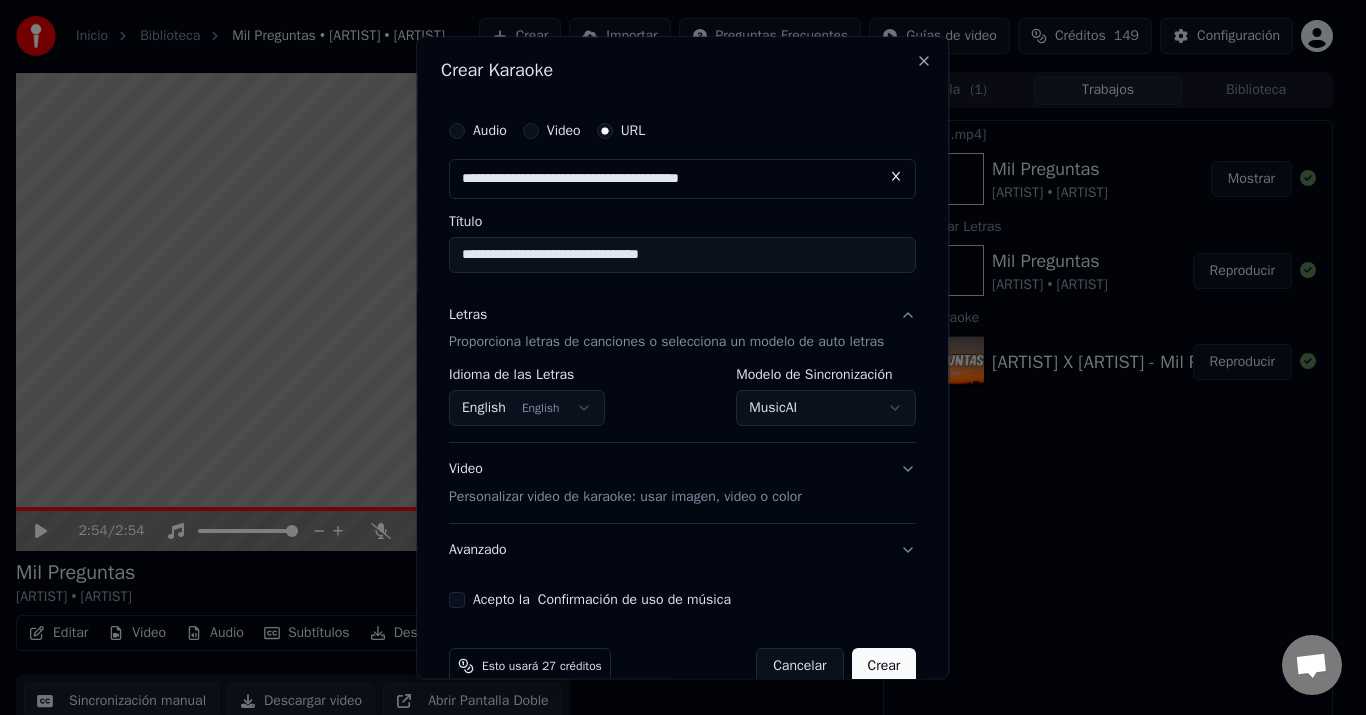 click on "Acepto la   Confirmación de uso de música" at bounding box center [457, 601] 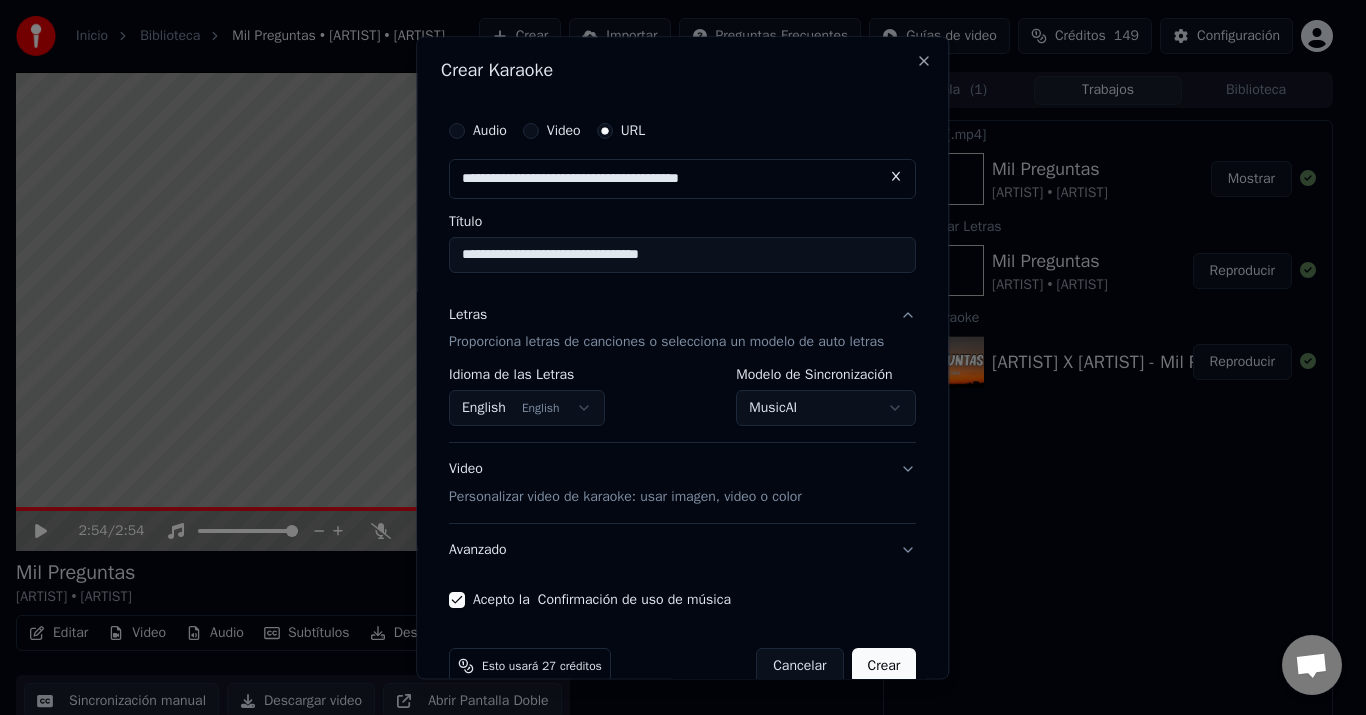 click on "Crear" at bounding box center [884, 667] 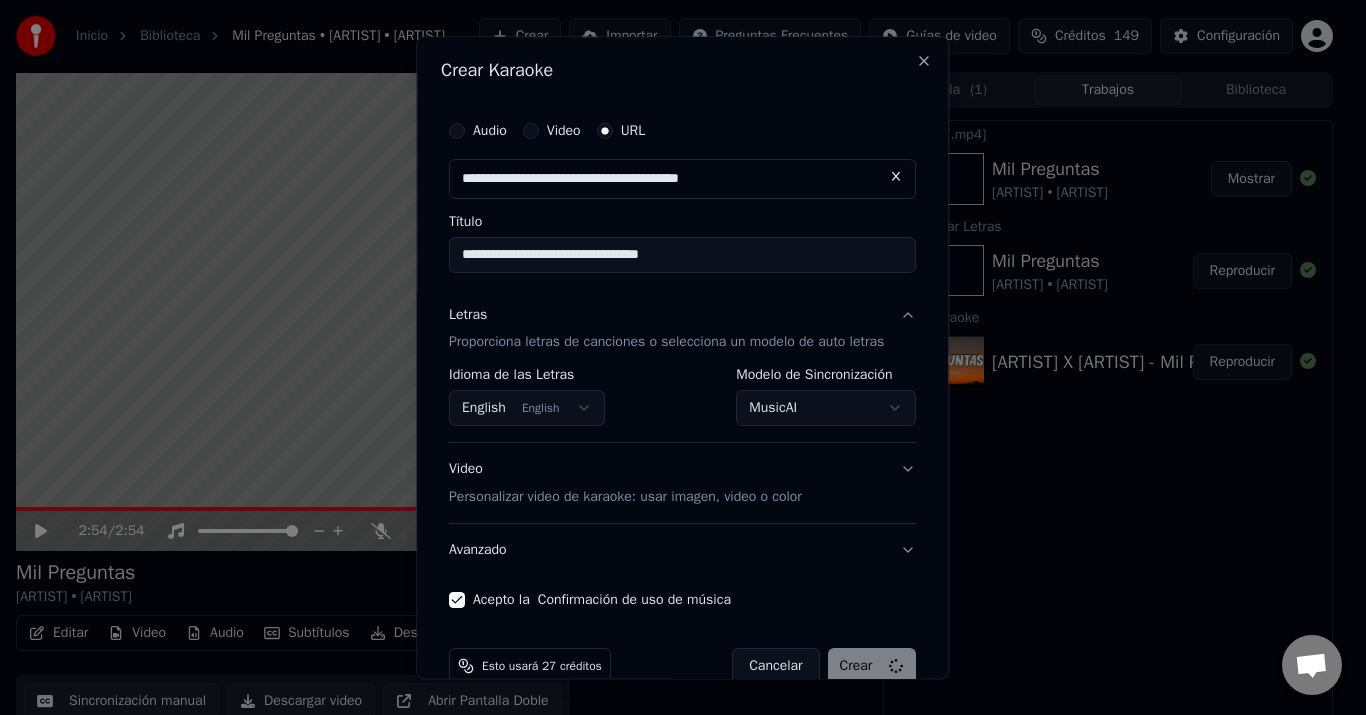 select on "**********" 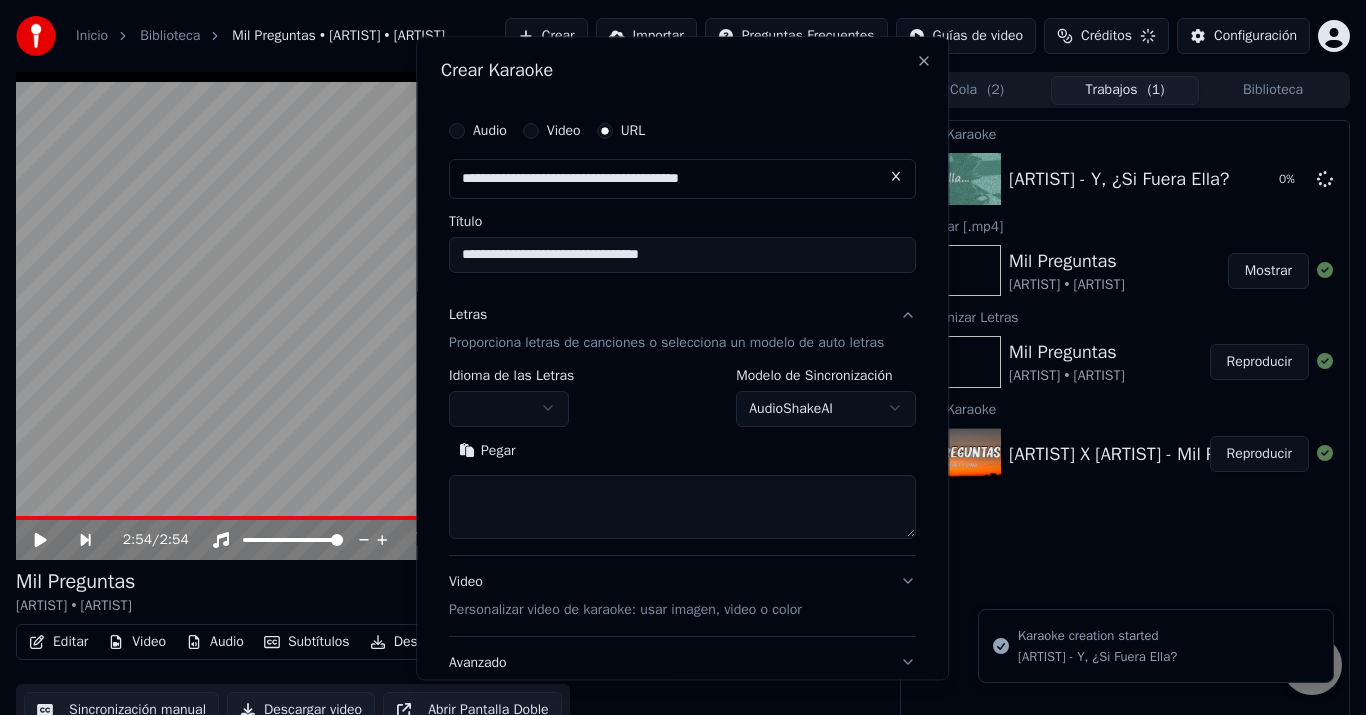 type 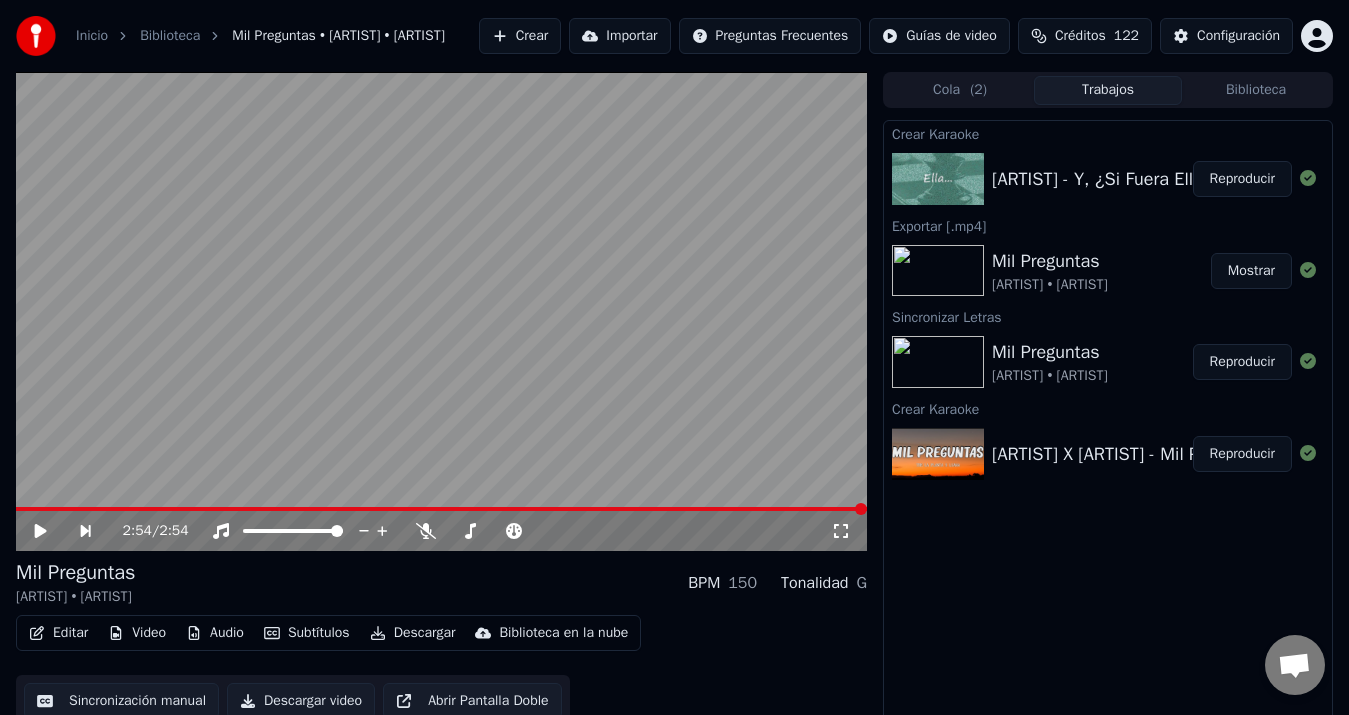 click on "Reproducir" at bounding box center (1242, 179) 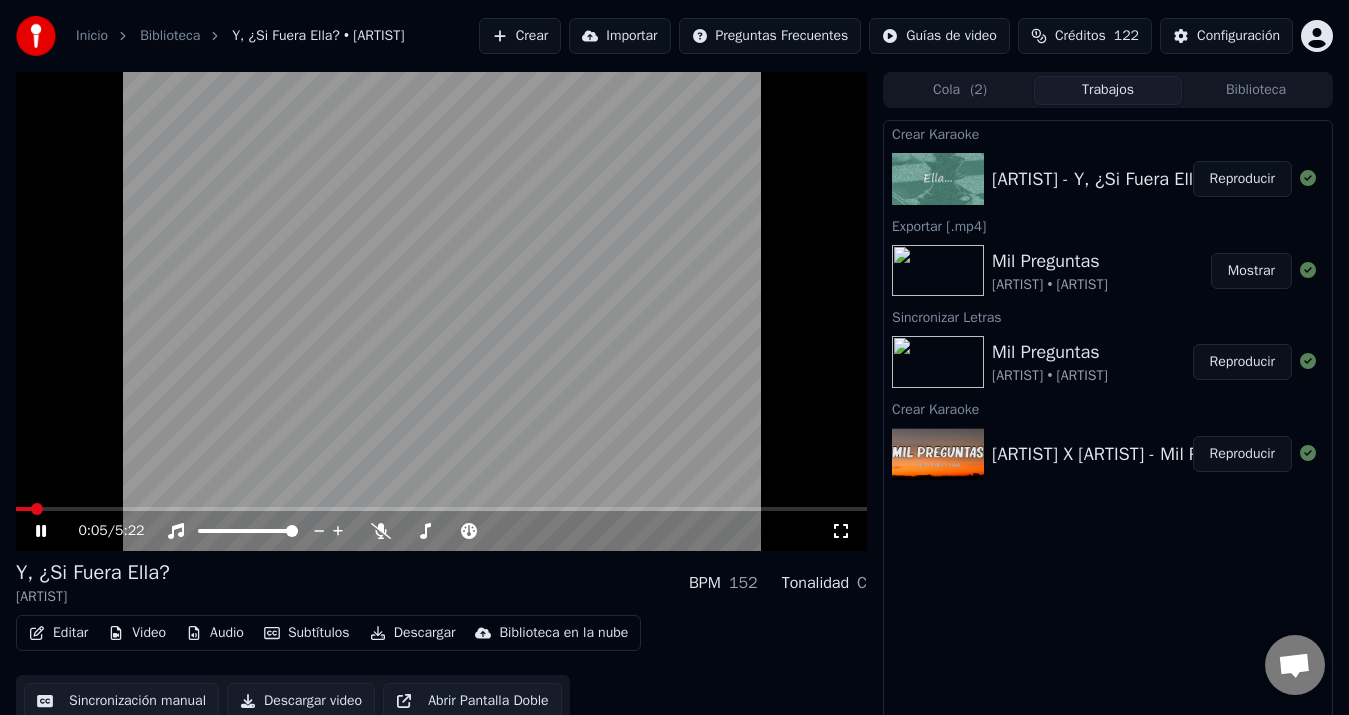 type 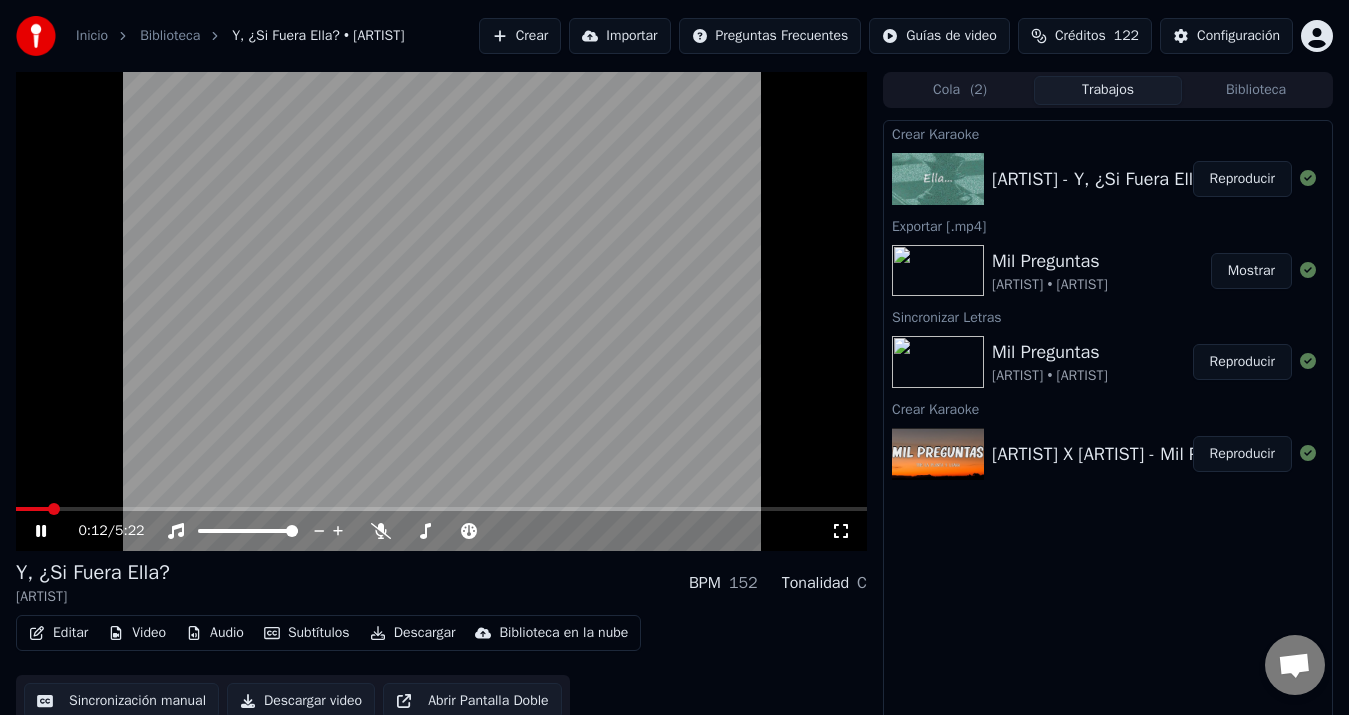 click at bounding box center (441, 311) 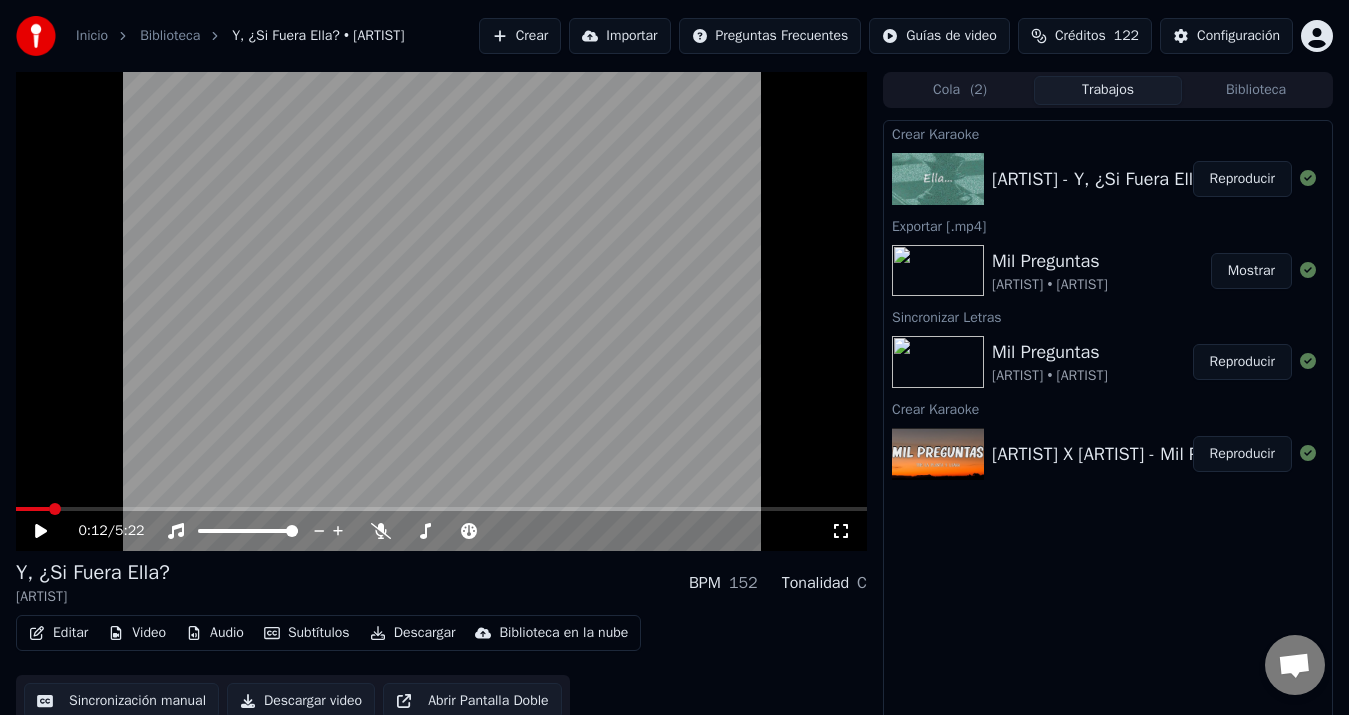 click 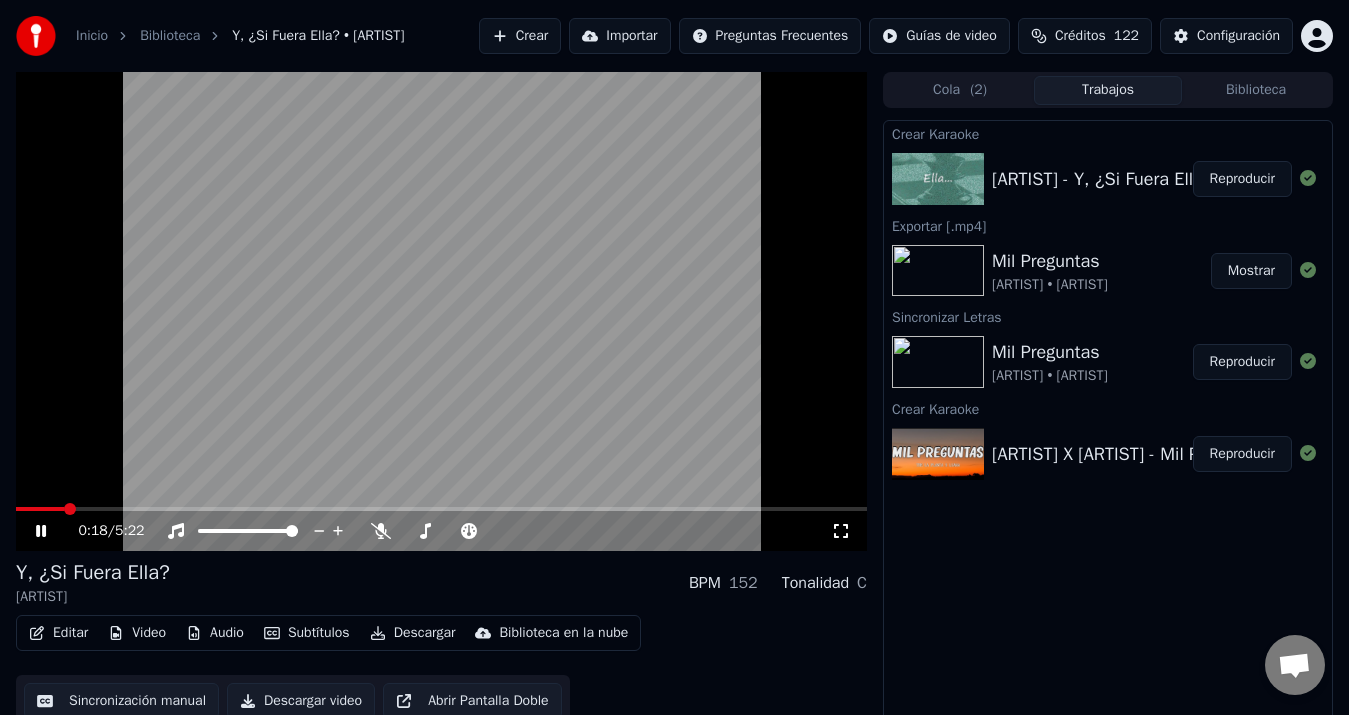 click on "Audio" at bounding box center (215, 633) 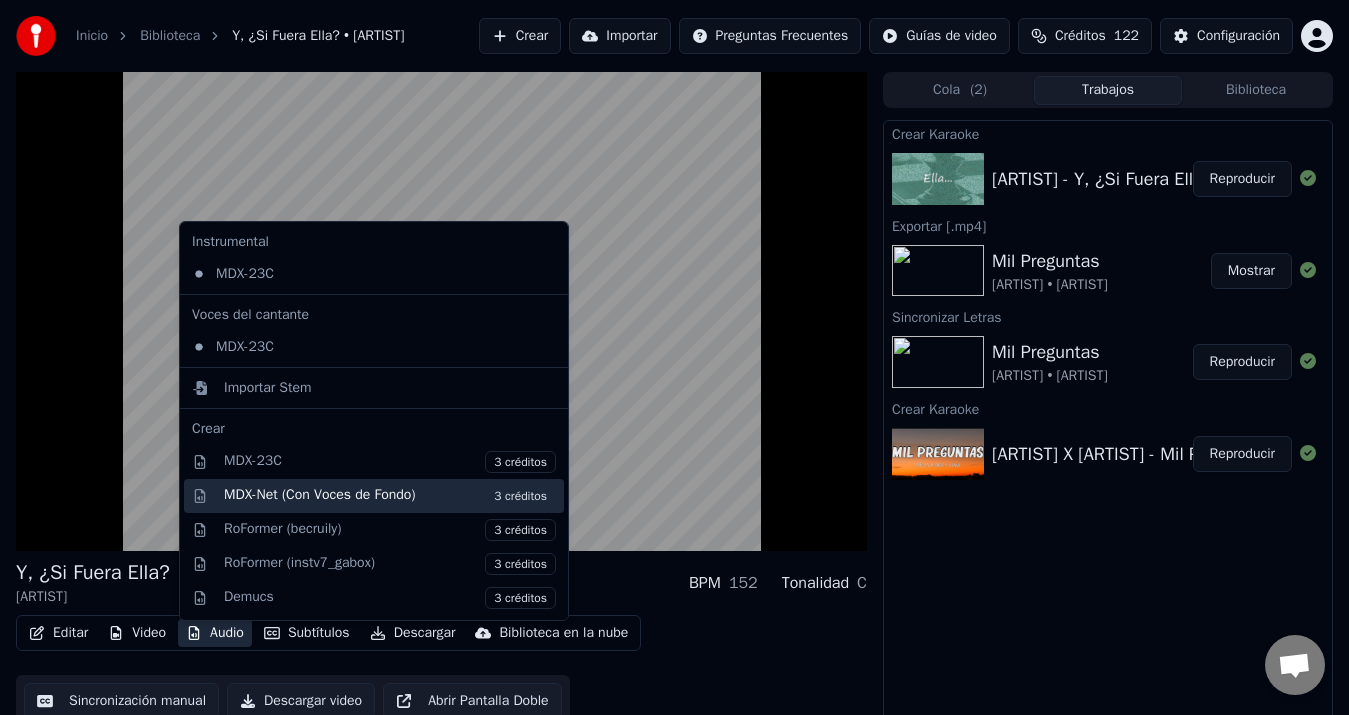 click on "3 créditos" at bounding box center (520, 496) 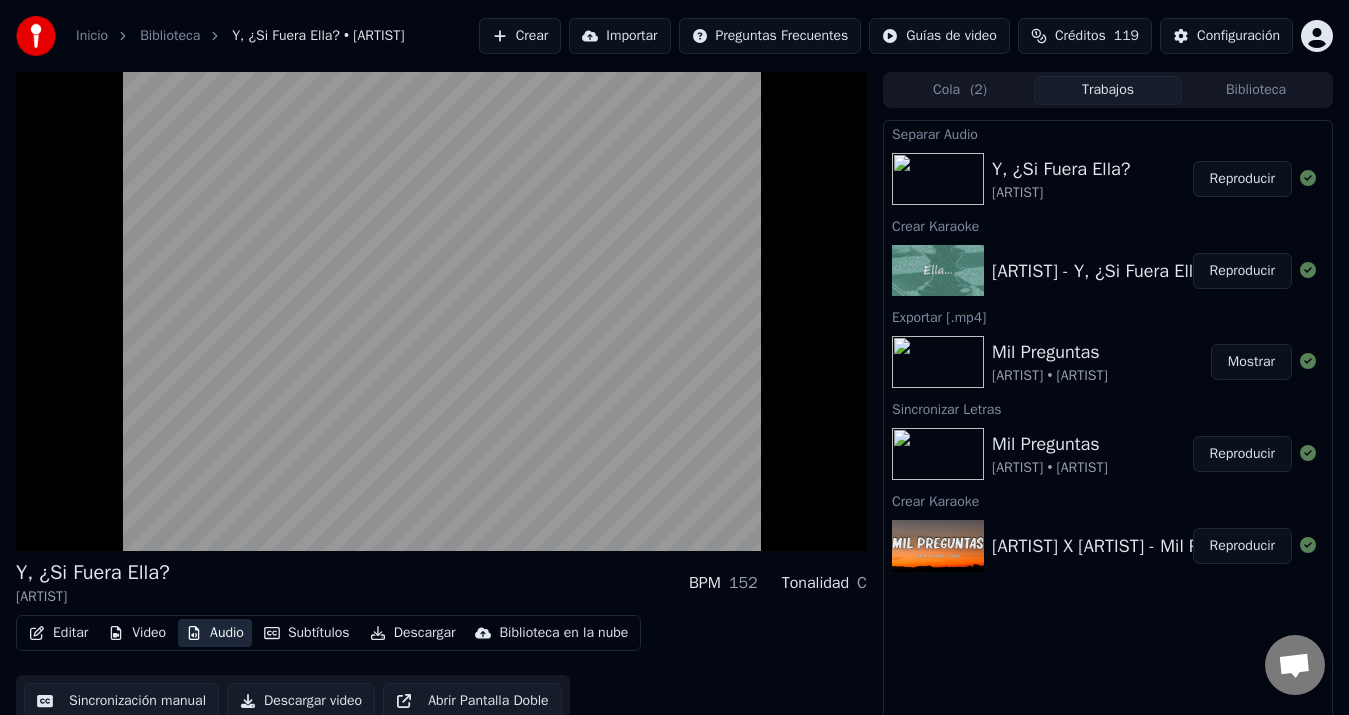 type 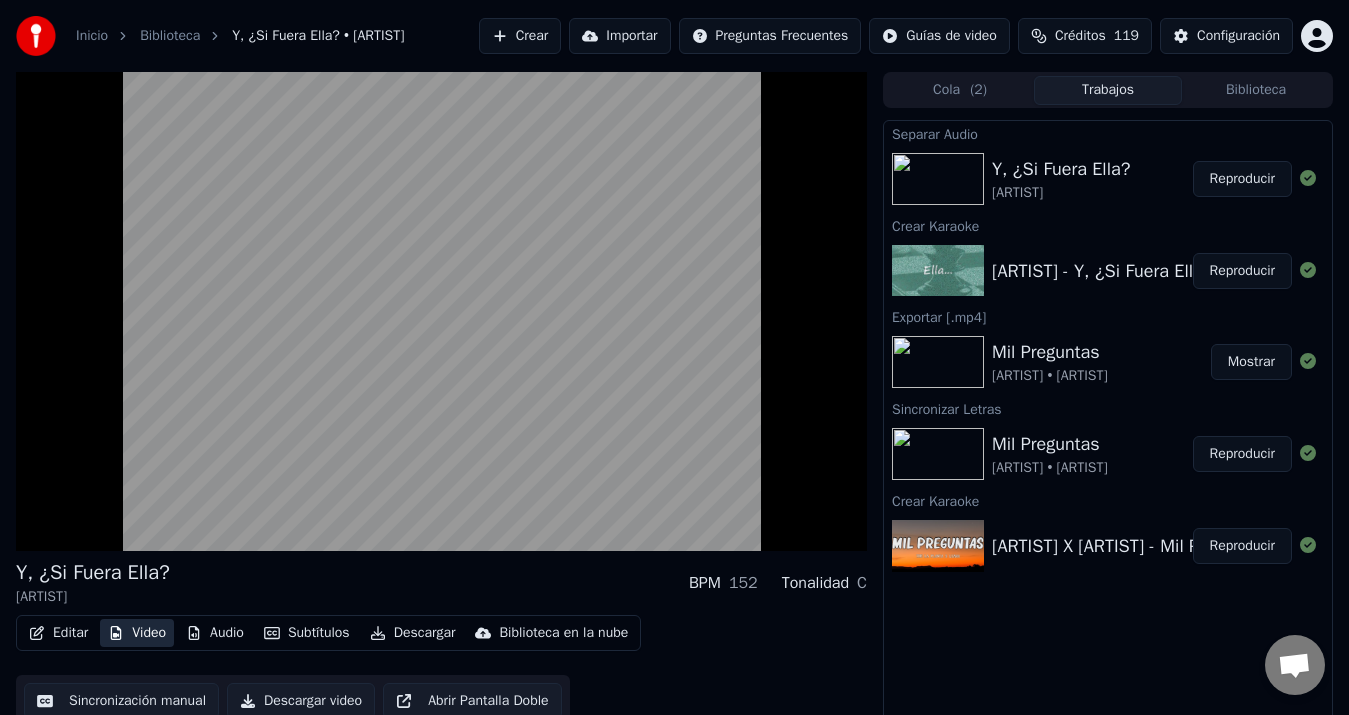 type 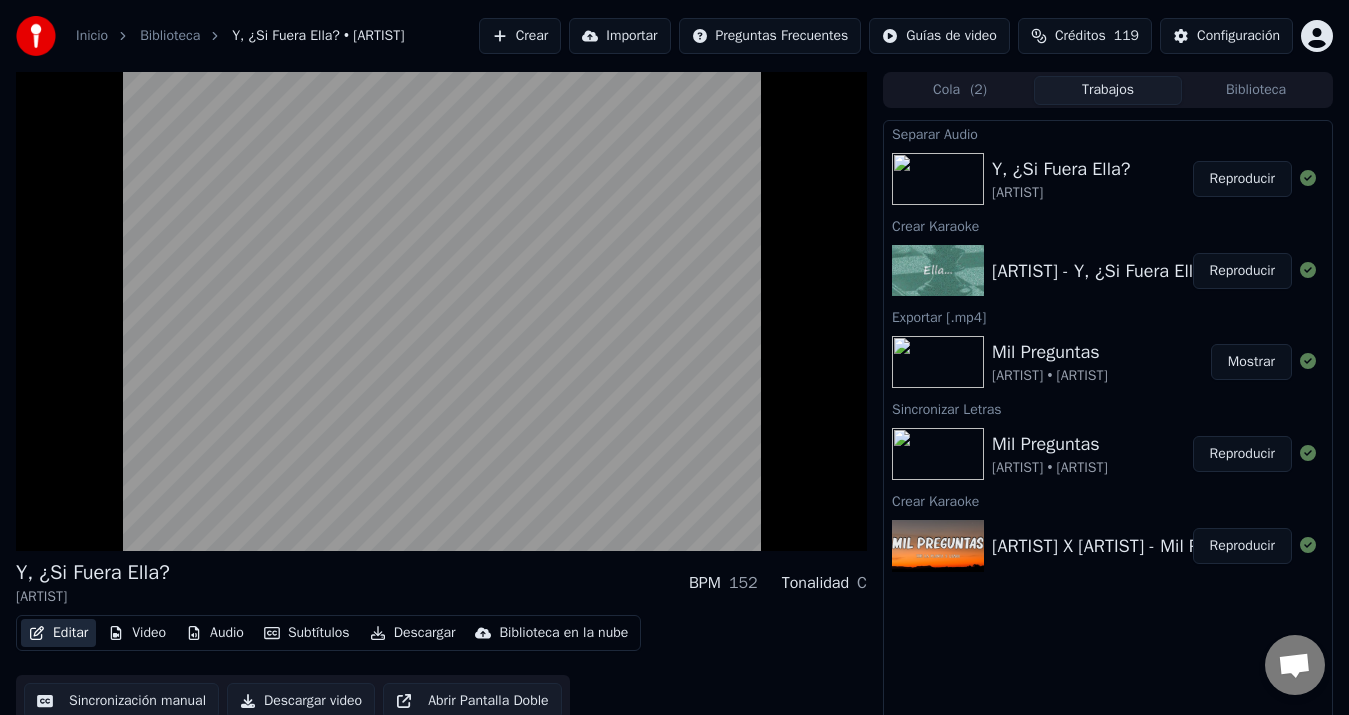 type 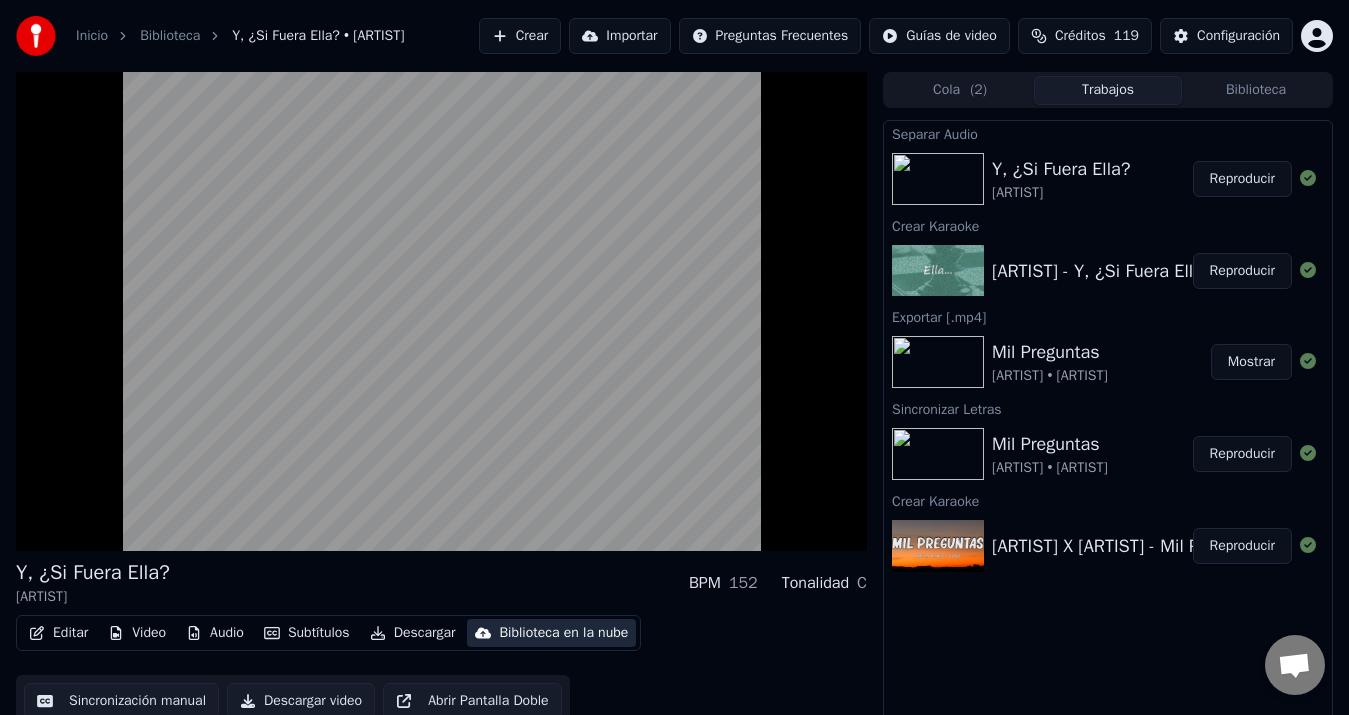 type 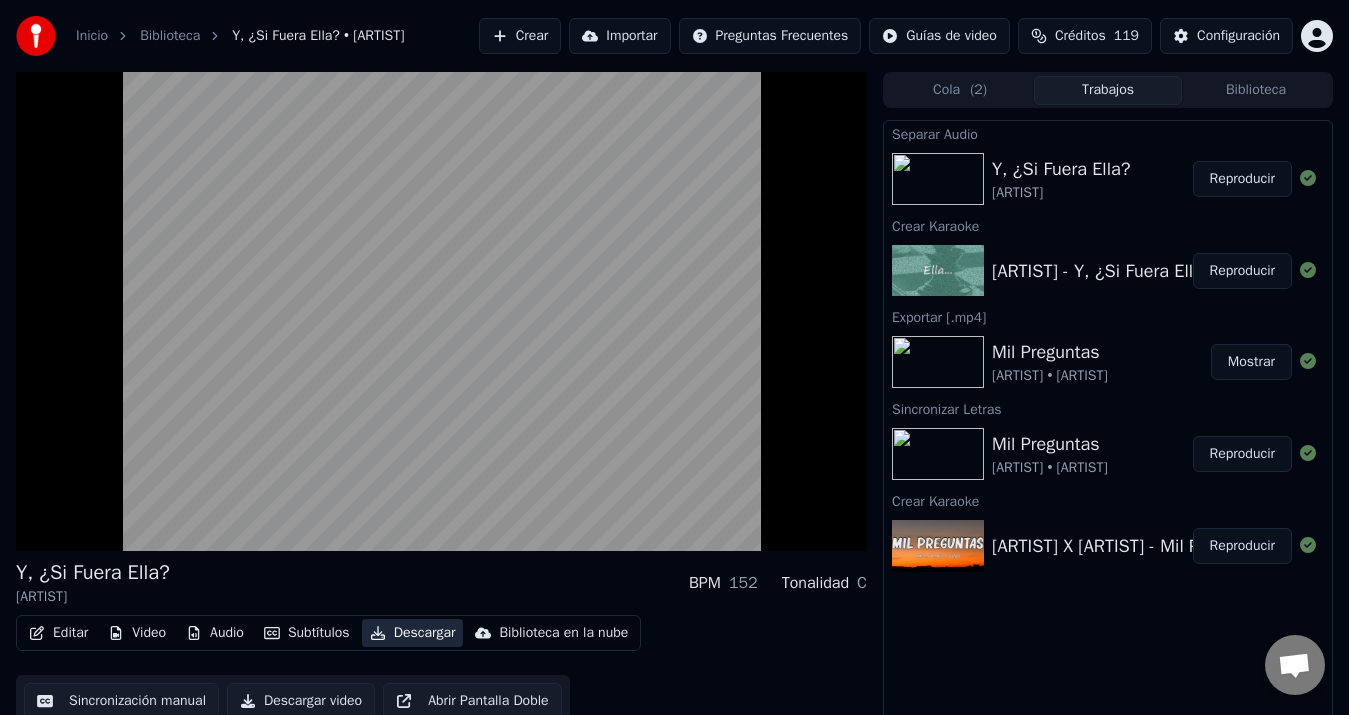 type 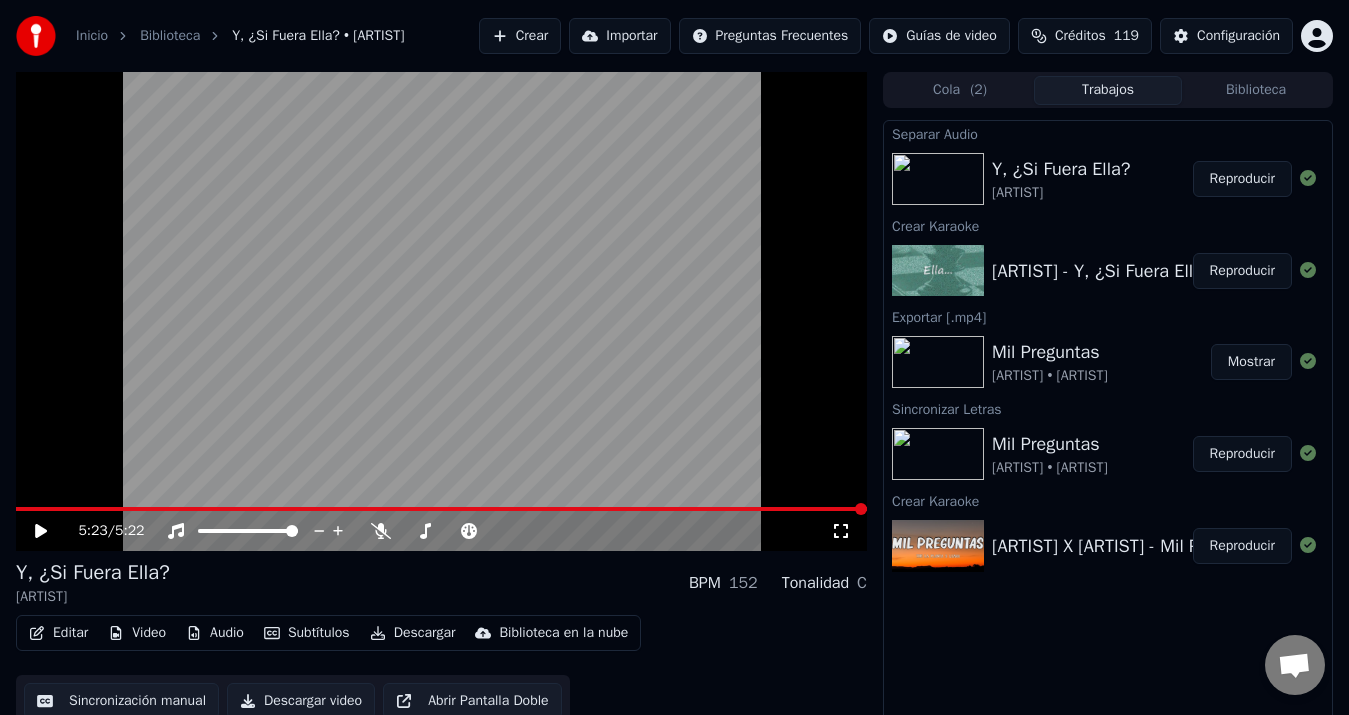 click on "5:23  /  5:22" at bounding box center [441, 531] 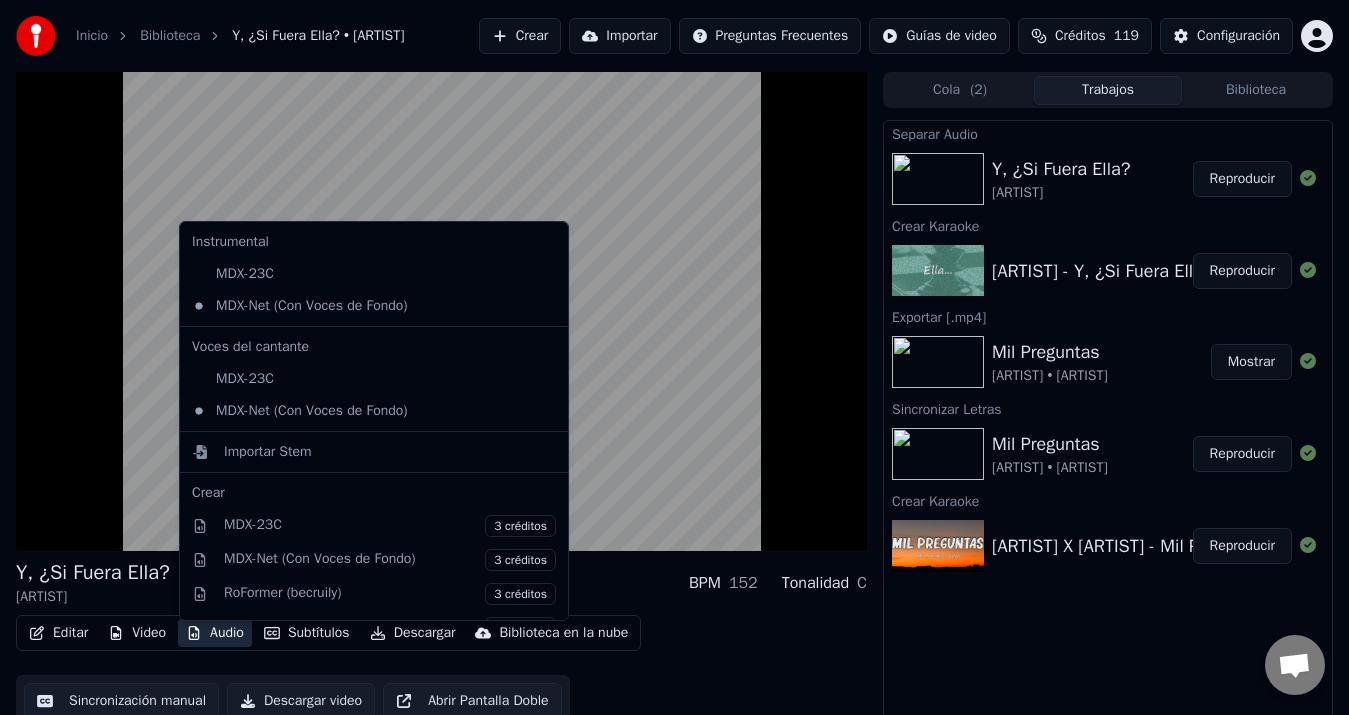 click on "Audio" at bounding box center (215, 633) 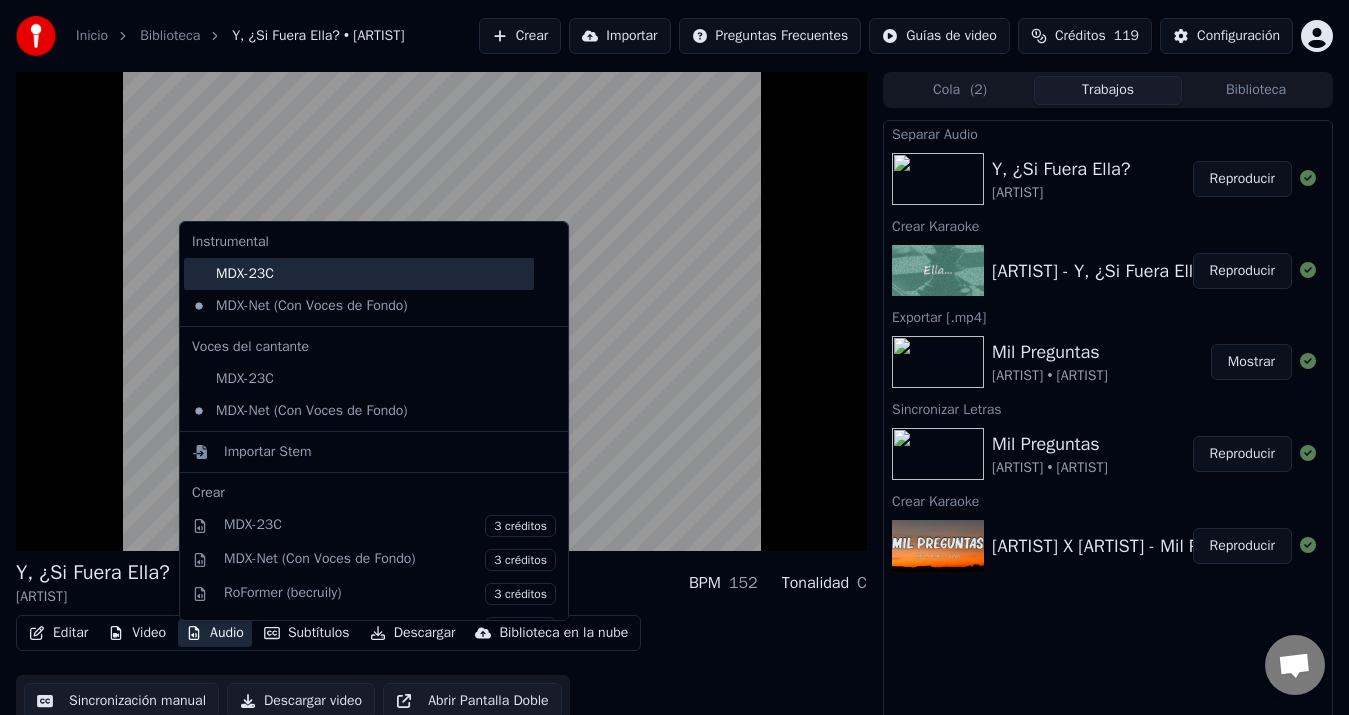 click on "MDX-23C" at bounding box center (359, 274) 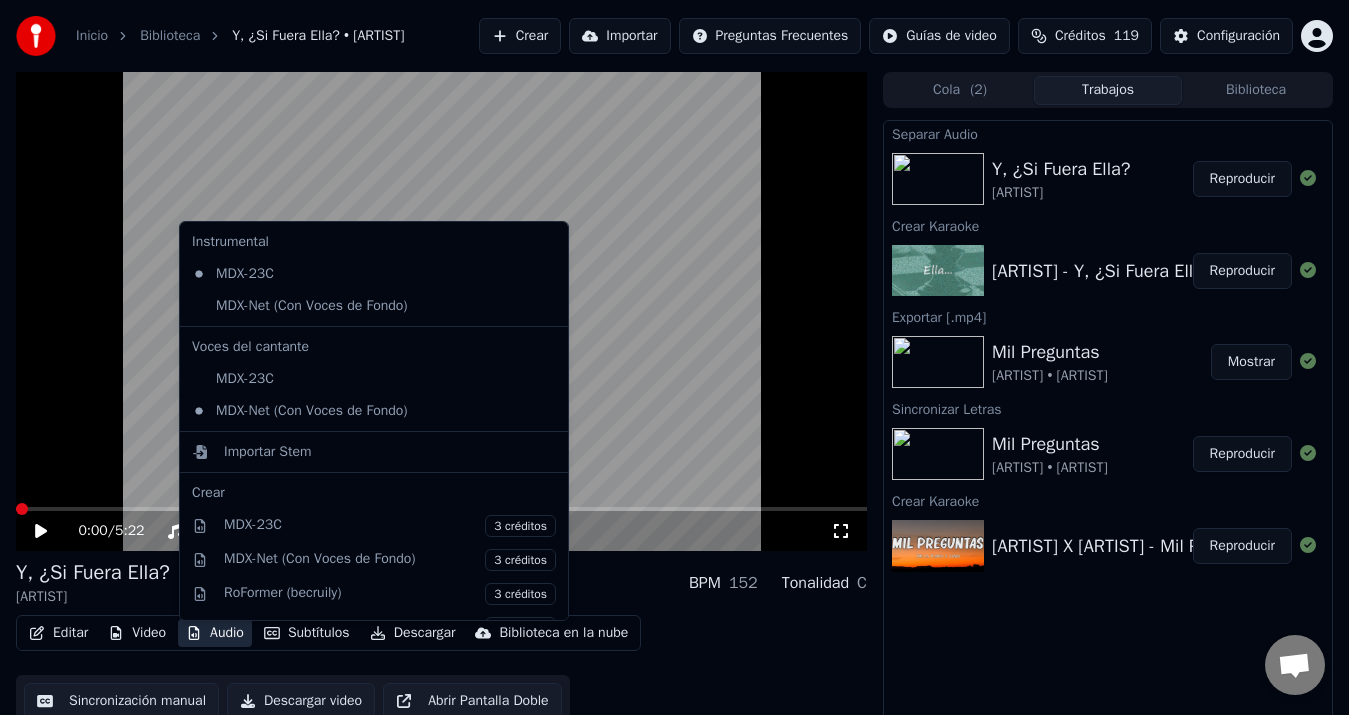 click on "Audio" at bounding box center [215, 633] 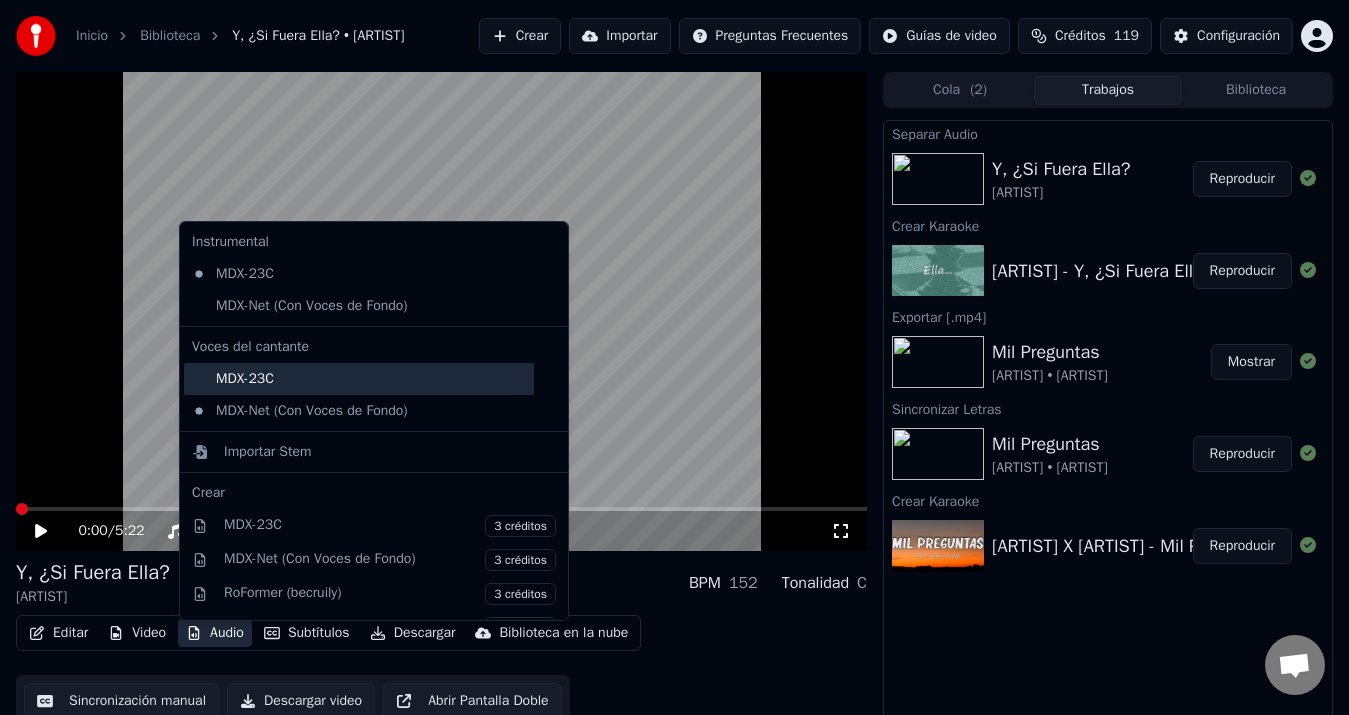 click on "MDX-23C" at bounding box center (359, 379) 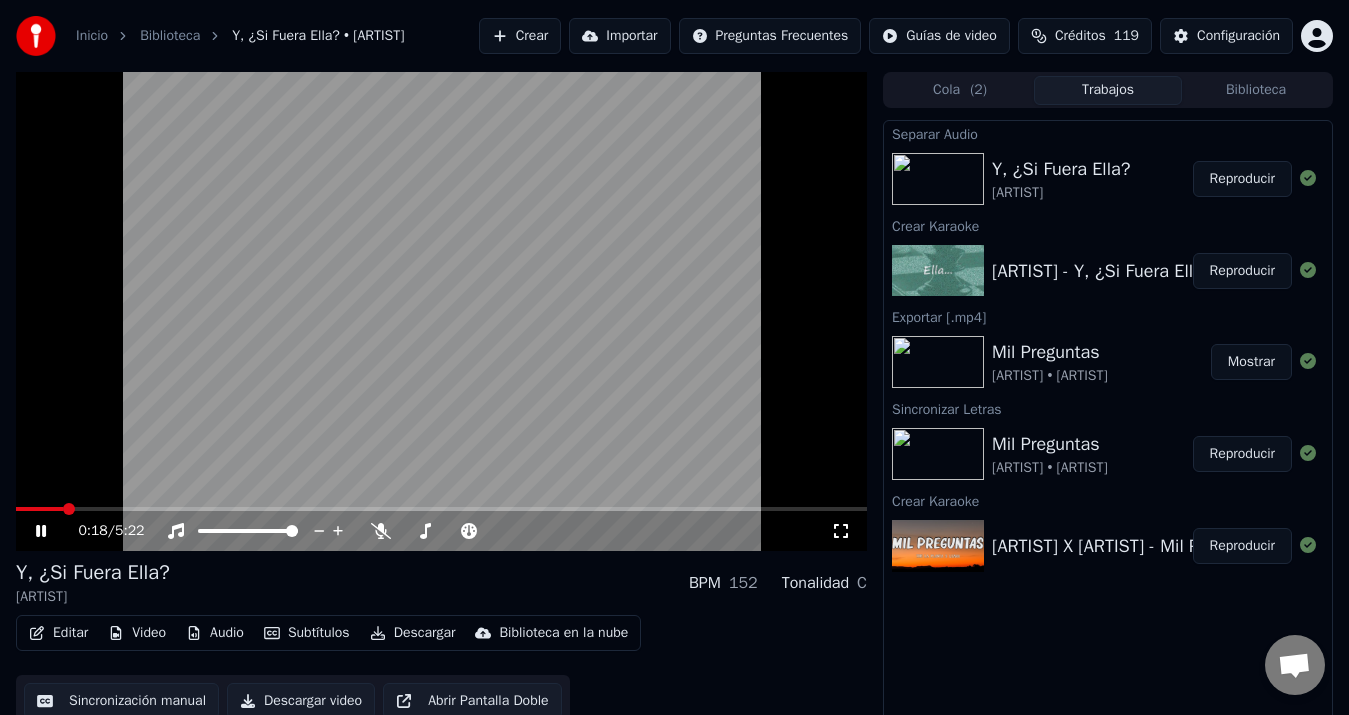 click at bounding box center [39, 509] 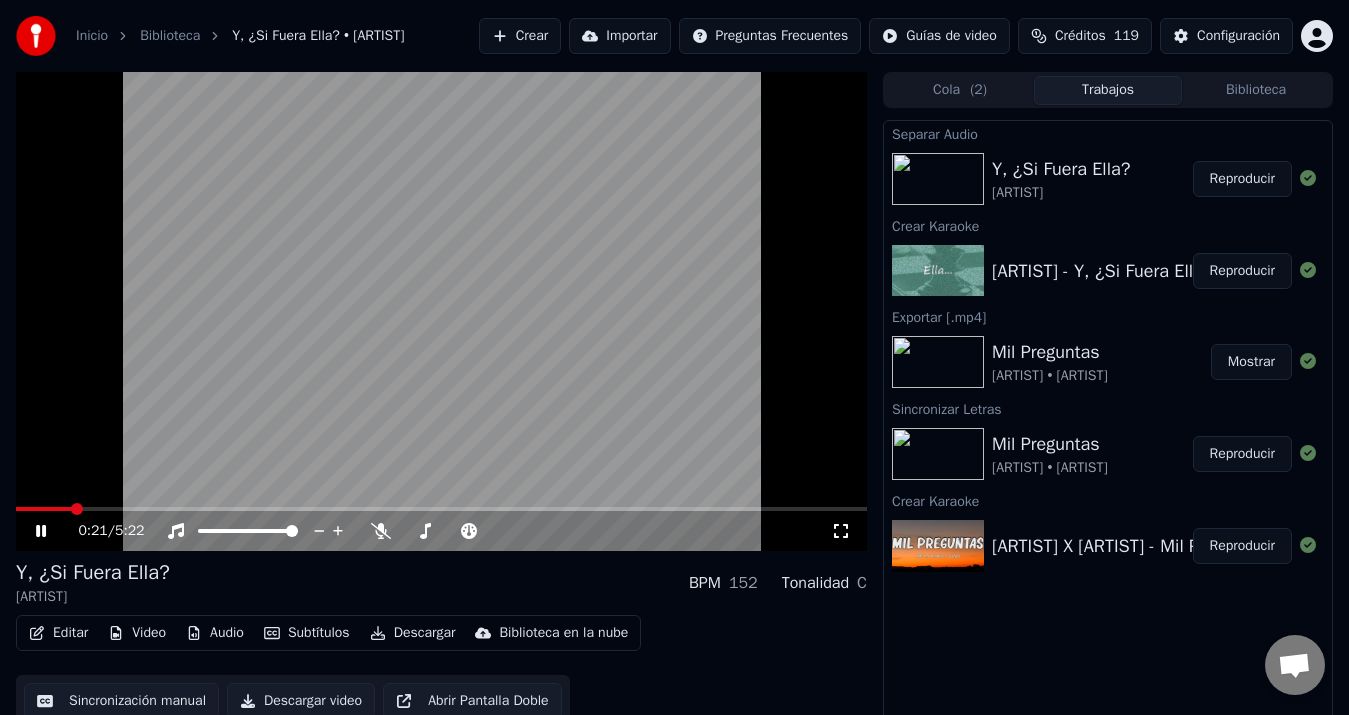click at bounding box center (44, 509) 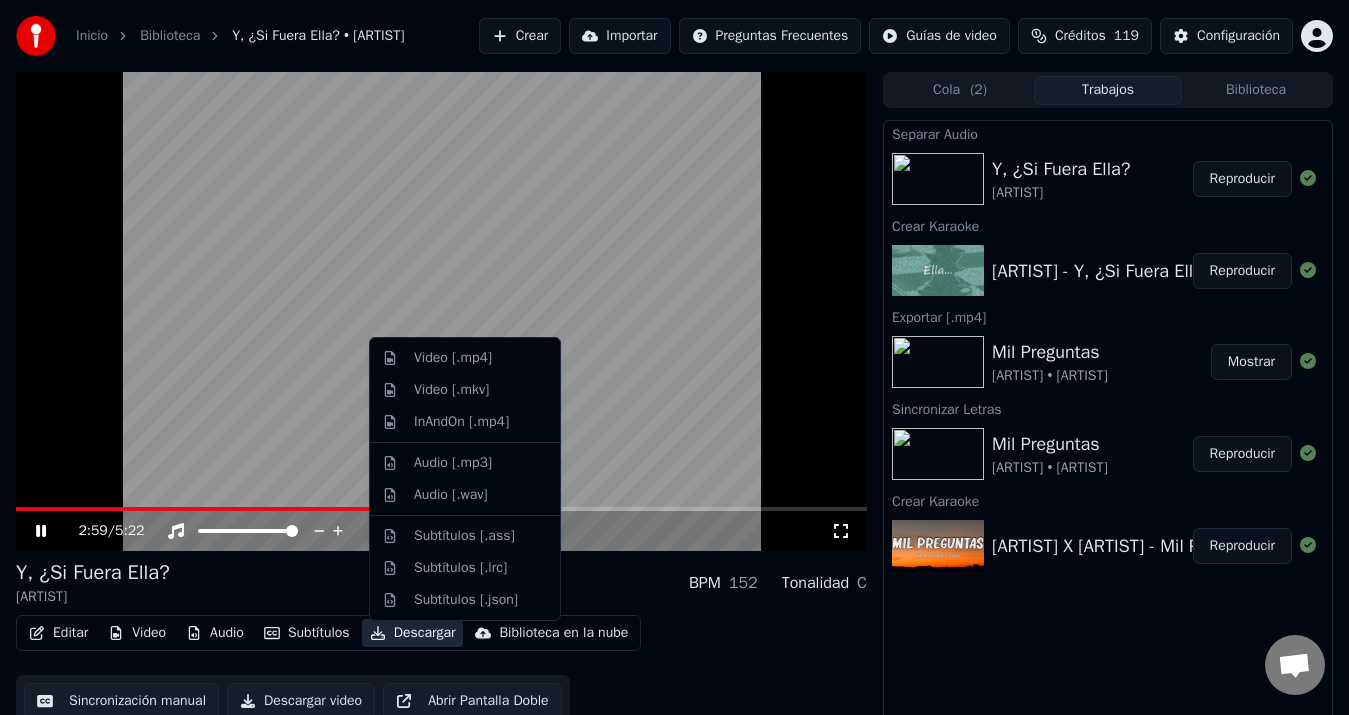 click on "Descargar" at bounding box center [413, 633] 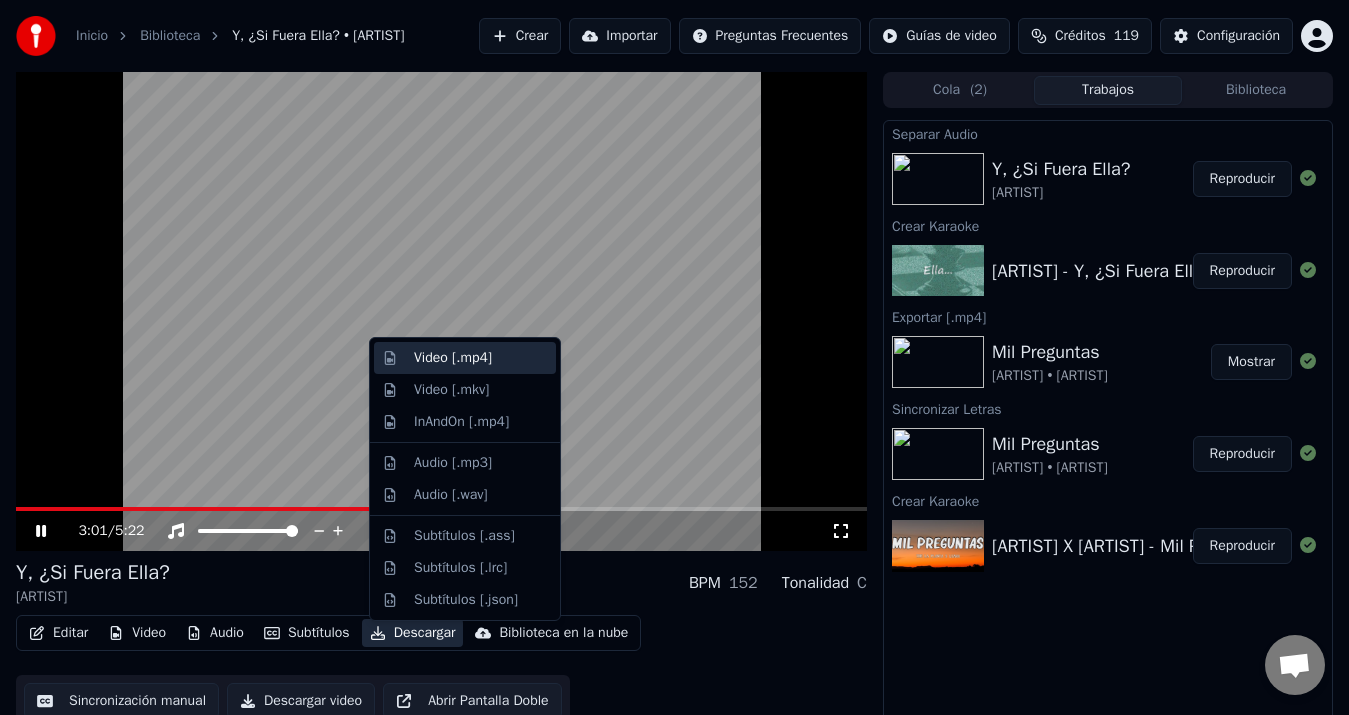 click on "Video [.mp4]" at bounding box center [465, 358] 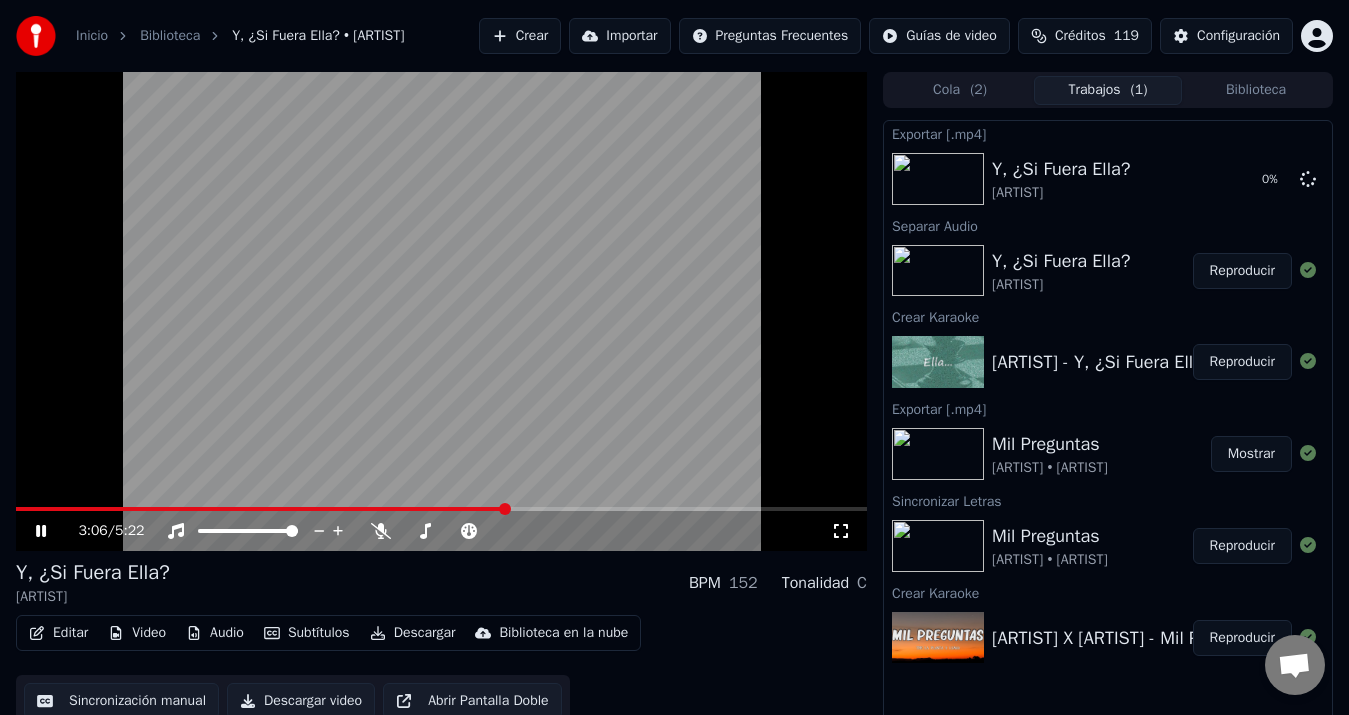 click 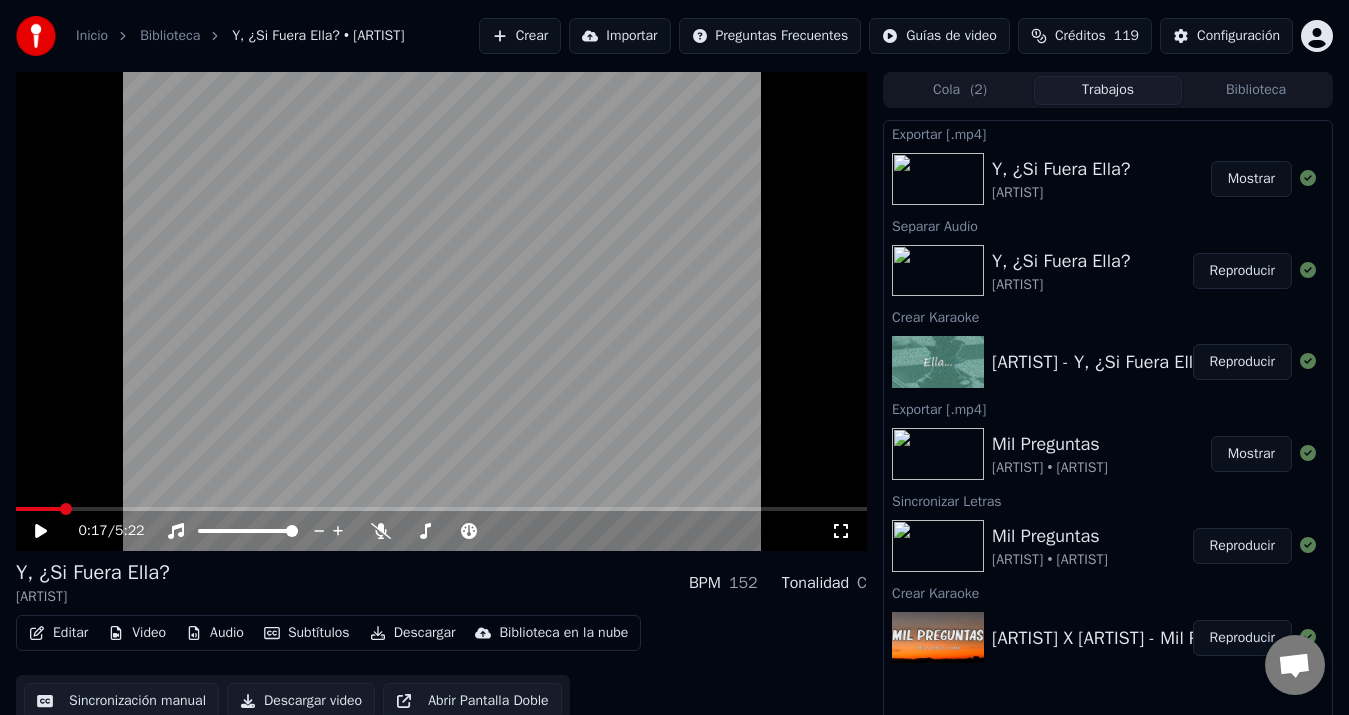 click at bounding box center (38, 509) 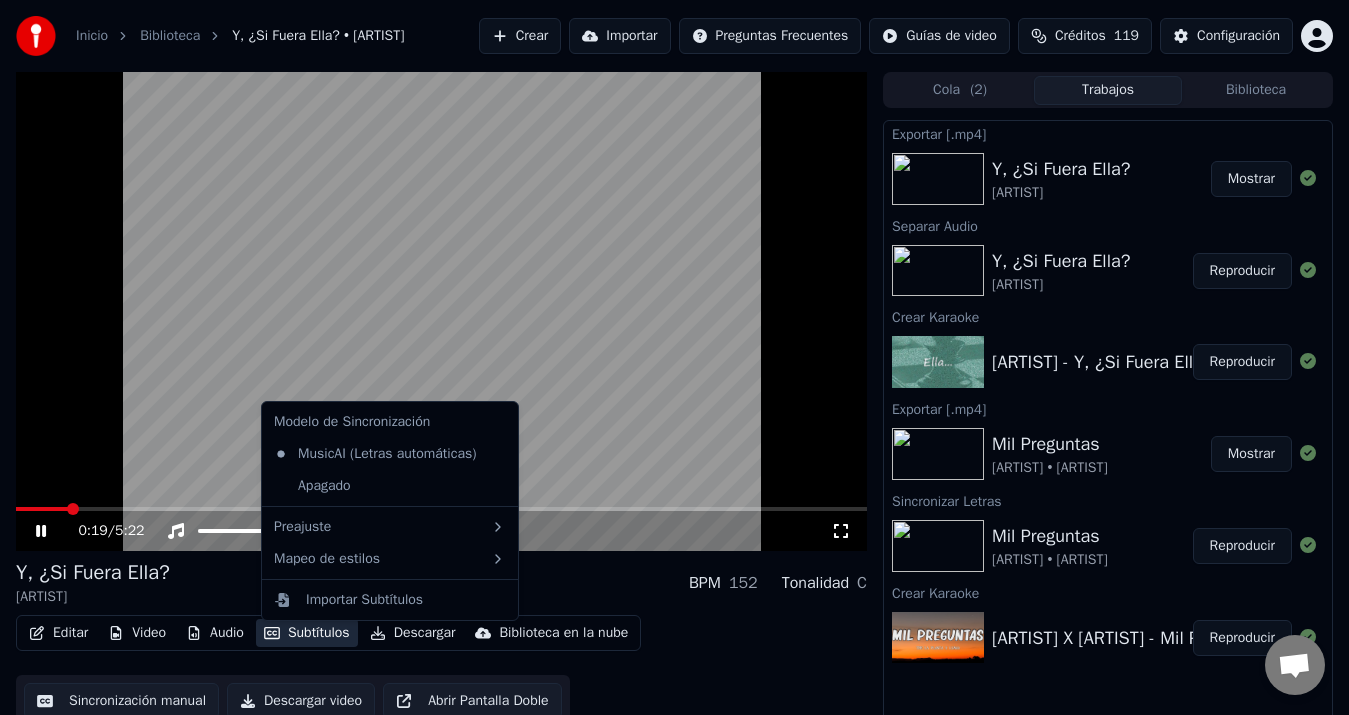 click on "Subtítulos" at bounding box center [307, 633] 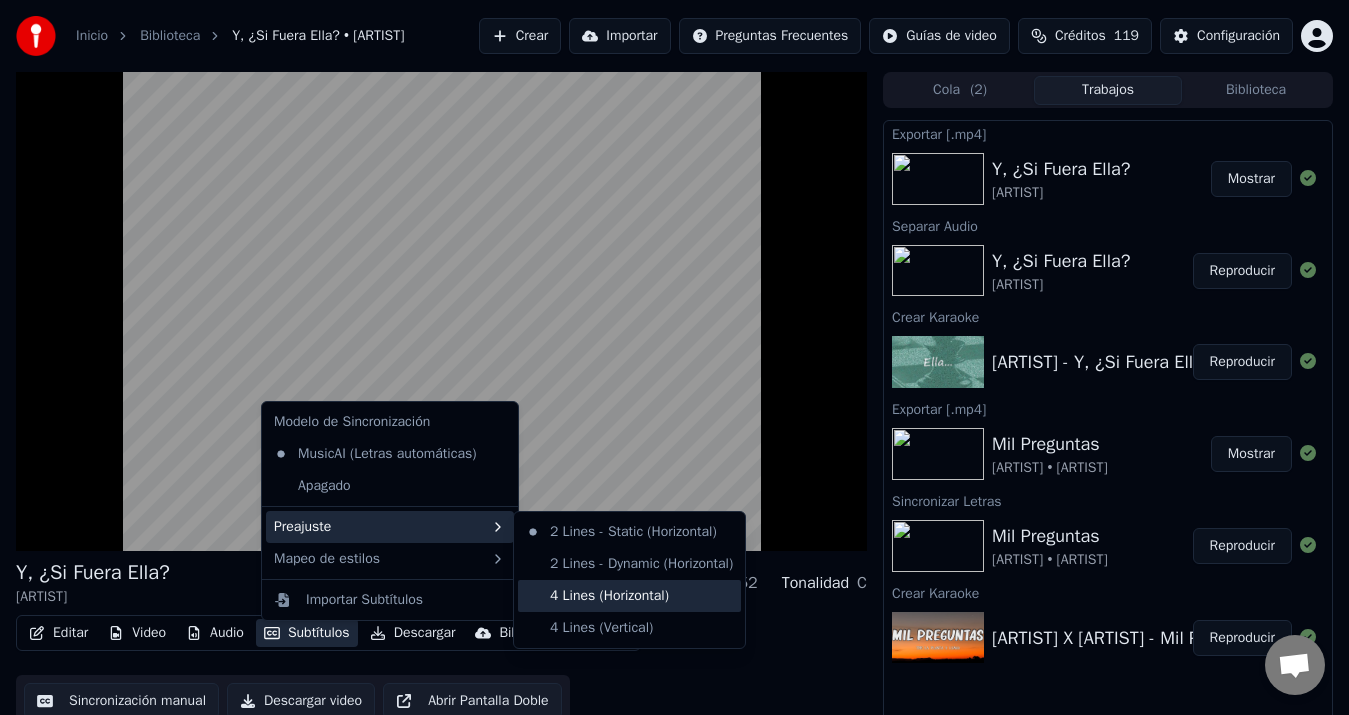click on "4 Lines (Horizontal)" at bounding box center [629, 596] 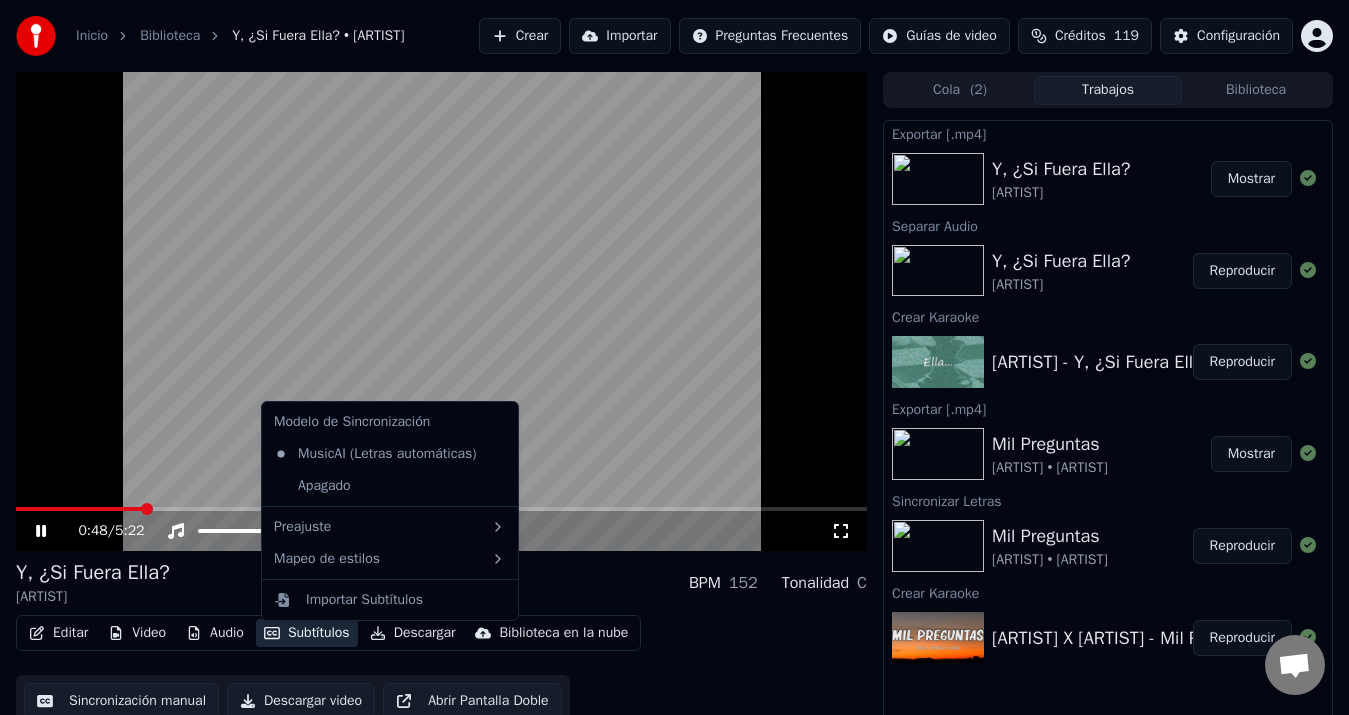 click on "Subtítulos" at bounding box center [307, 633] 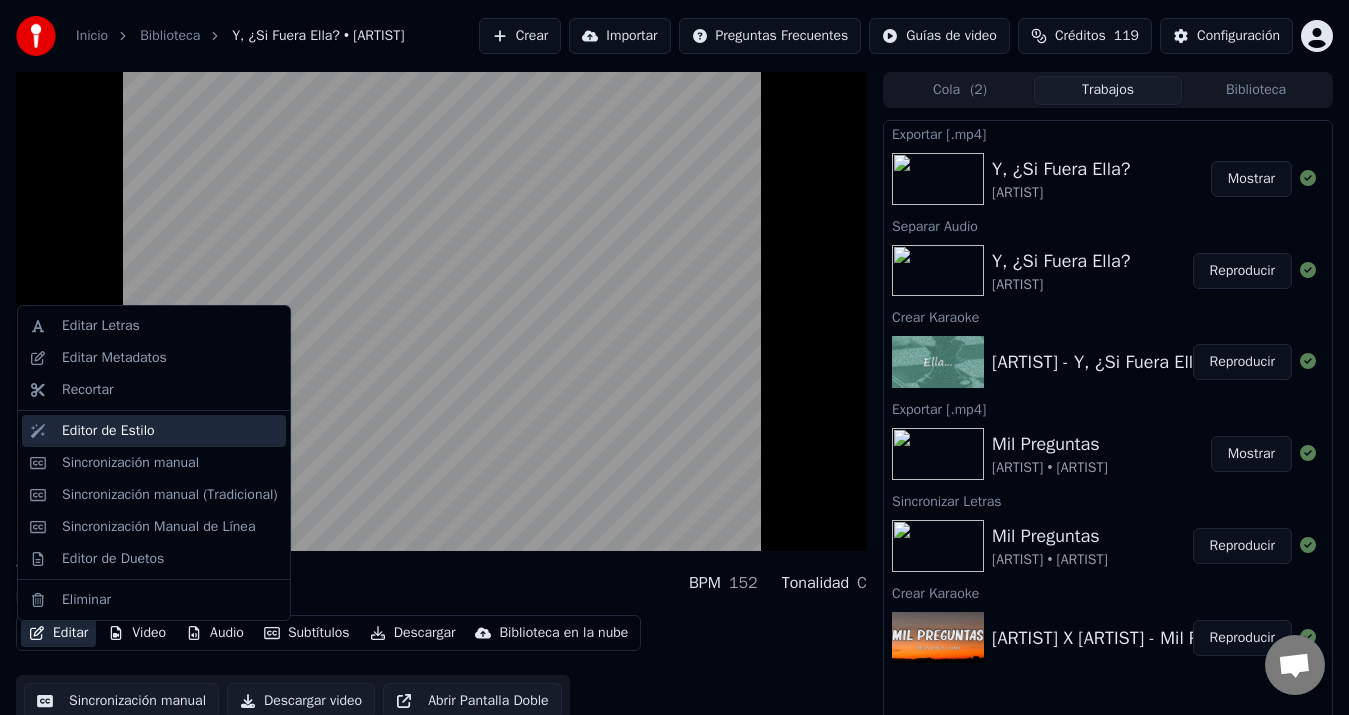 click on "Editor de Estilo" at bounding box center (108, 431) 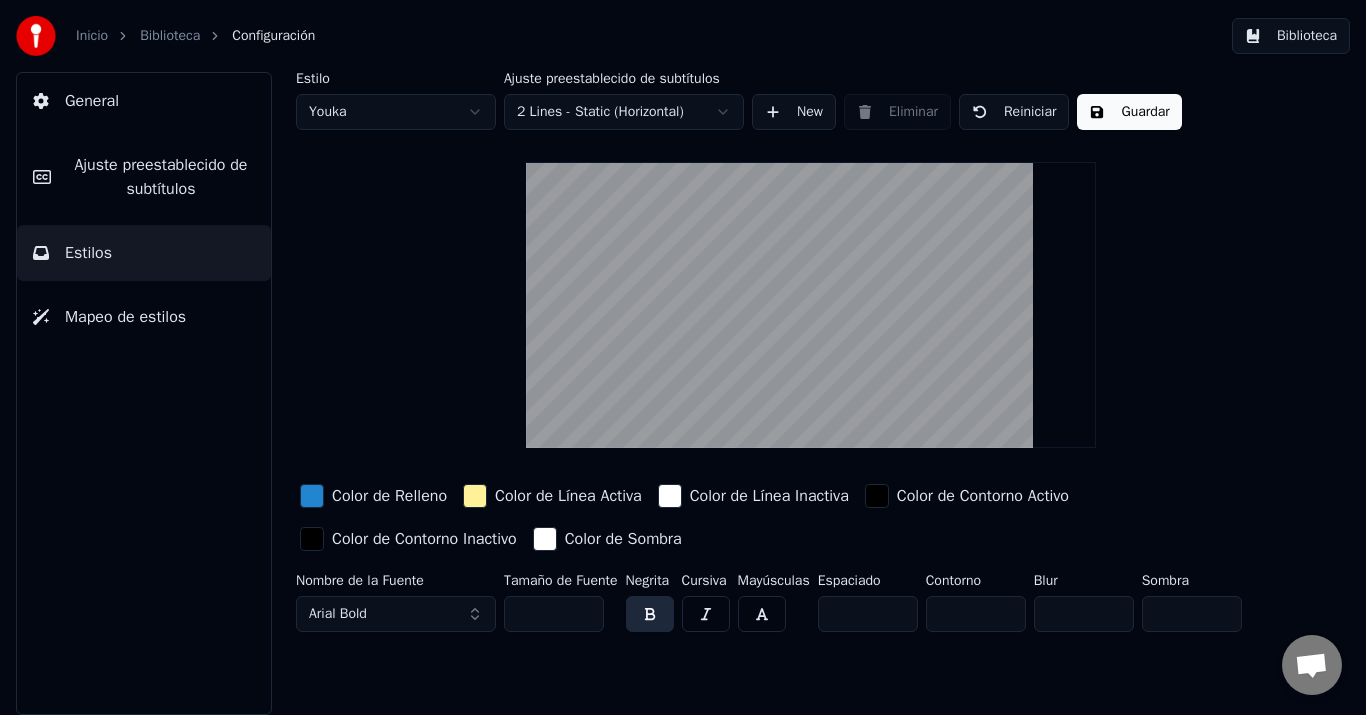 click at bounding box center (877, 496) 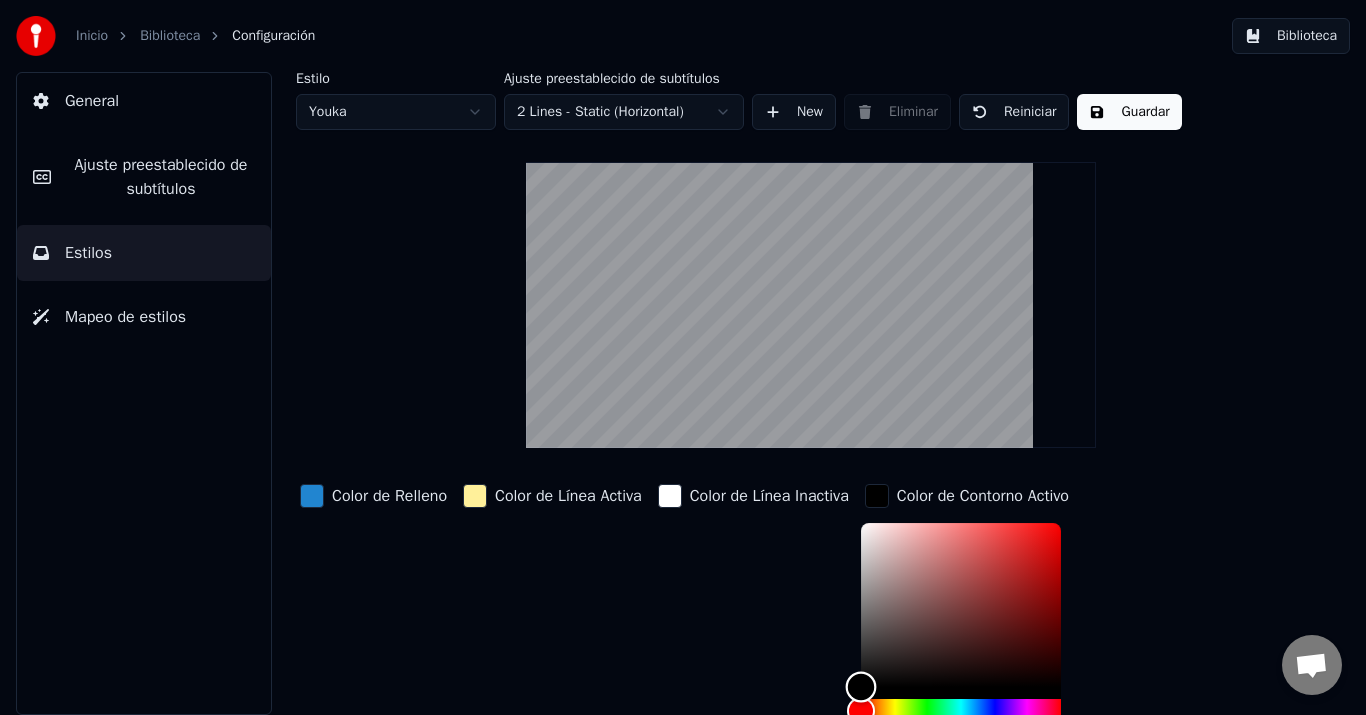 click at bounding box center [961, 605] 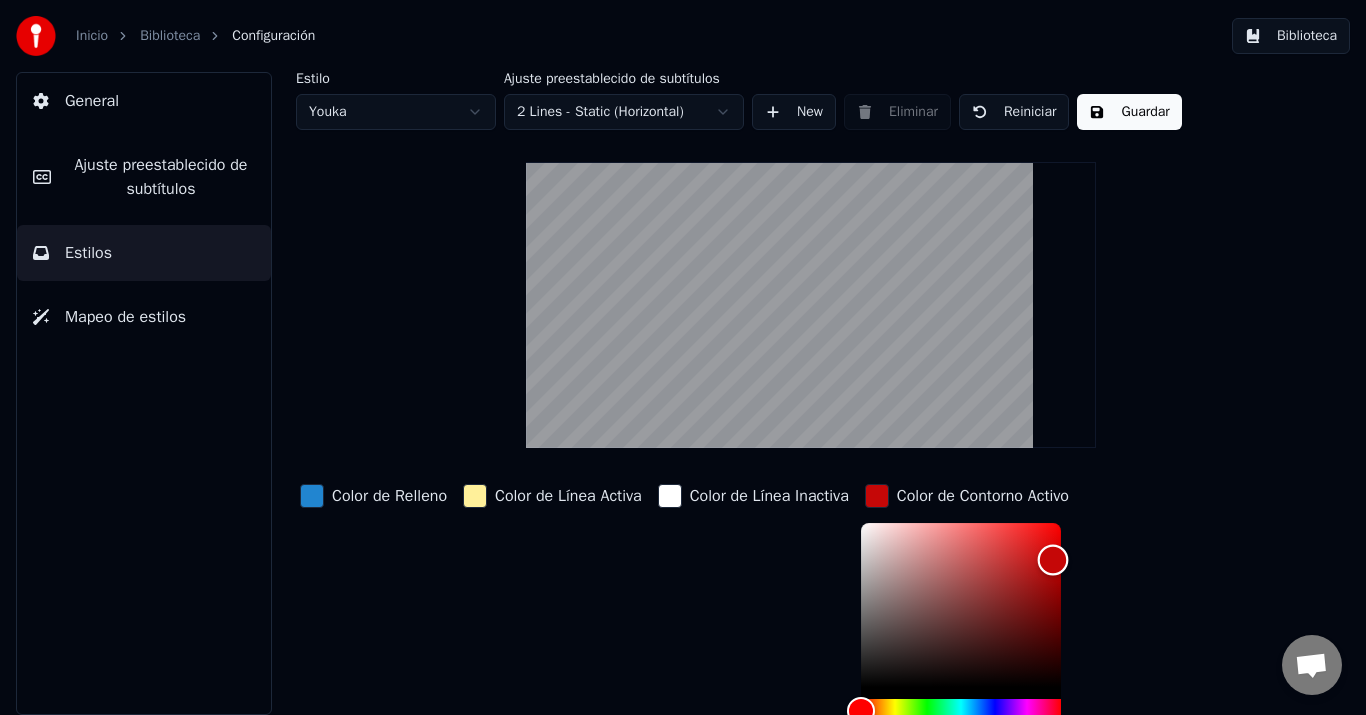 click at bounding box center (961, 605) 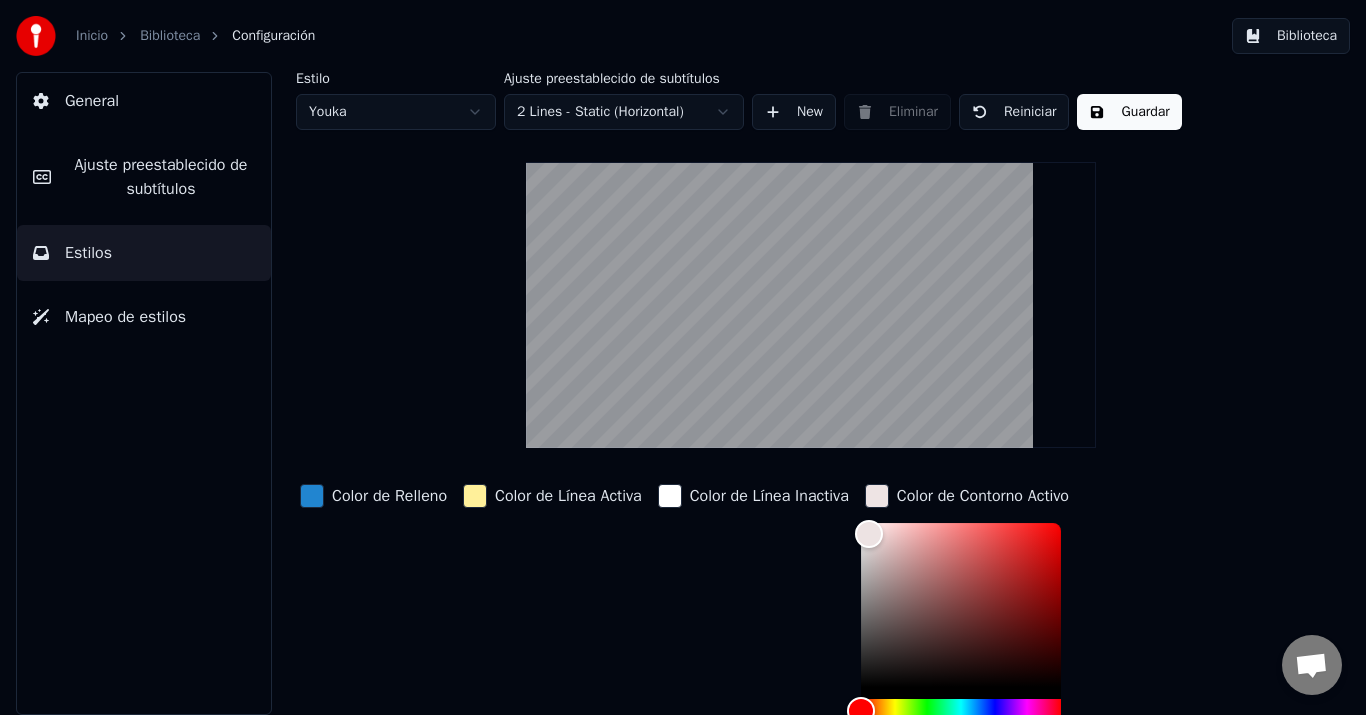 click at bounding box center [961, 611] 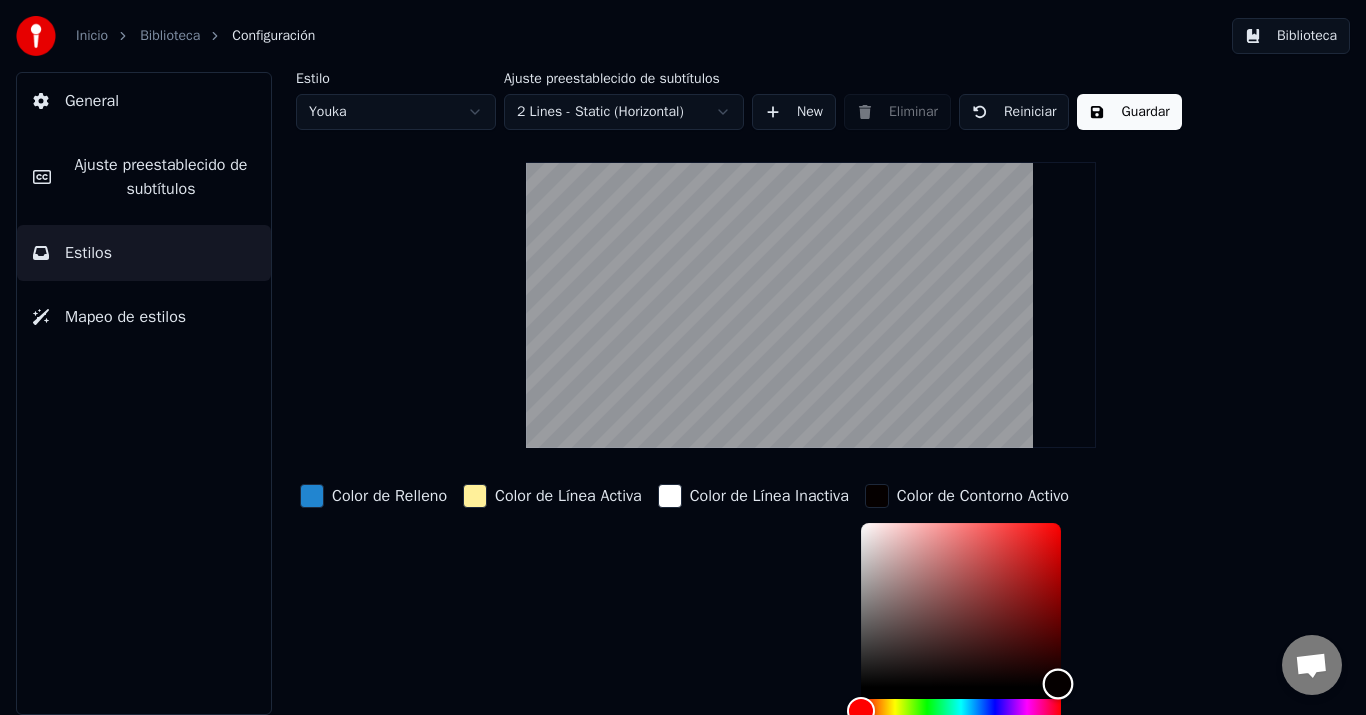 type on "*******" 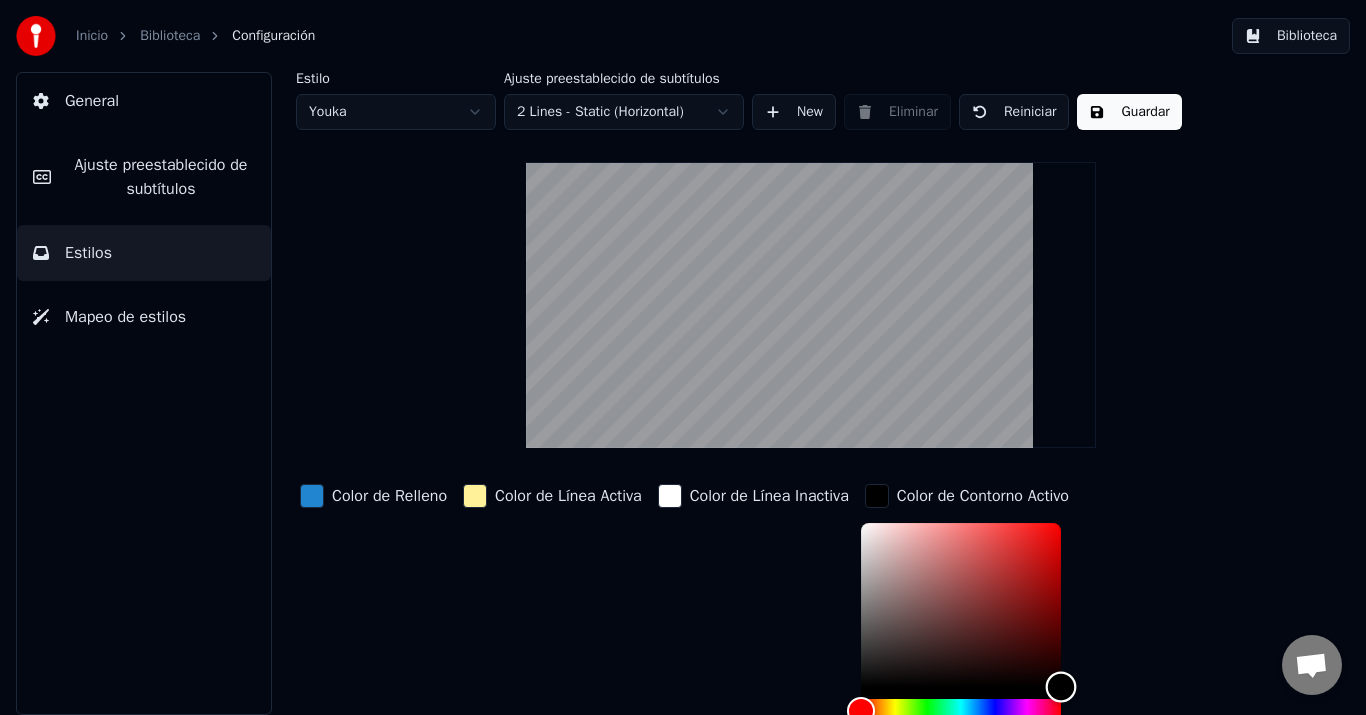 drag, startPoint x: 870, startPoint y: 530, endPoint x: 1074, endPoint y: 692, distance: 260.4995 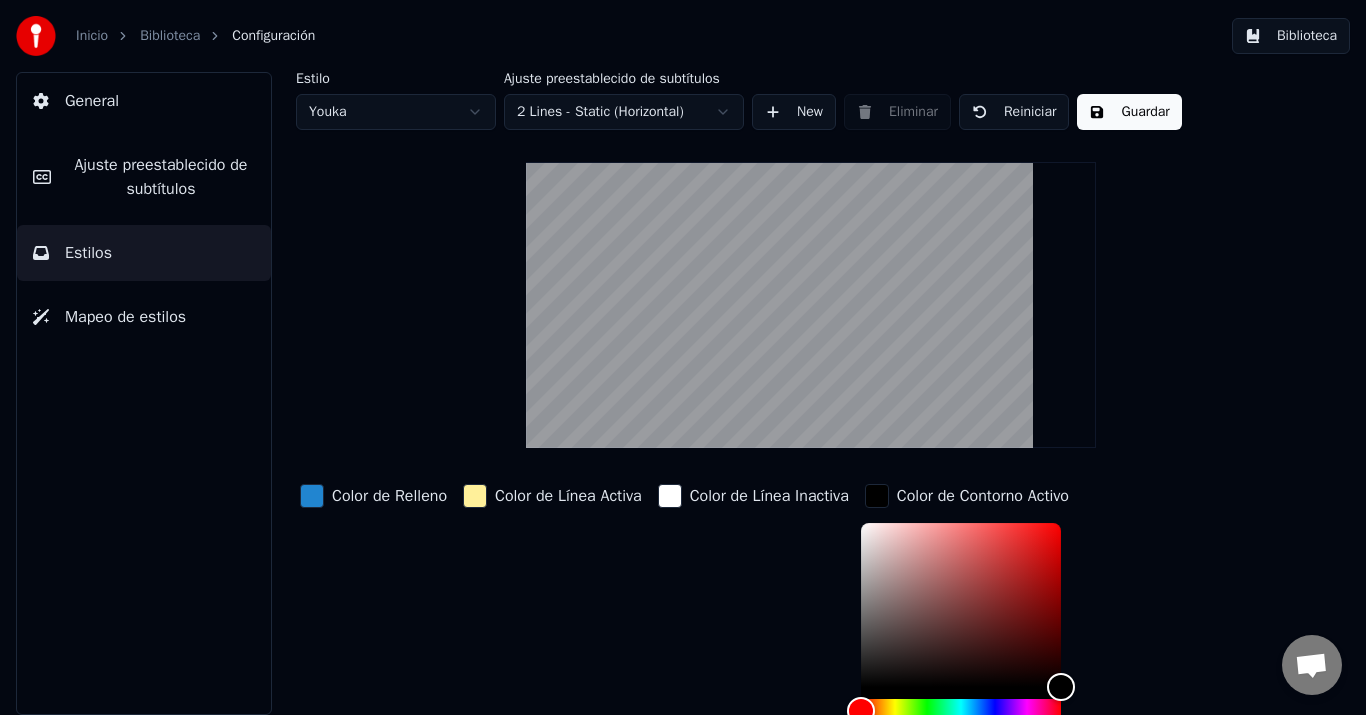 click at bounding box center [312, 496] 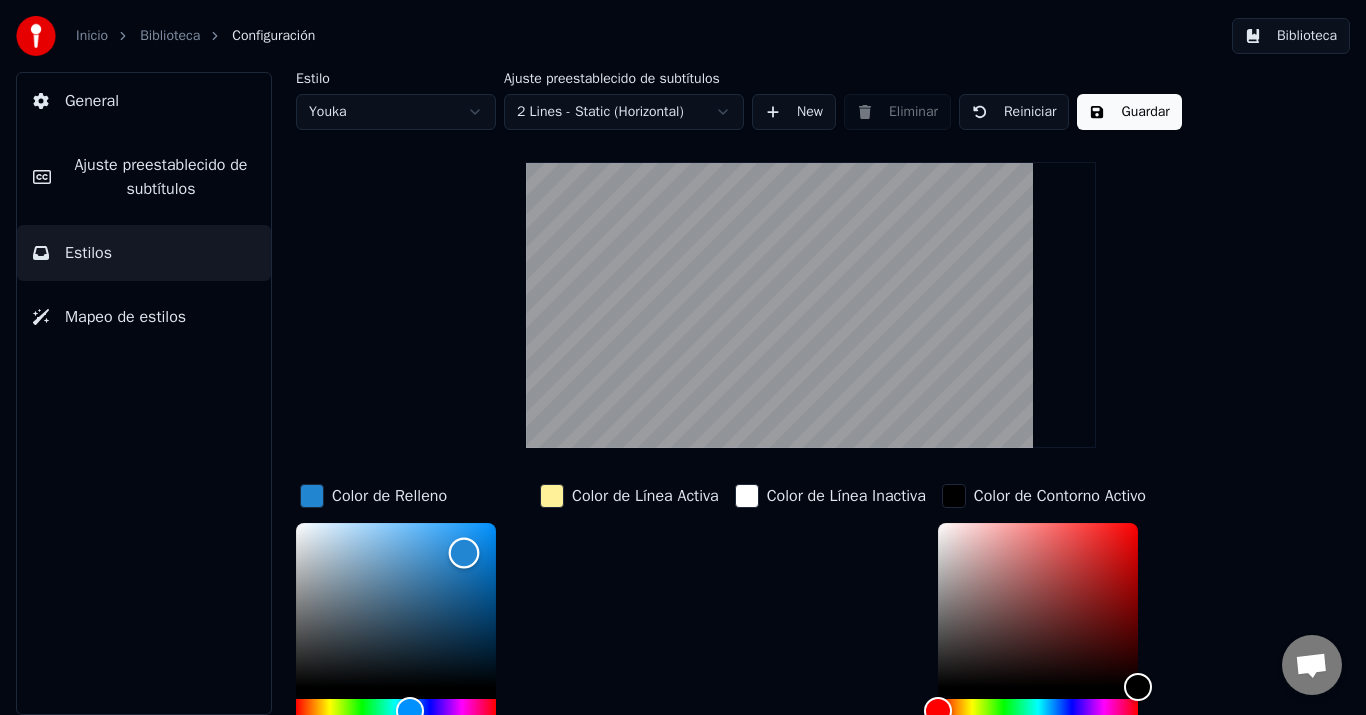 type on "*******" 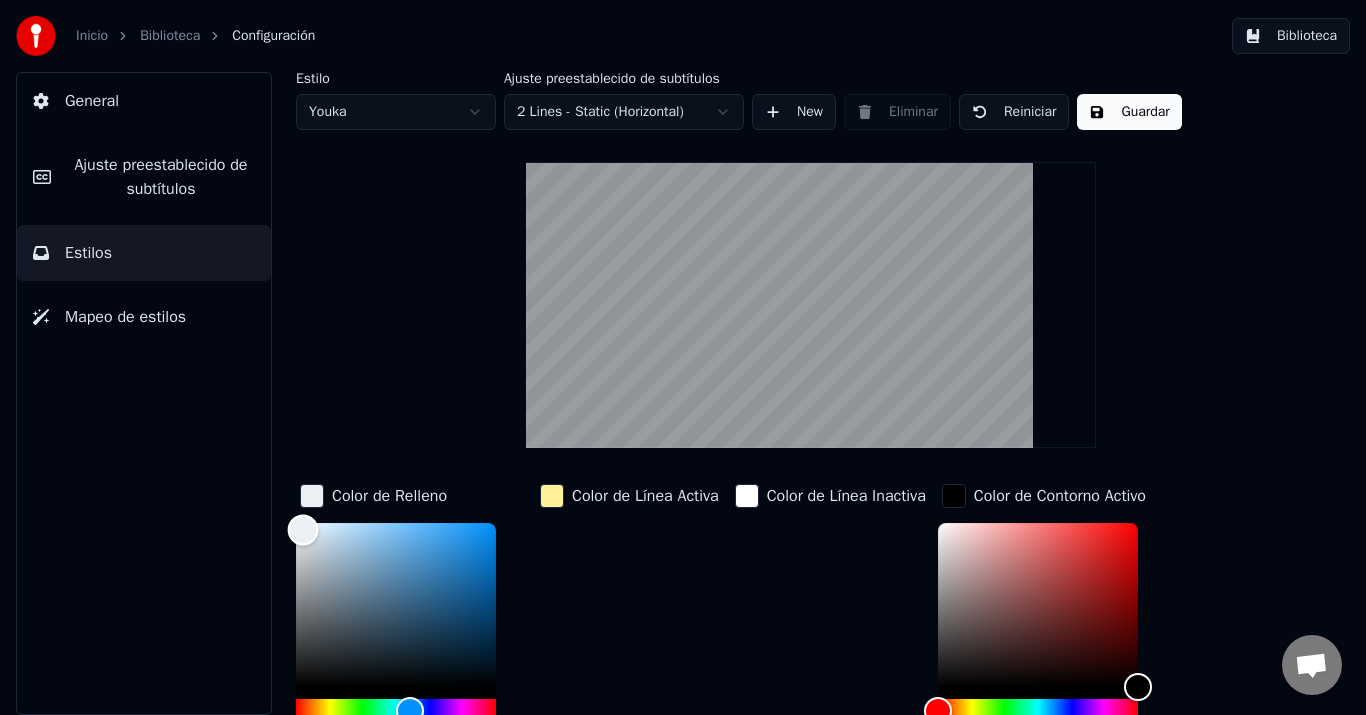 click at bounding box center [396, 605] 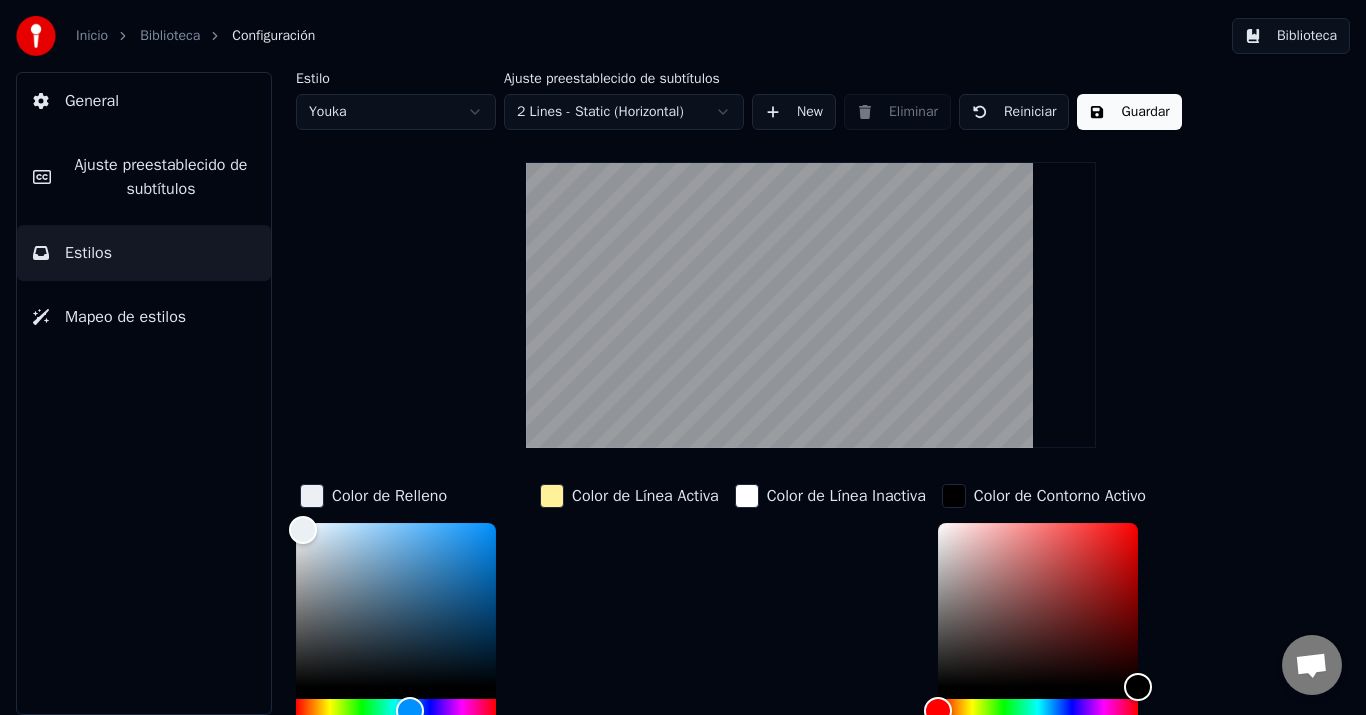 click on "Mapeo de estilos" at bounding box center (125, 317) 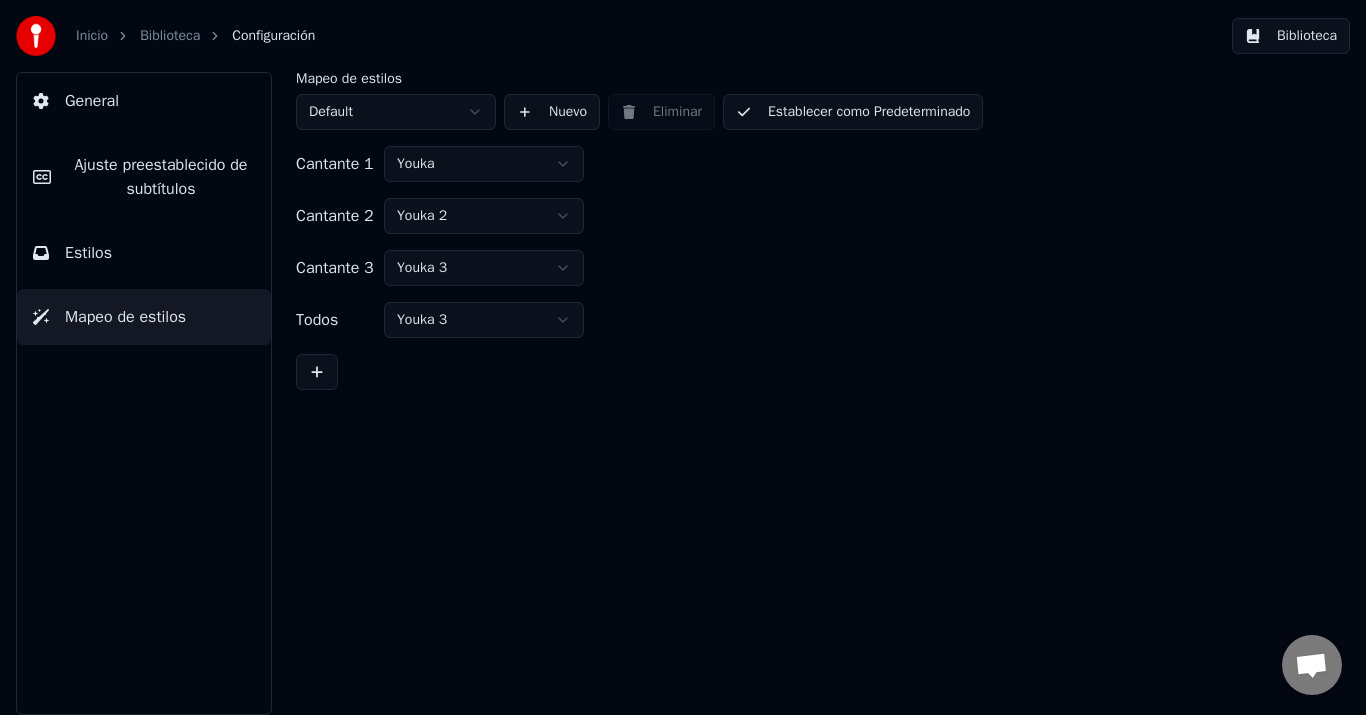 click on "Inicio" at bounding box center (92, 36) 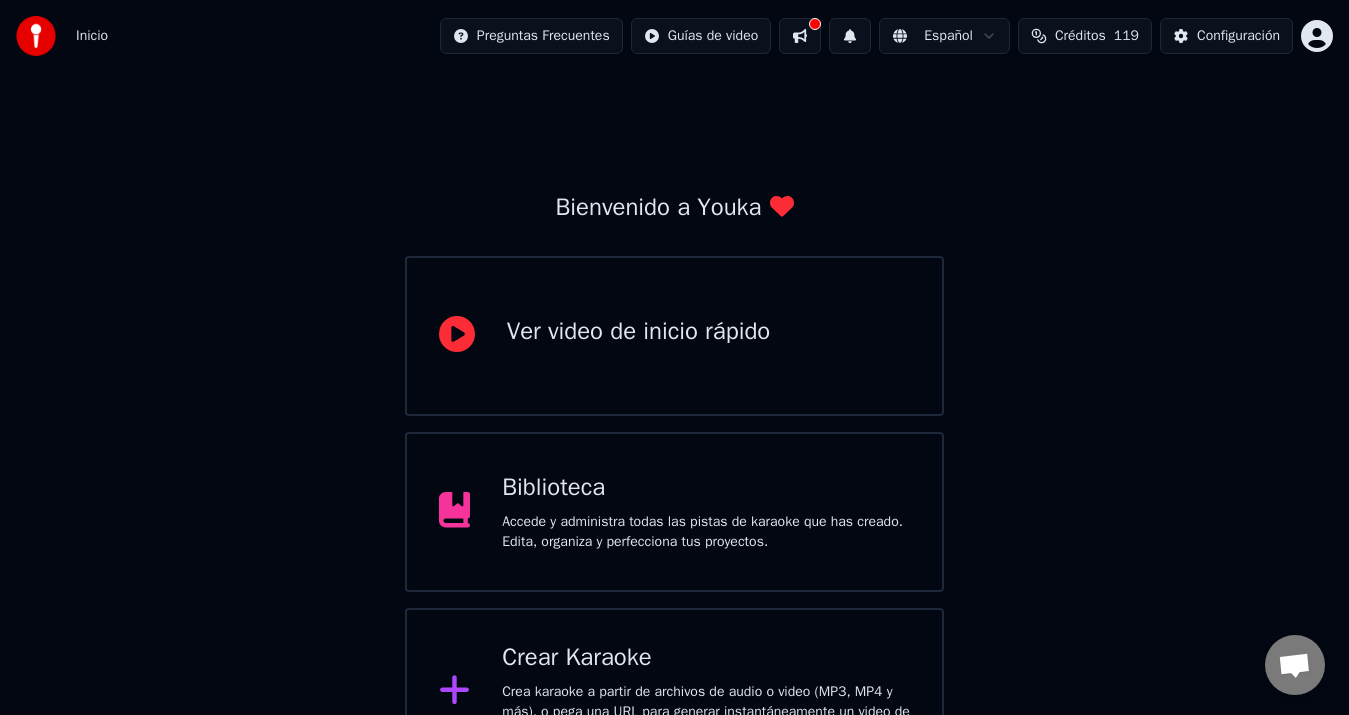 click on "Biblioteca" at bounding box center (706, 488) 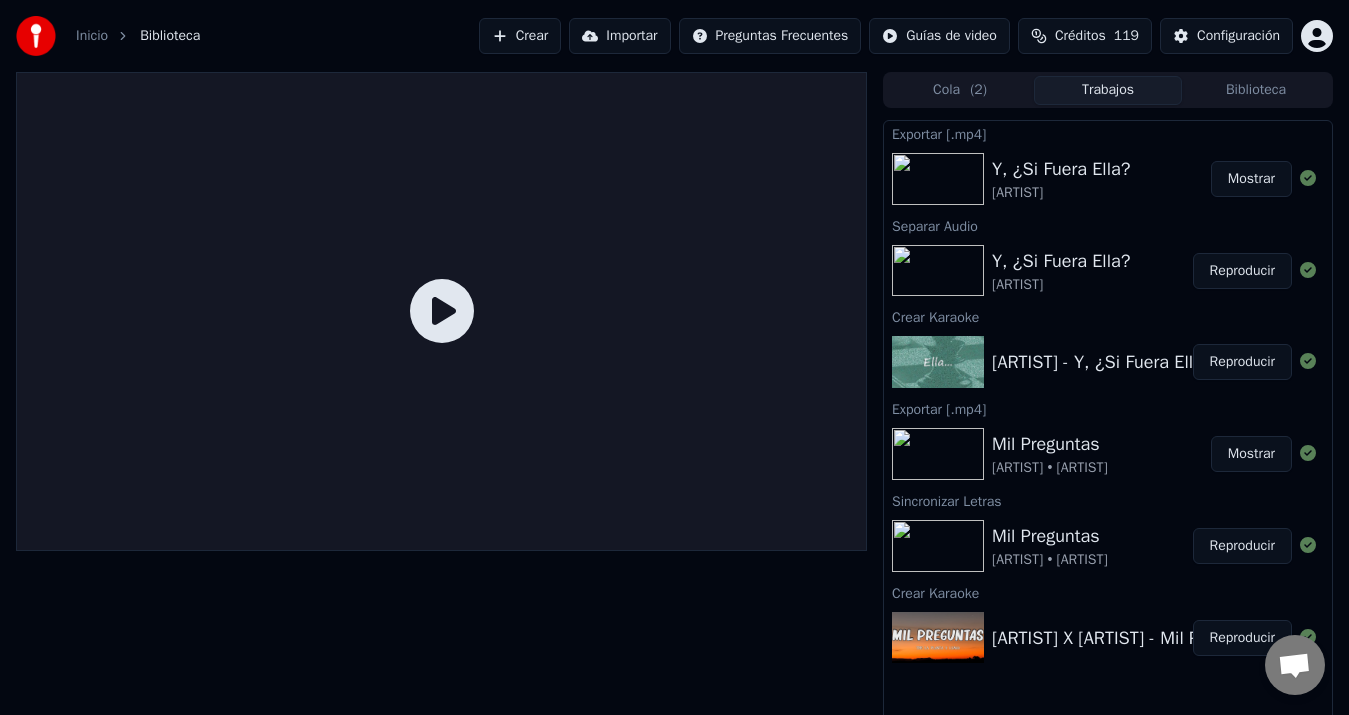 click at bounding box center [942, 179] 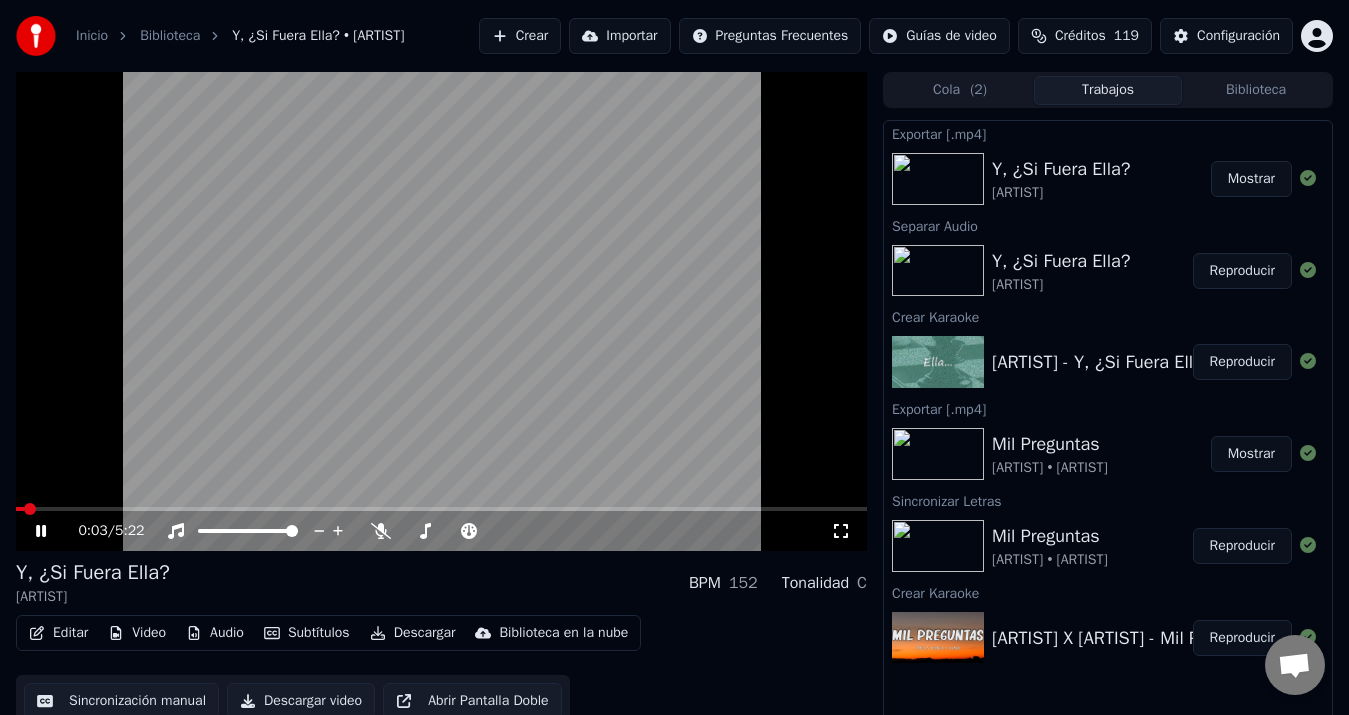 type 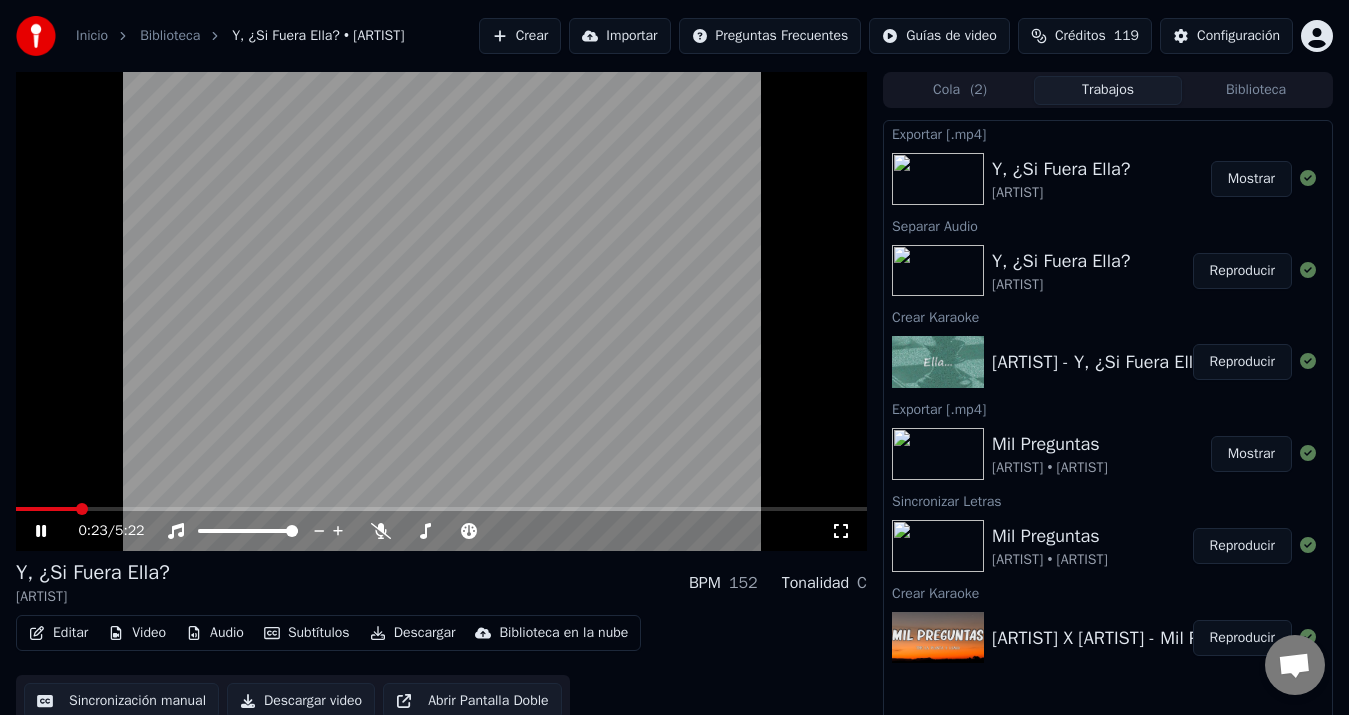 click at bounding box center (441, 509) 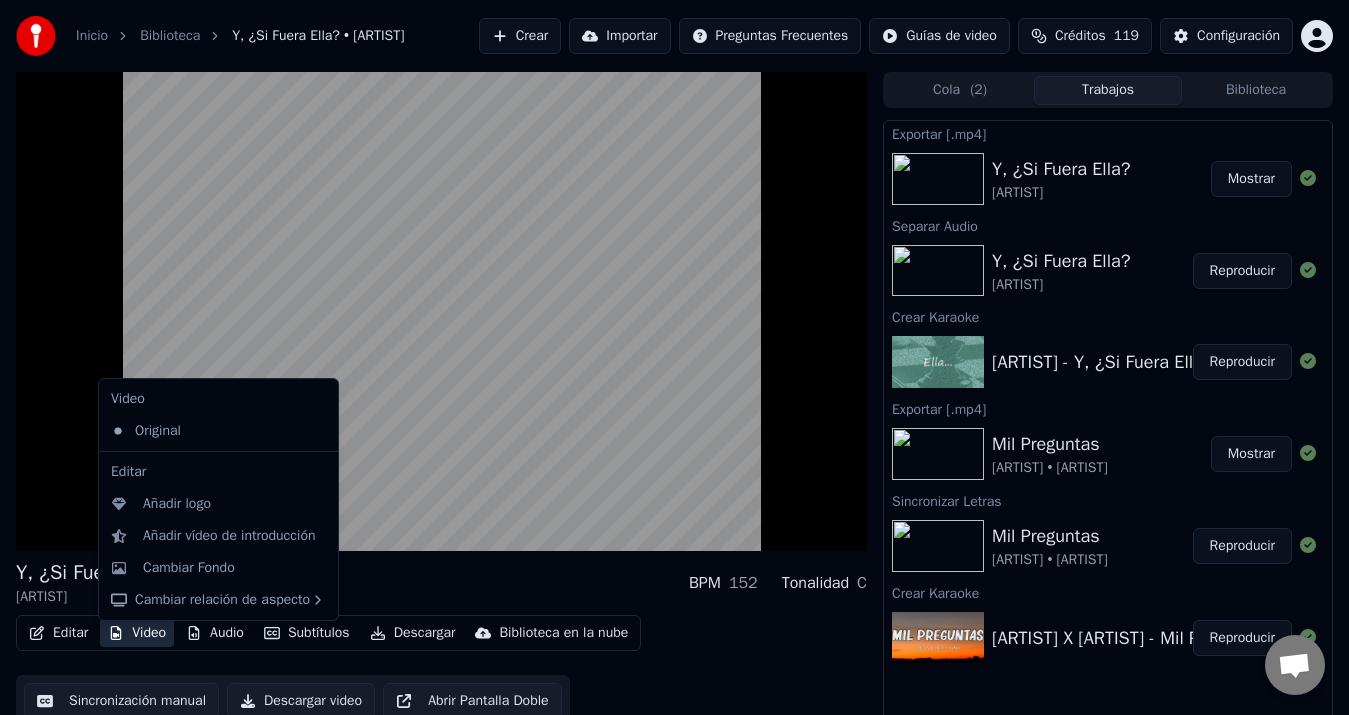 click on "Video" at bounding box center (137, 633) 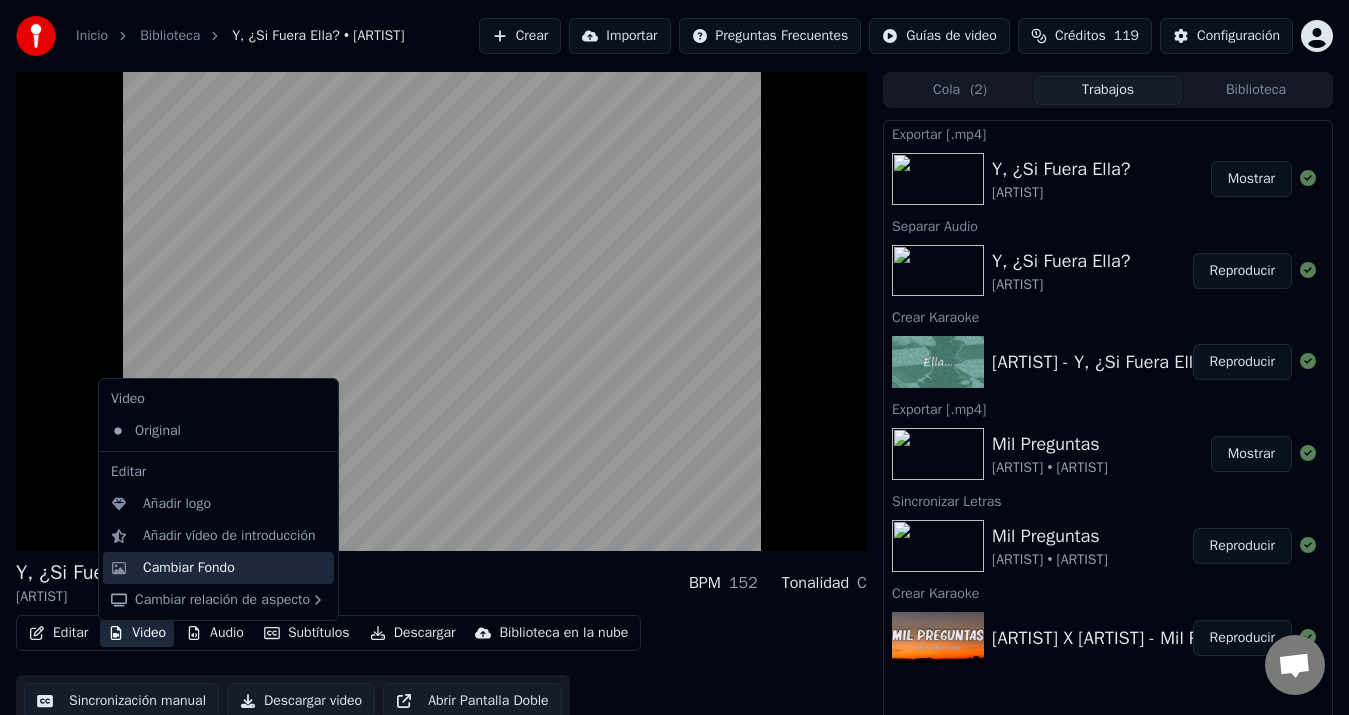 click on "Cambiar Fondo" at bounding box center [234, 568] 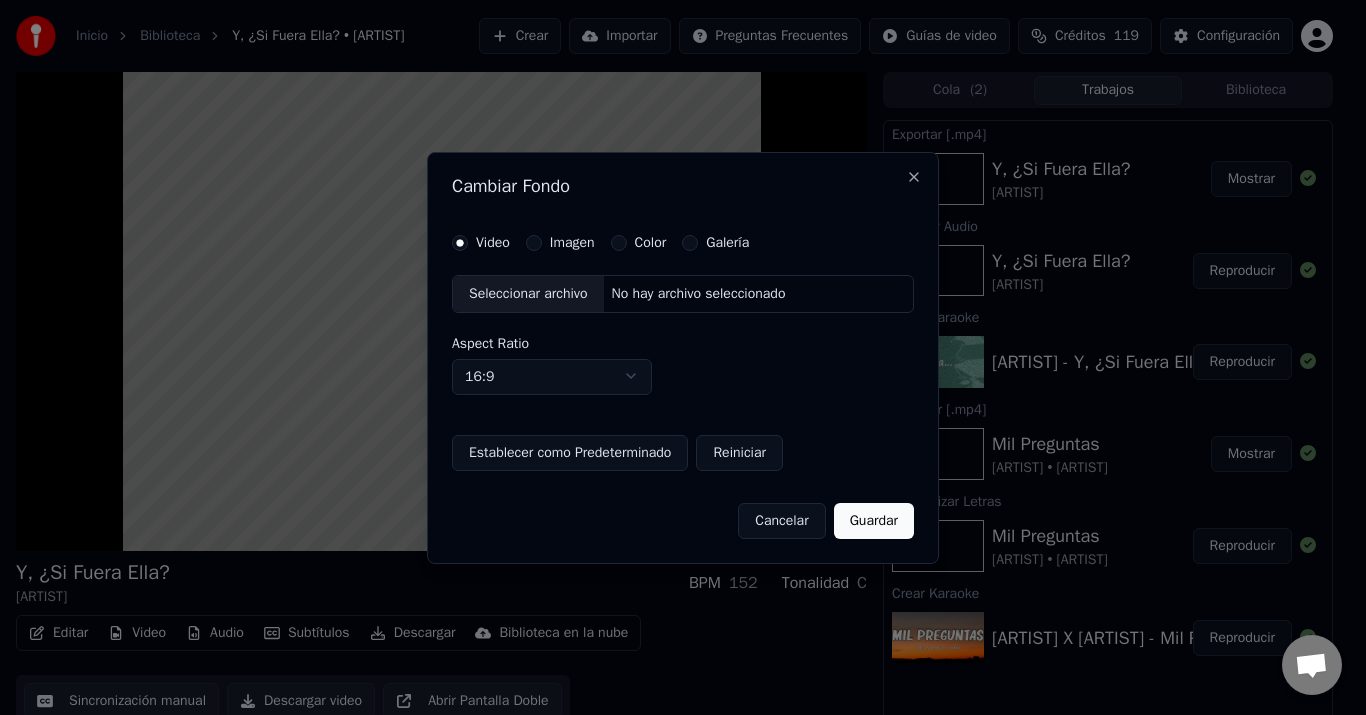 click on "Color" at bounding box center [619, 243] 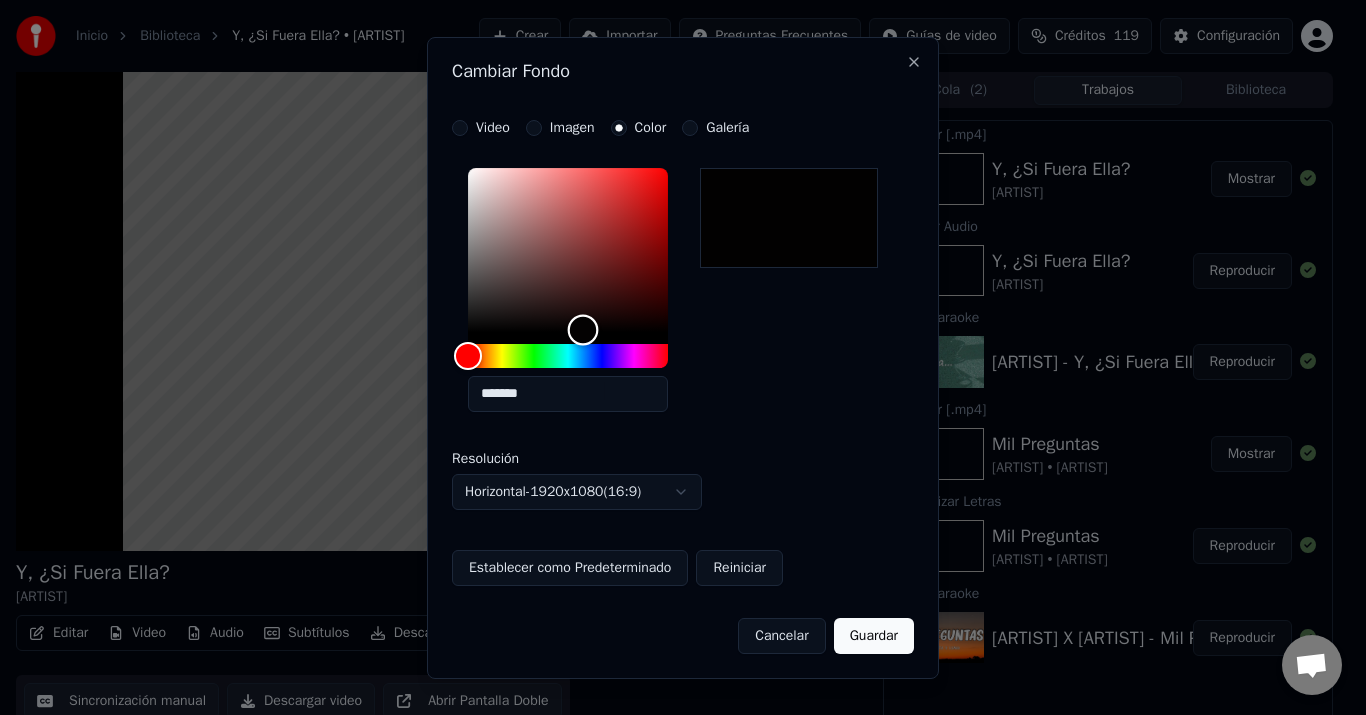 type on "*******" 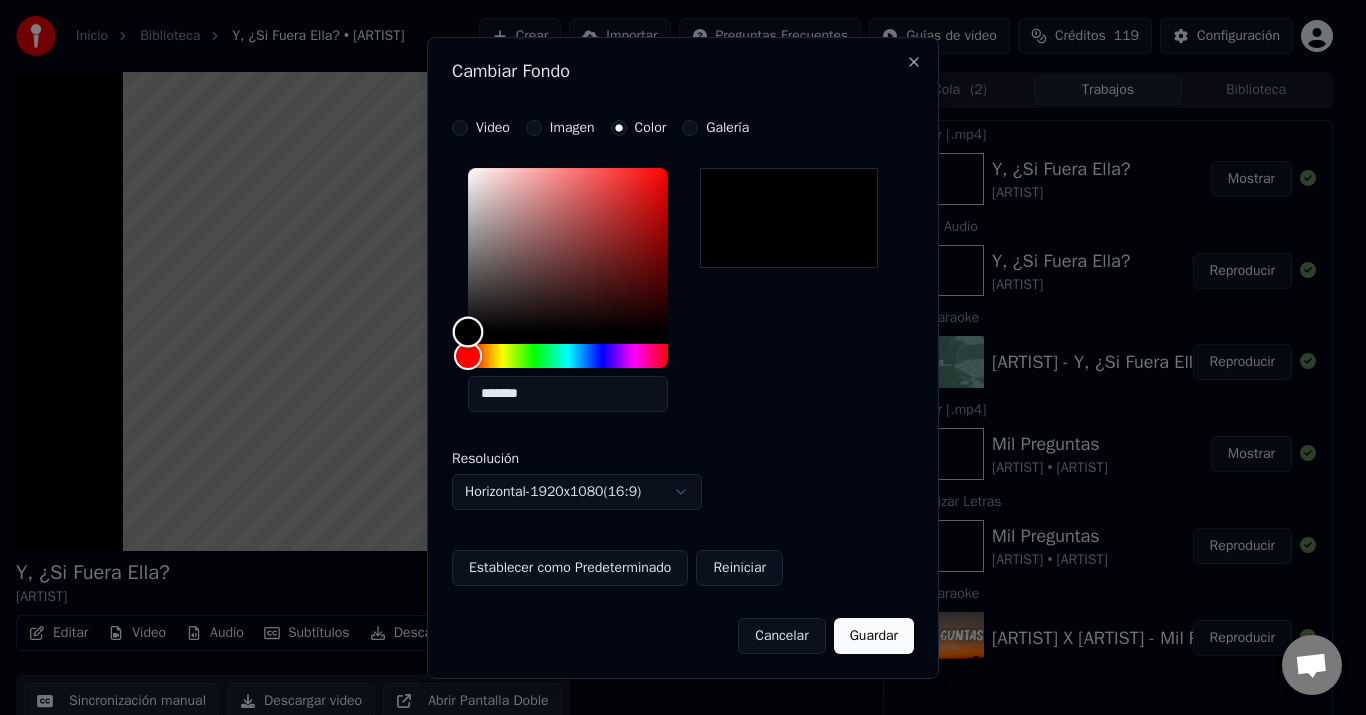 drag, startPoint x: 472, startPoint y: 332, endPoint x: 360, endPoint y: 416, distance: 140 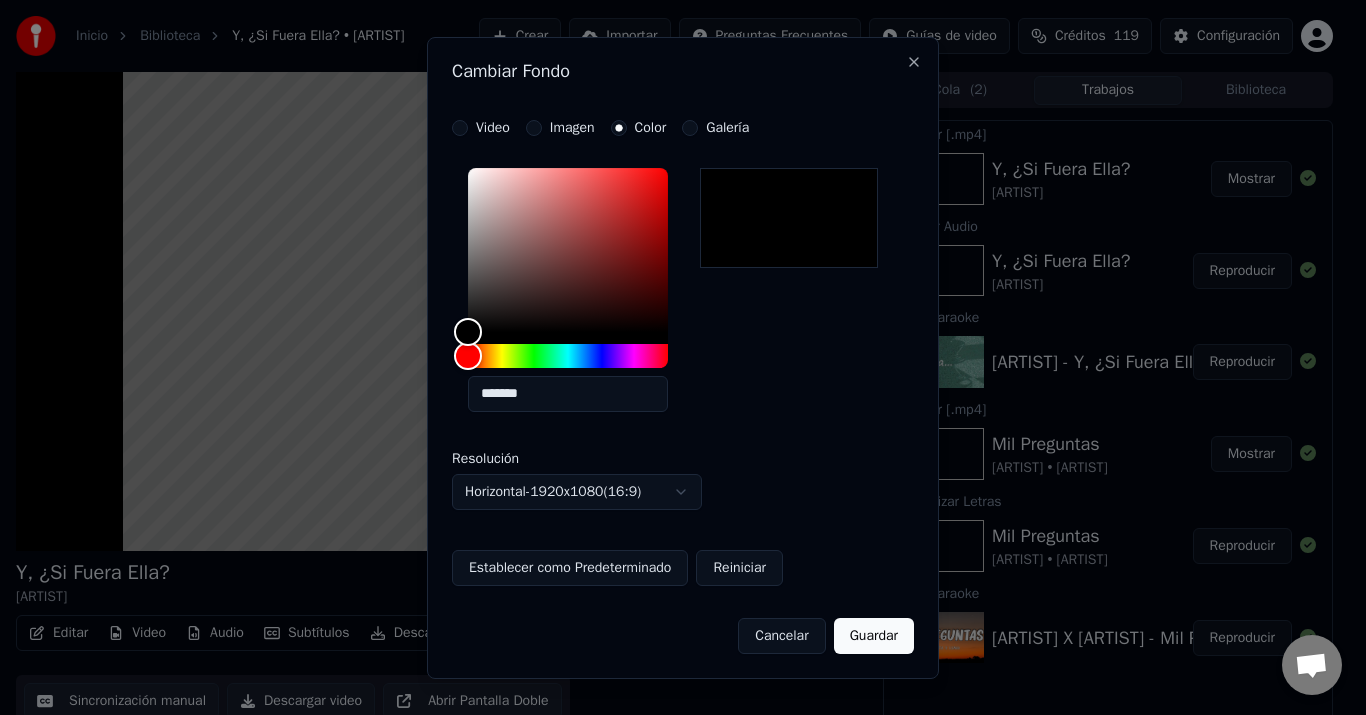 click on "Guardar" at bounding box center [874, 636] 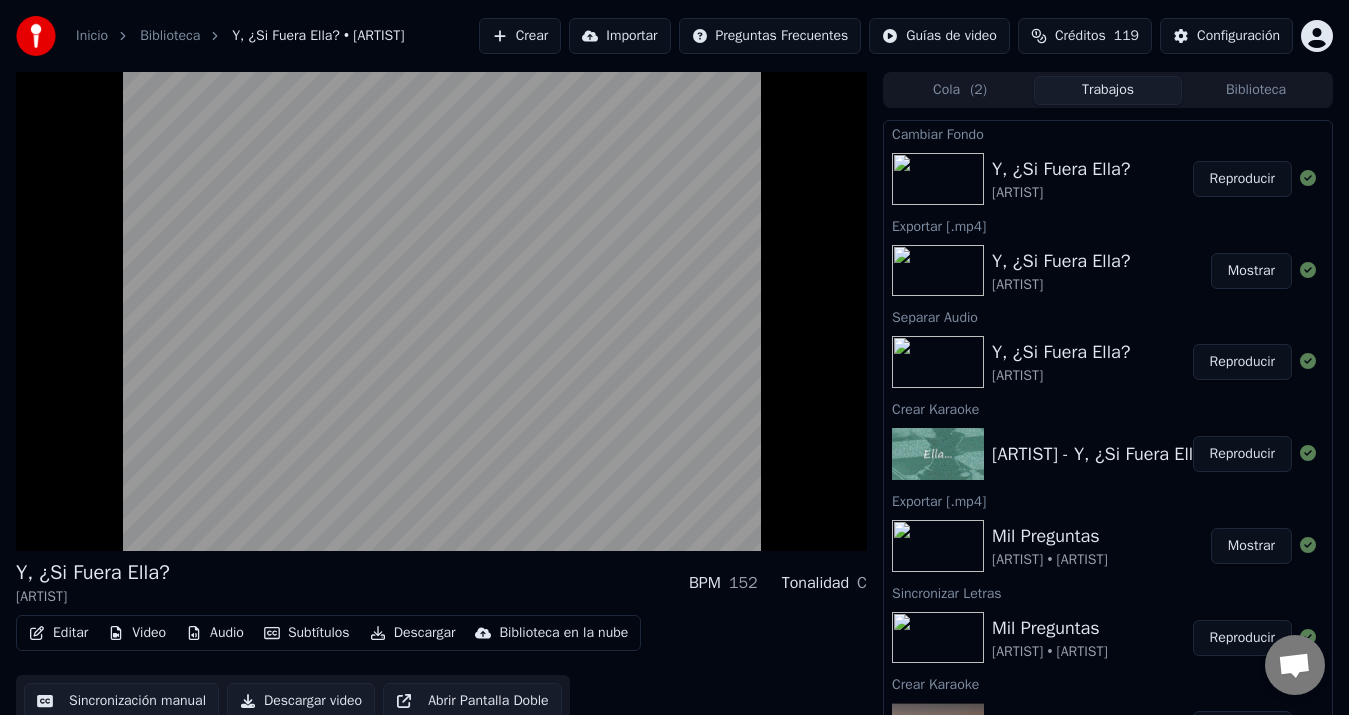 click on "Reproducir" at bounding box center [1242, 179] 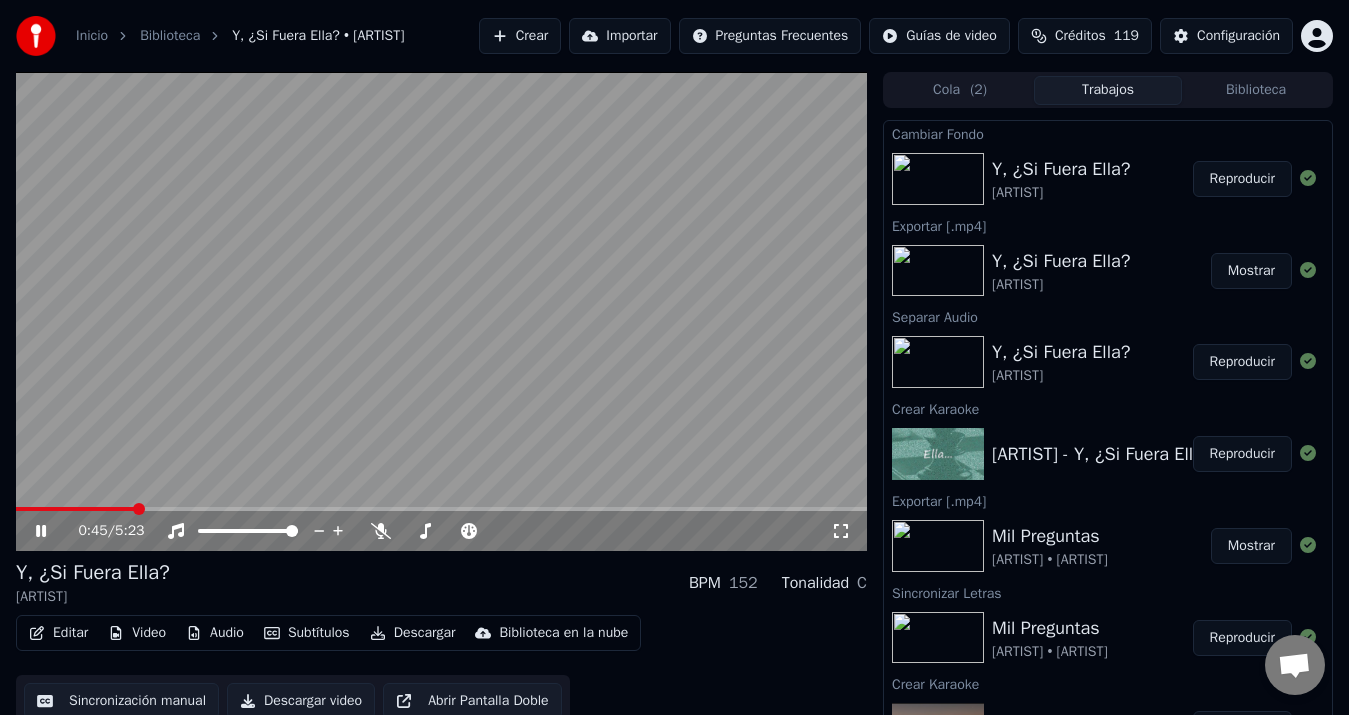 click at bounding box center [441, 509] 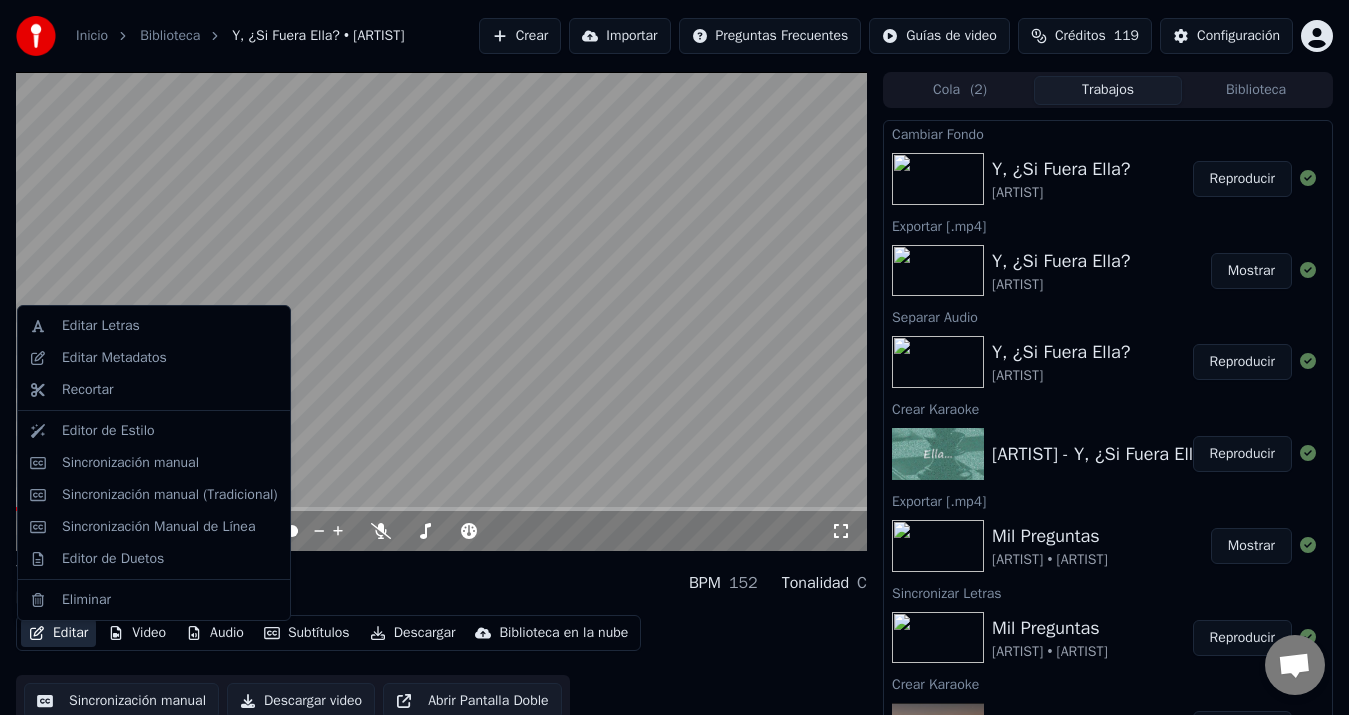 click on "Editar" at bounding box center (58, 633) 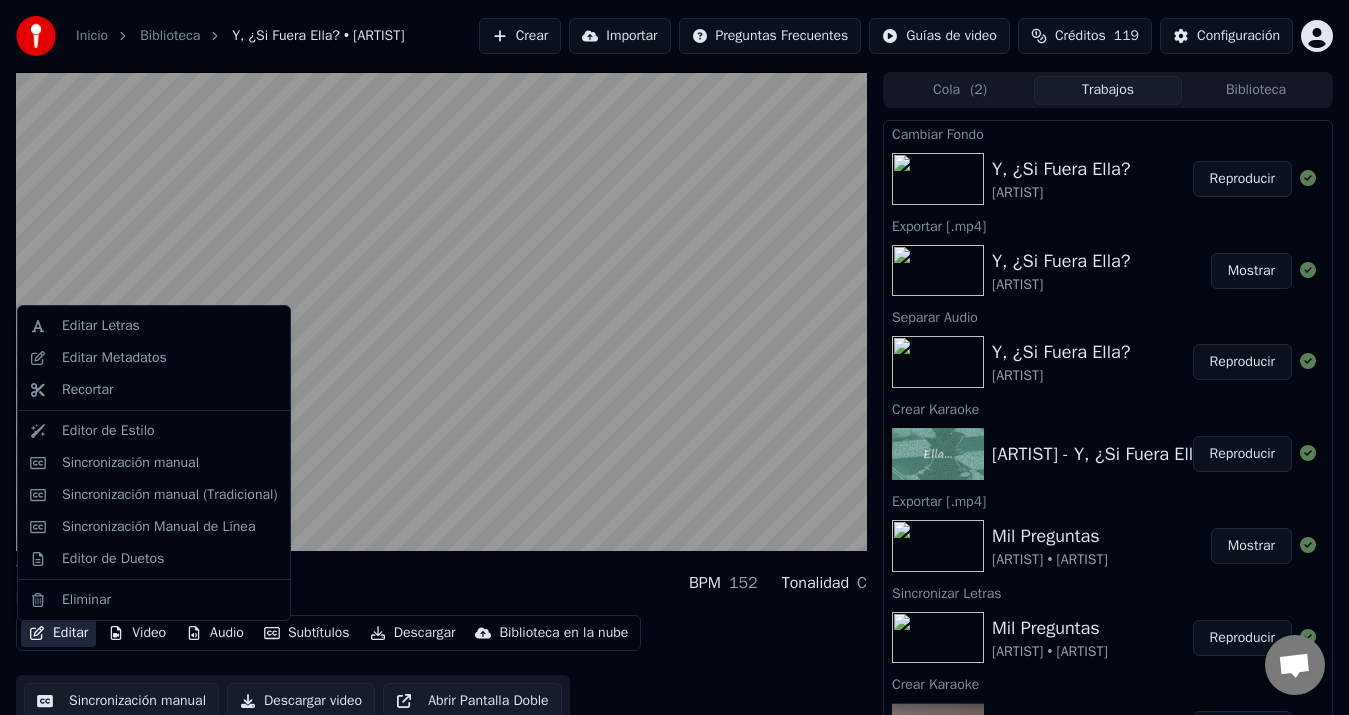 click on "Y, ¿Si Fuera Ella? [ARTIST] BPM 152 Tonalidad C" at bounding box center [441, 583] 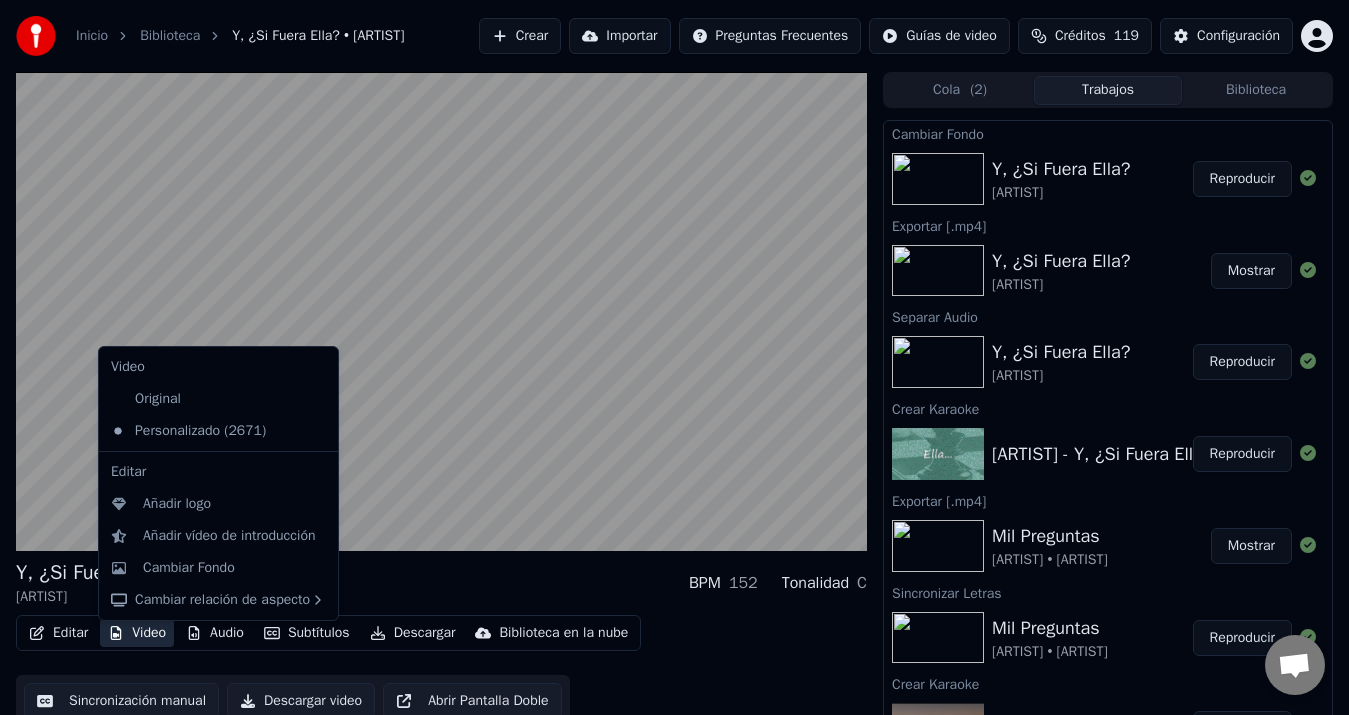 click on "Video" at bounding box center [137, 633] 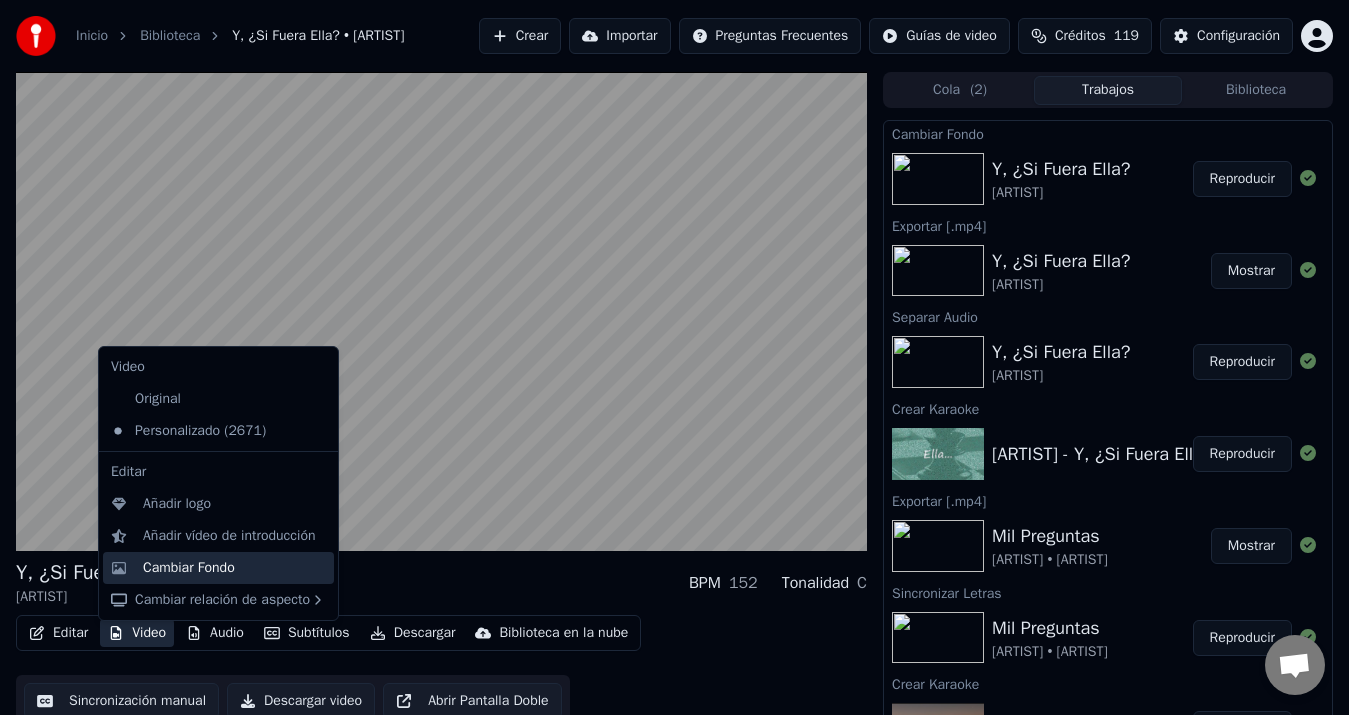 click on "Cambiar Fondo" at bounding box center [189, 568] 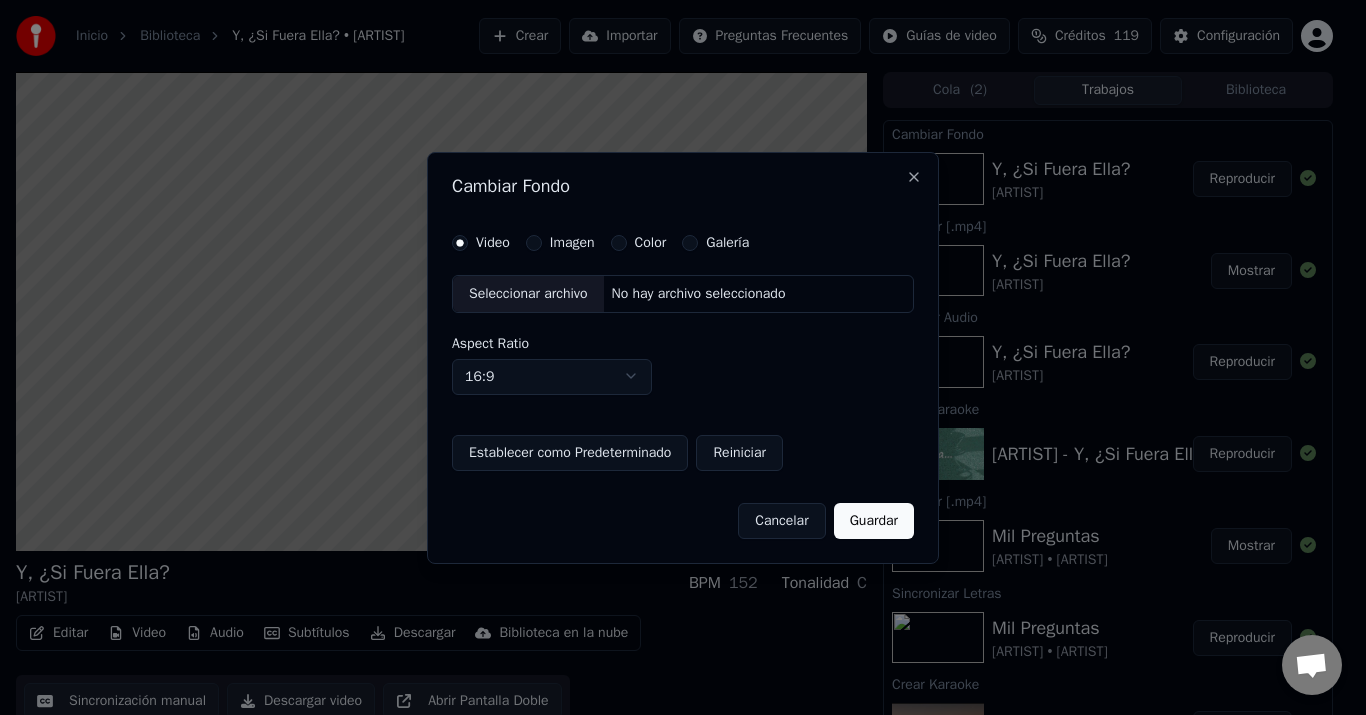 click on "Color" at bounding box center (619, 243) 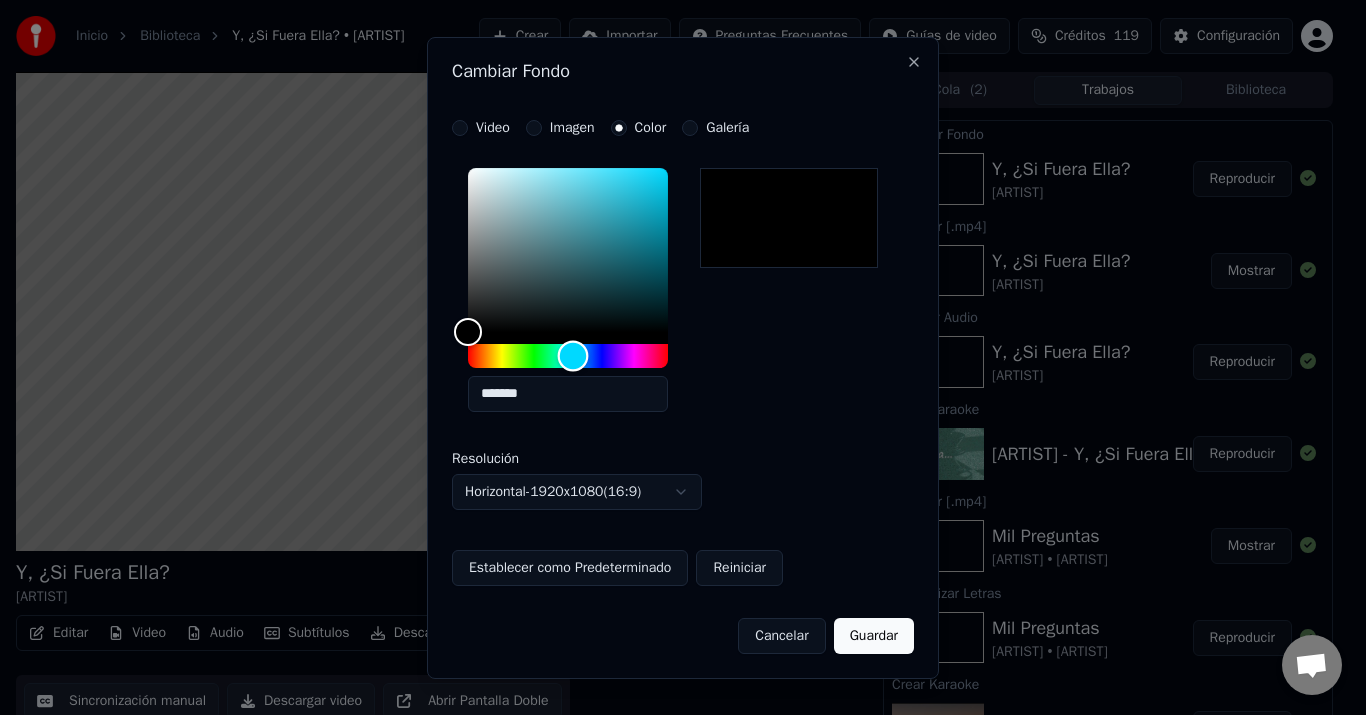 click at bounding box center [568, 356] 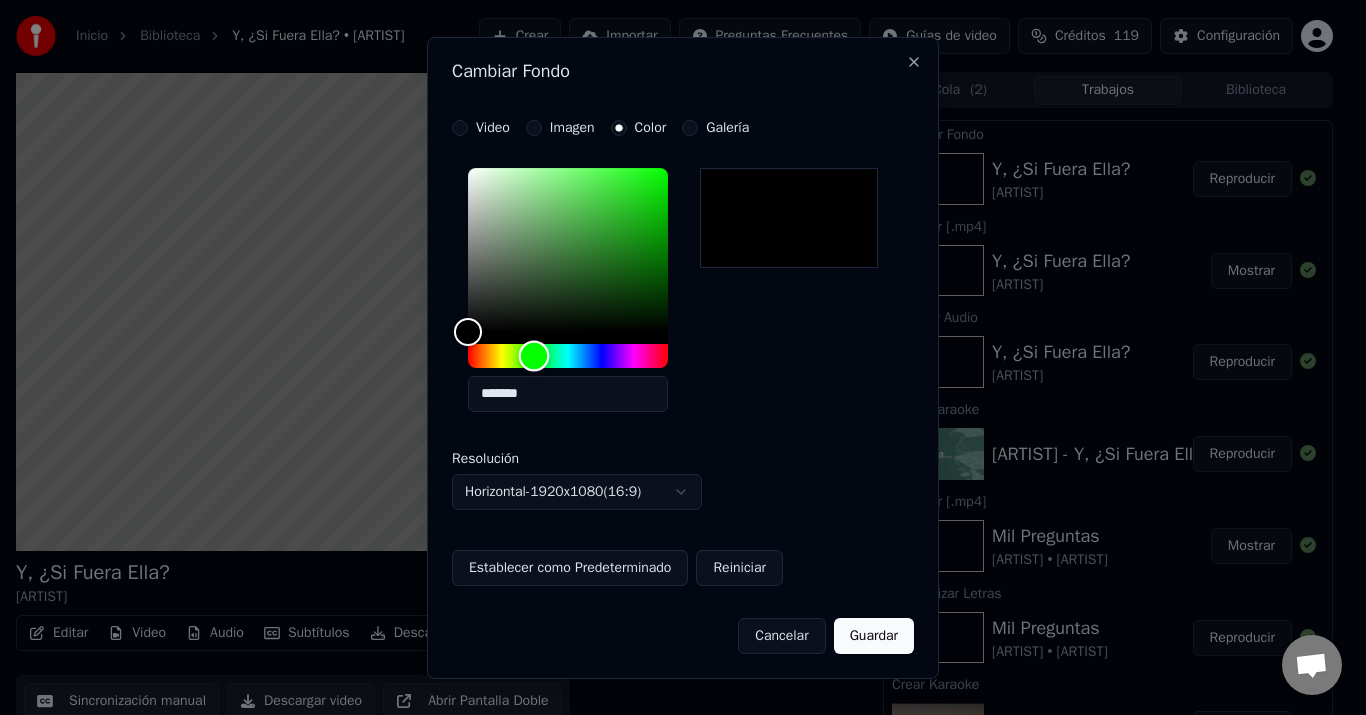 click at bounding box center [568, 356] 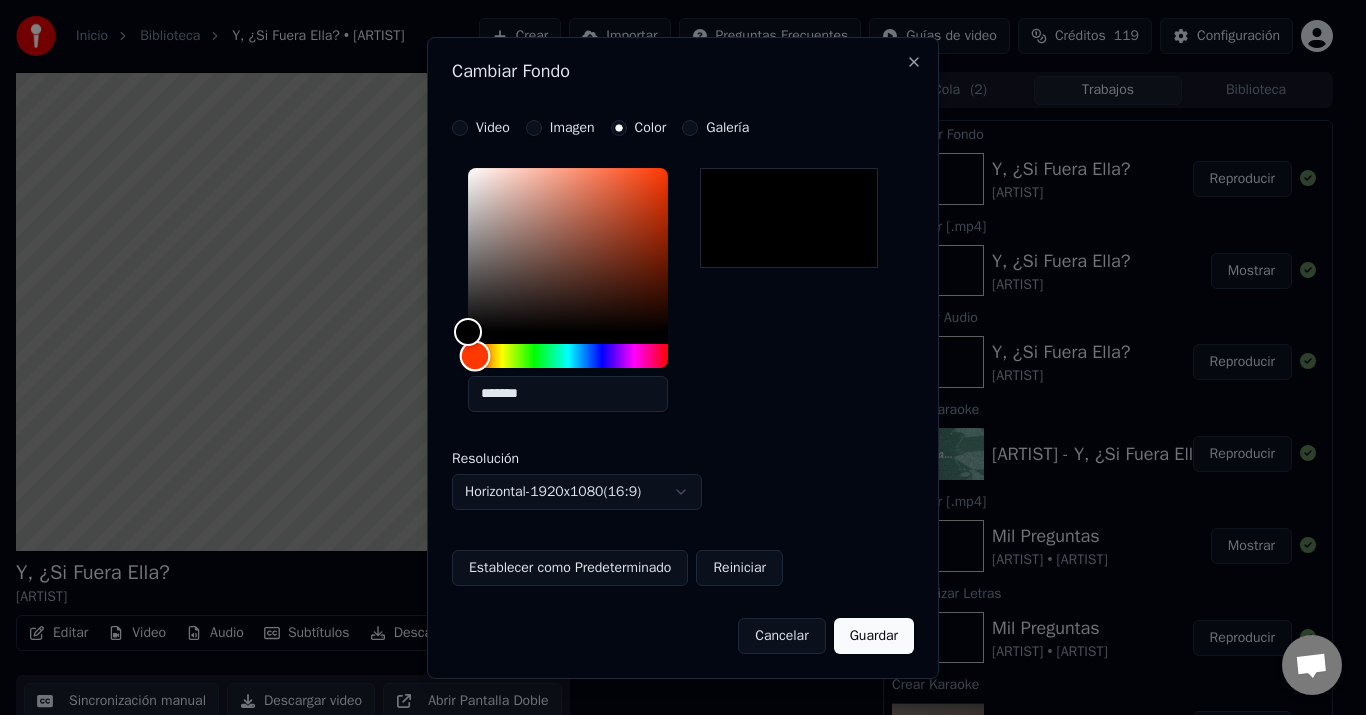 click at bounding box center (568, 356) 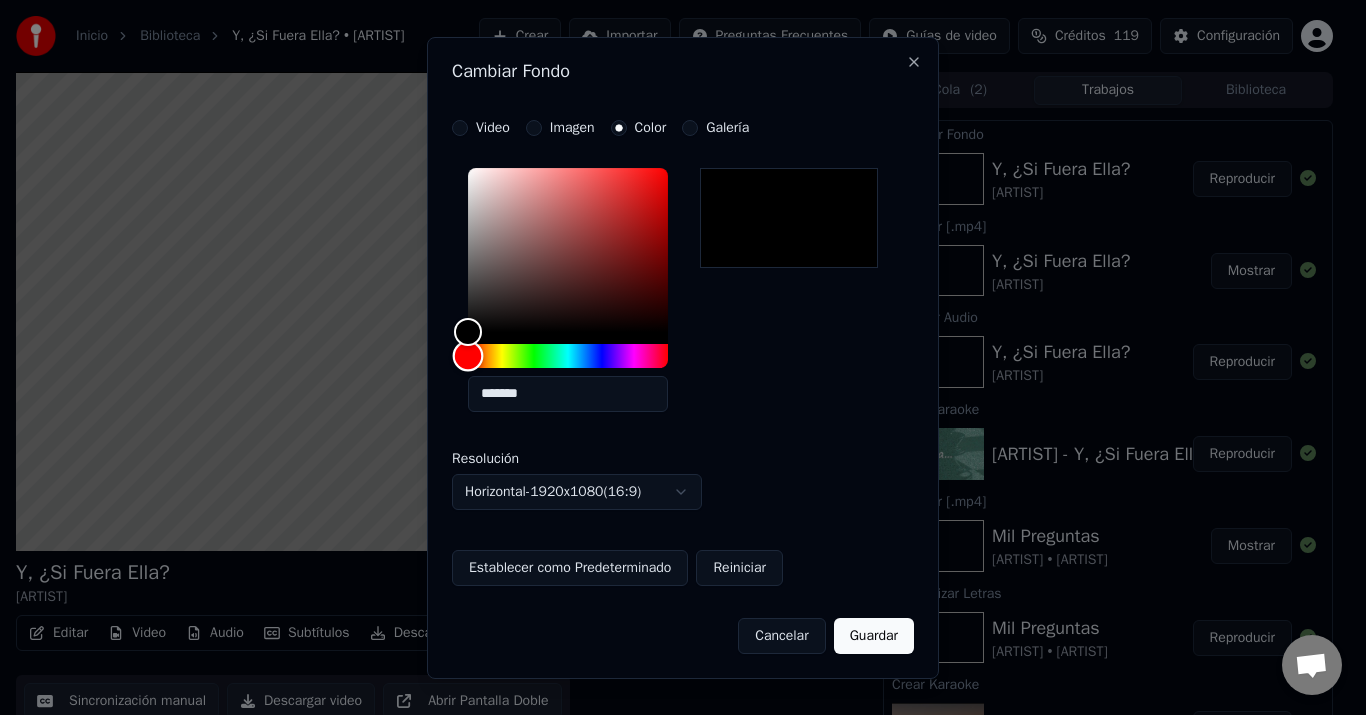 drag, startPoint x: 470, startPoint y: 360, endPoint x: 420, endPoint y: 382, distance: 54.626 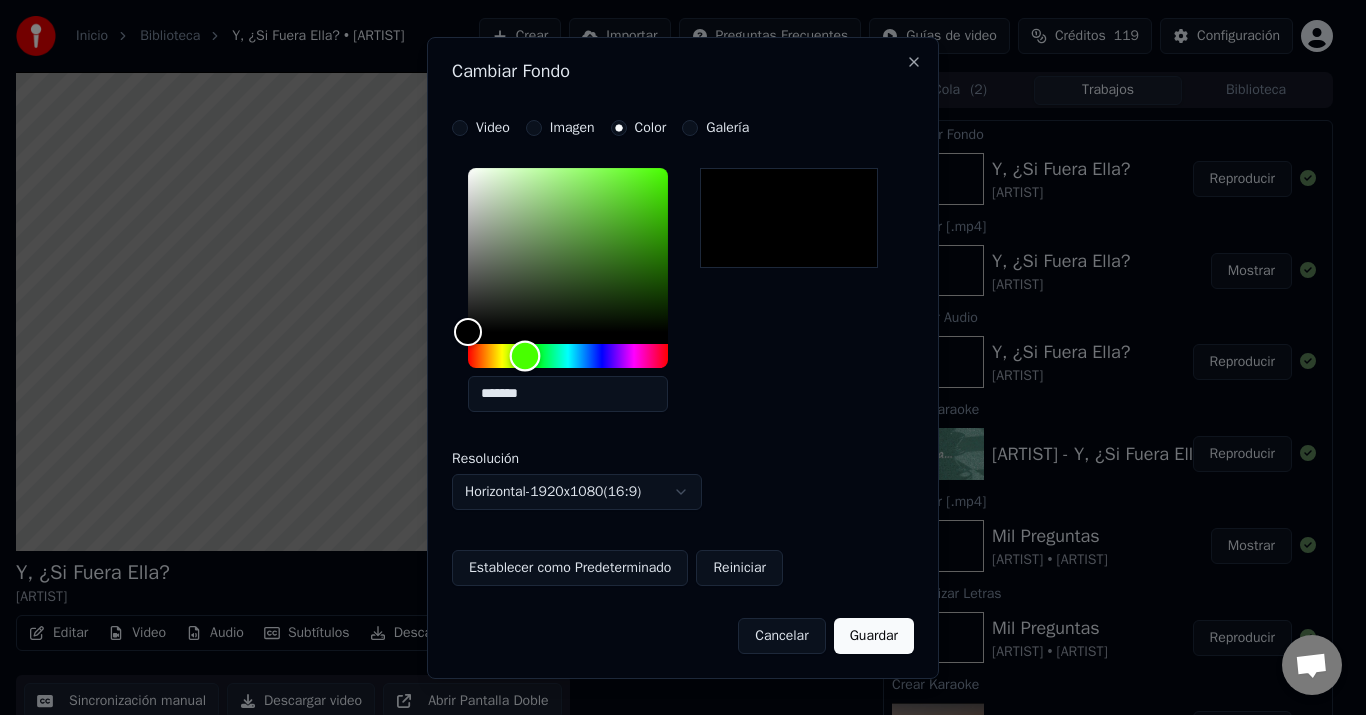 click at bounding box center (568, 356) 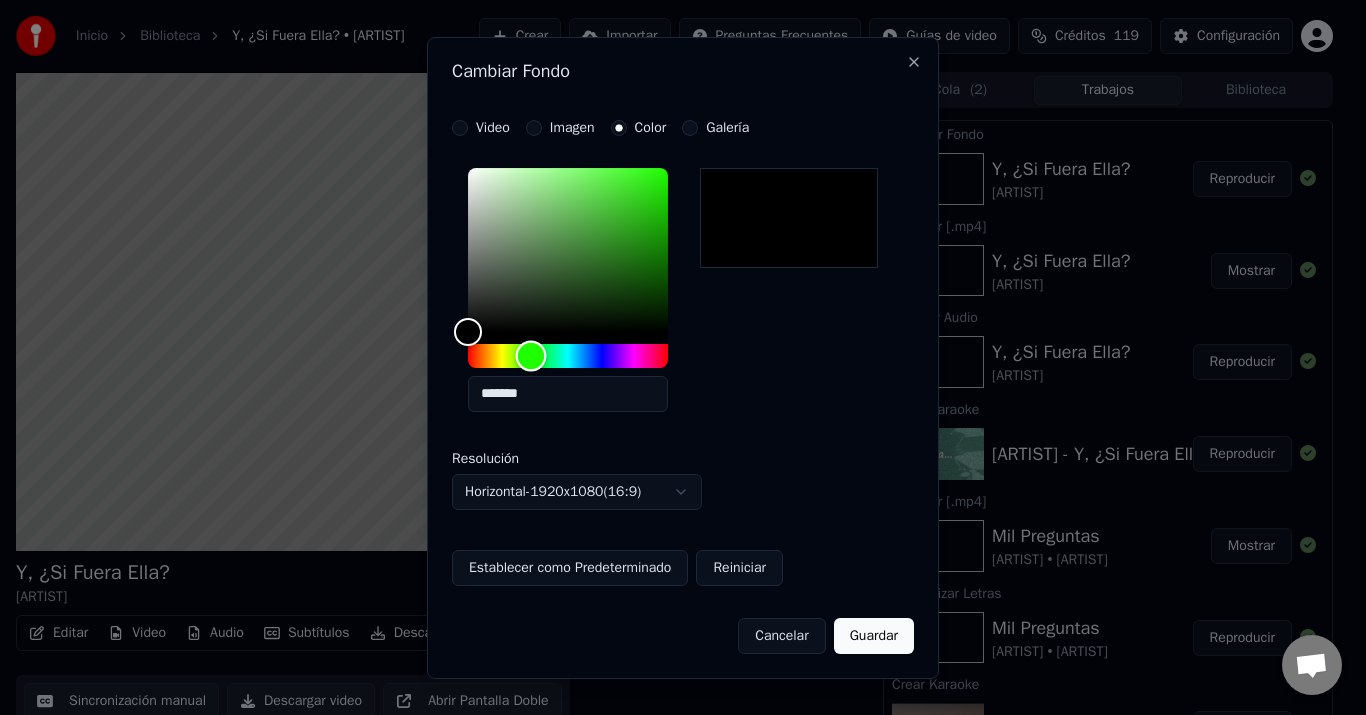 click at bounding box center (531, 355) 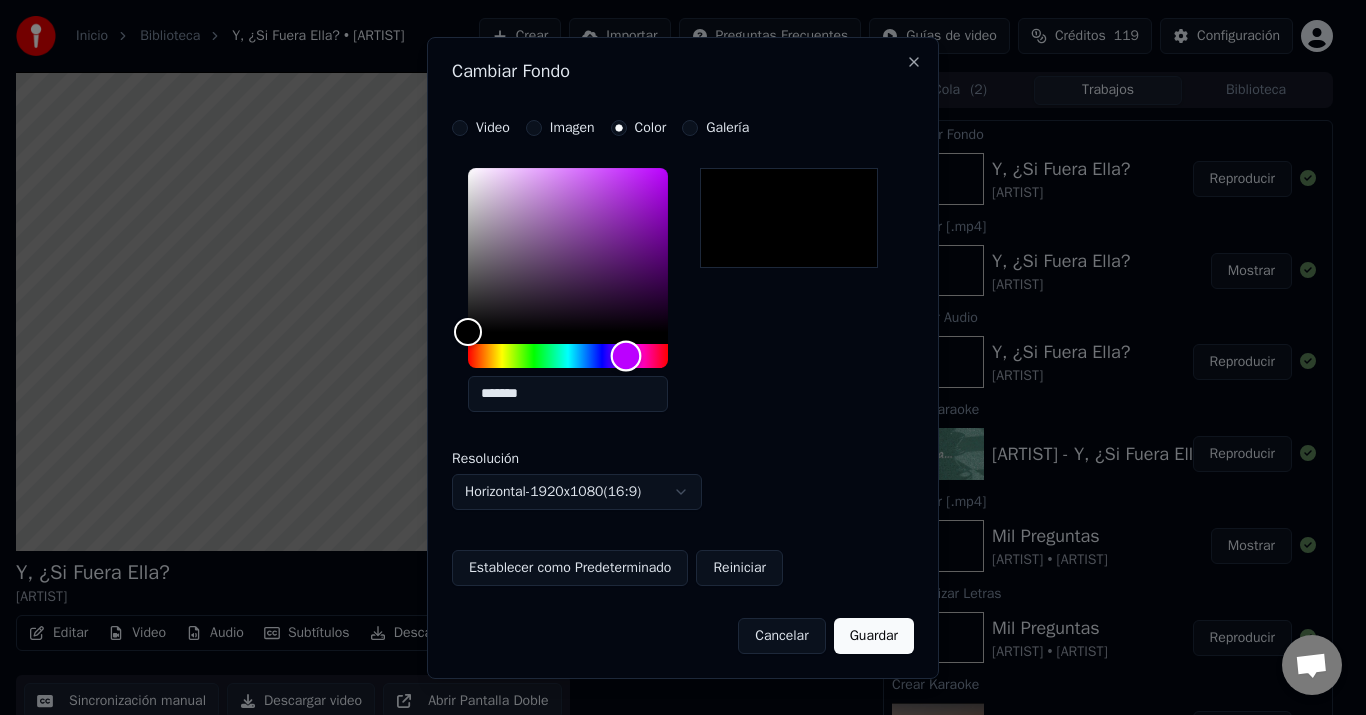 drag, startPoint x: 532, startPoint y: 354, endPoint x: 626, endPoint y: 371, distance: 95.524864 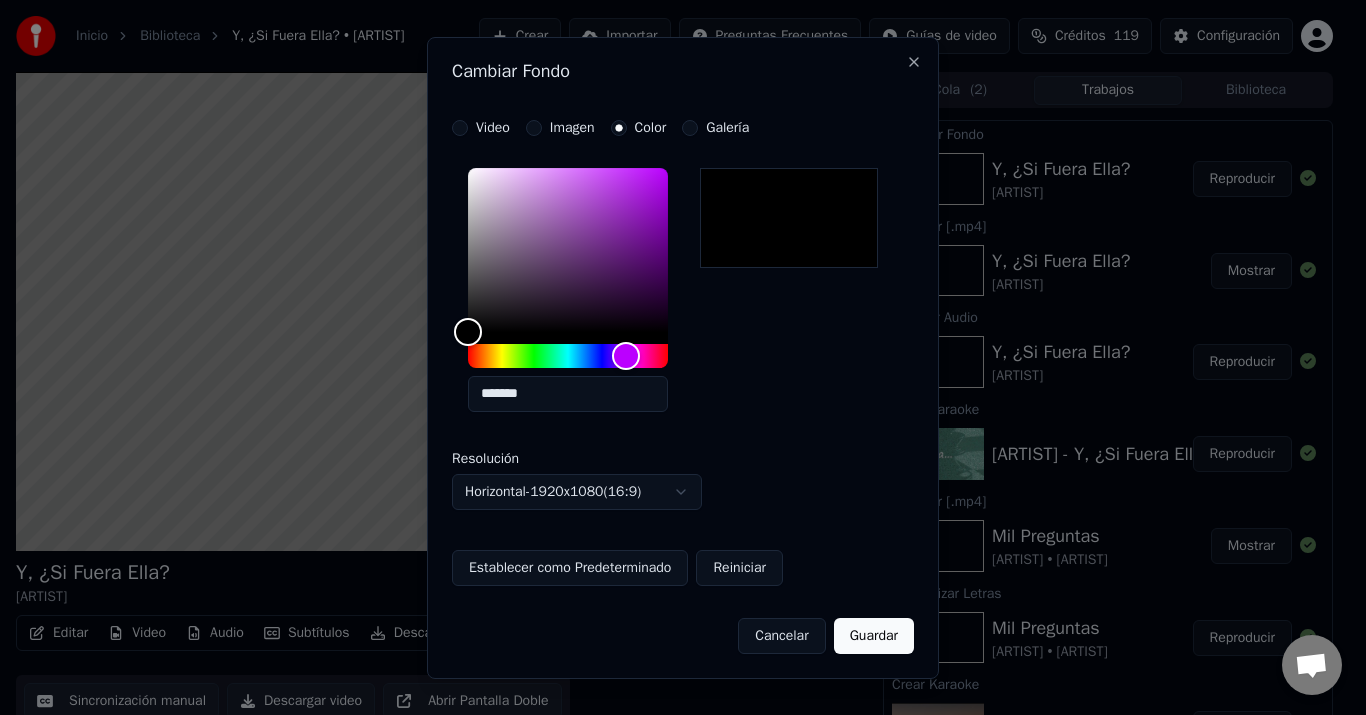 click on "Guardar" at bounding box center (874, 636) 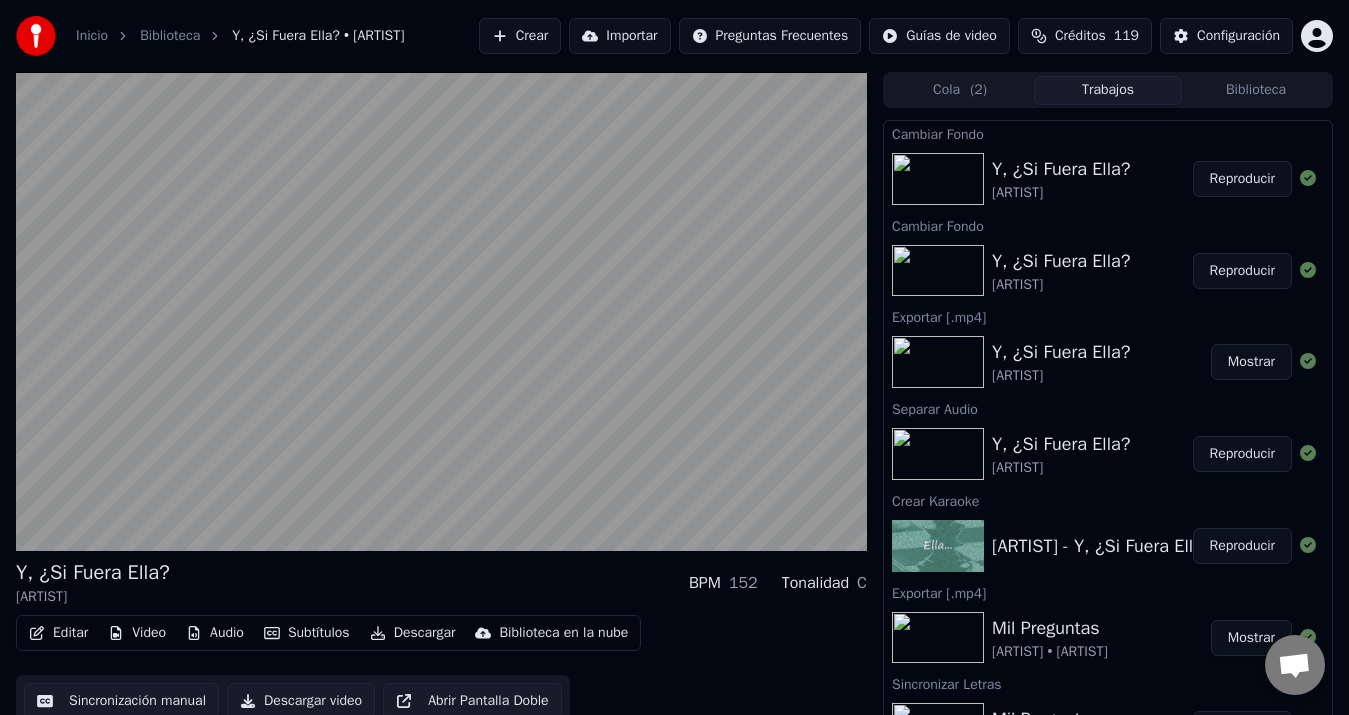 click on "Reproducir" at bounding box center (1242, 179) 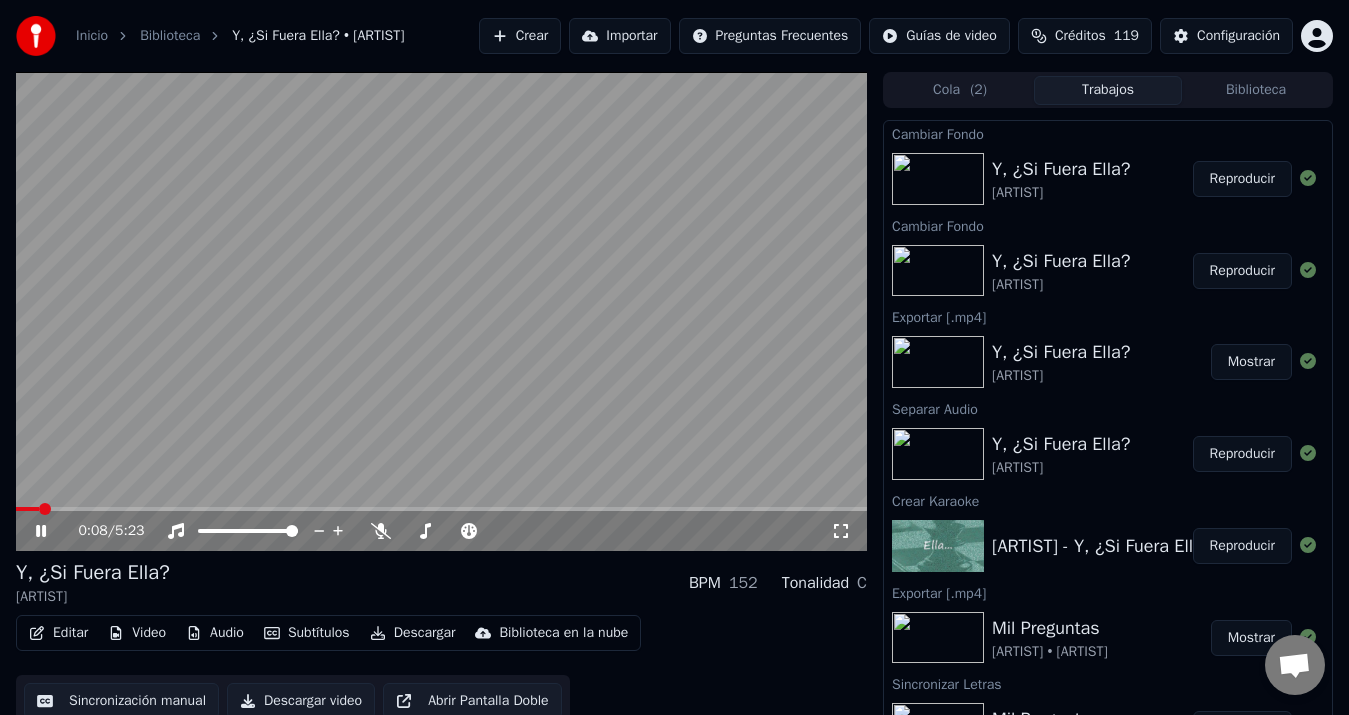 click on "0:08  /  5:23" at bounding box center [441, 531] 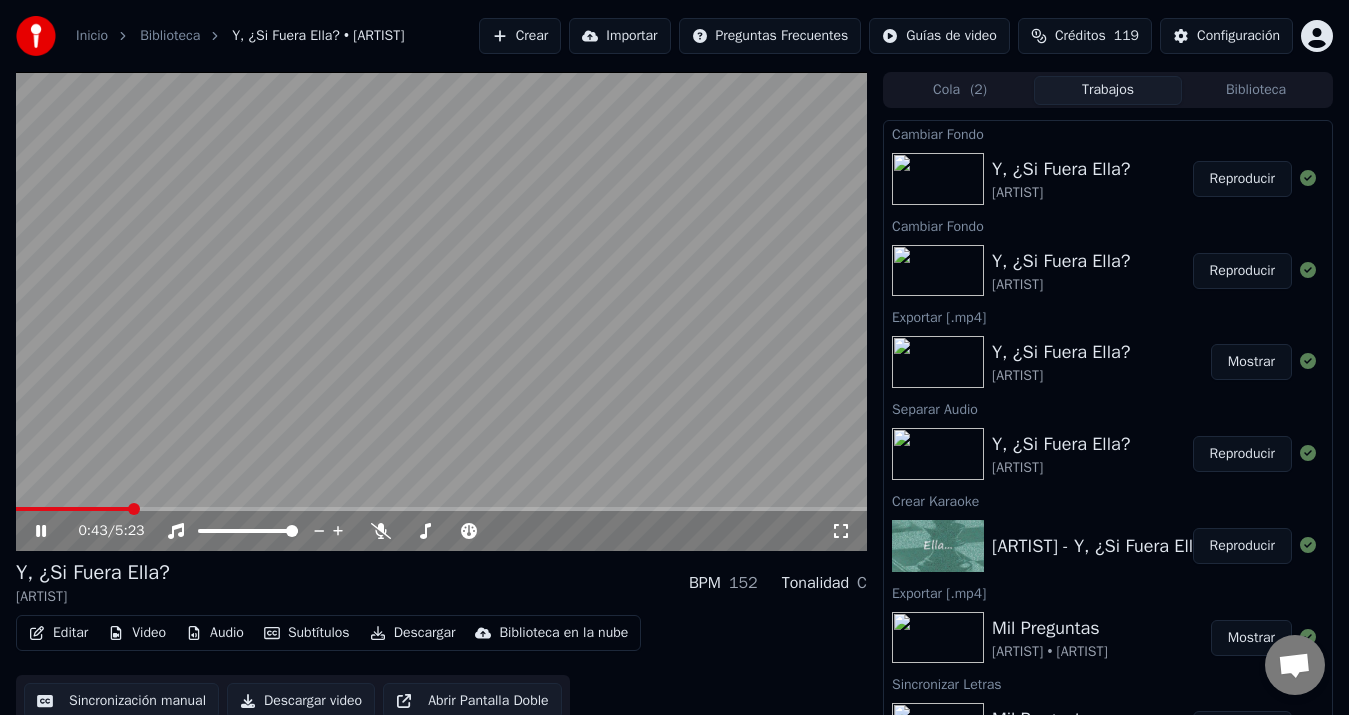 click at bounding box center (441, 509) 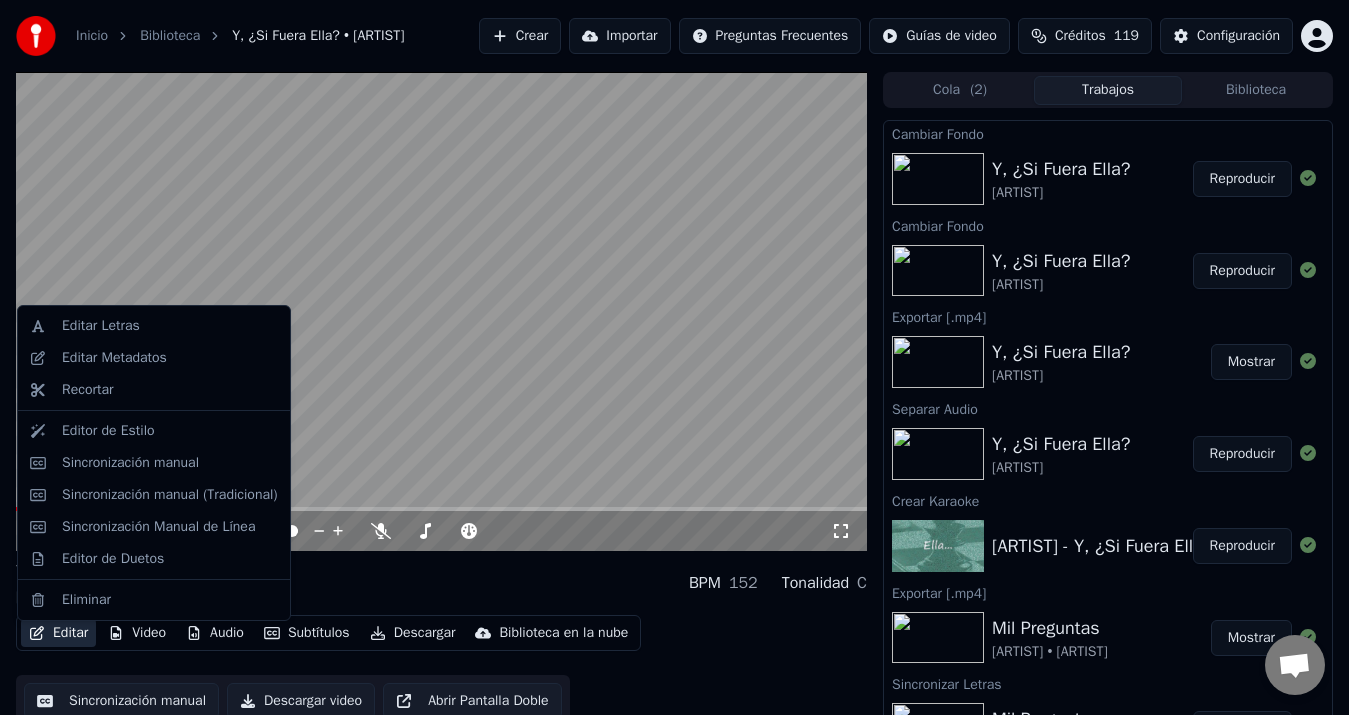 click on "Editar" at bounding box center (58, 633) 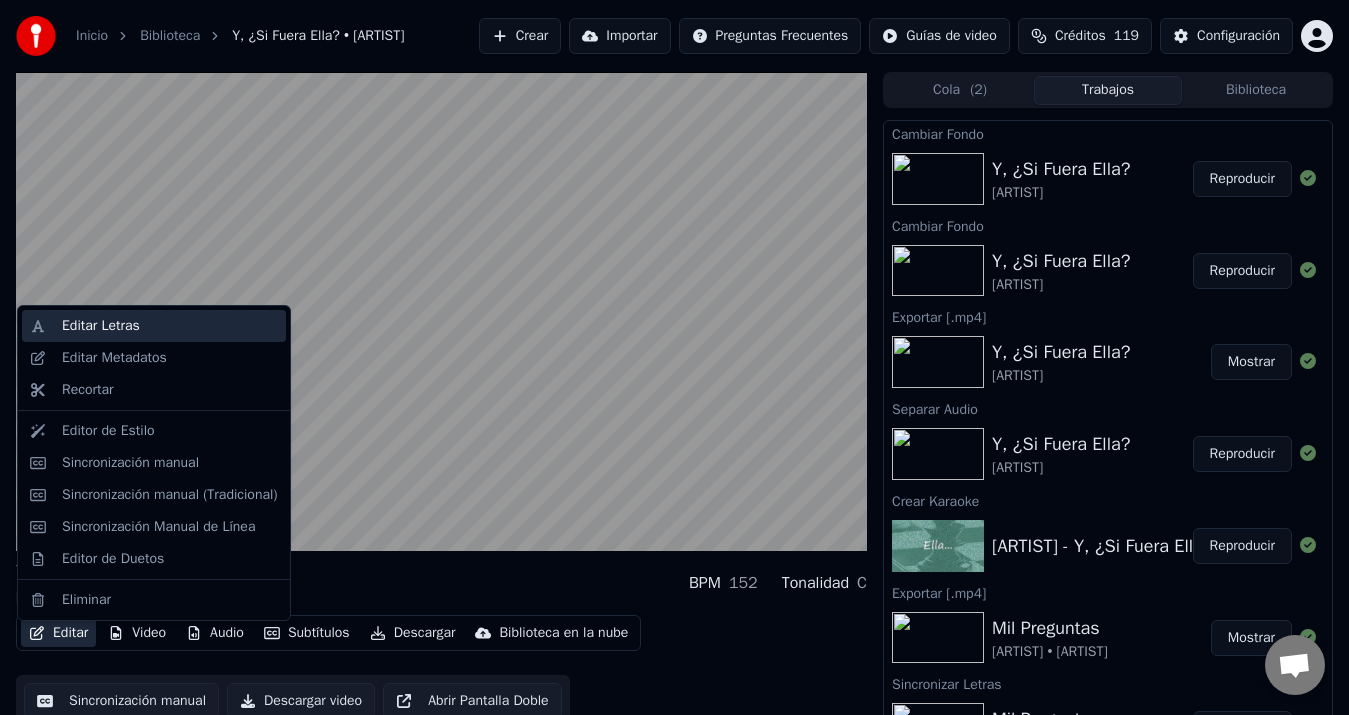 click on "Editar Letras" at bounding box center (170, 326) 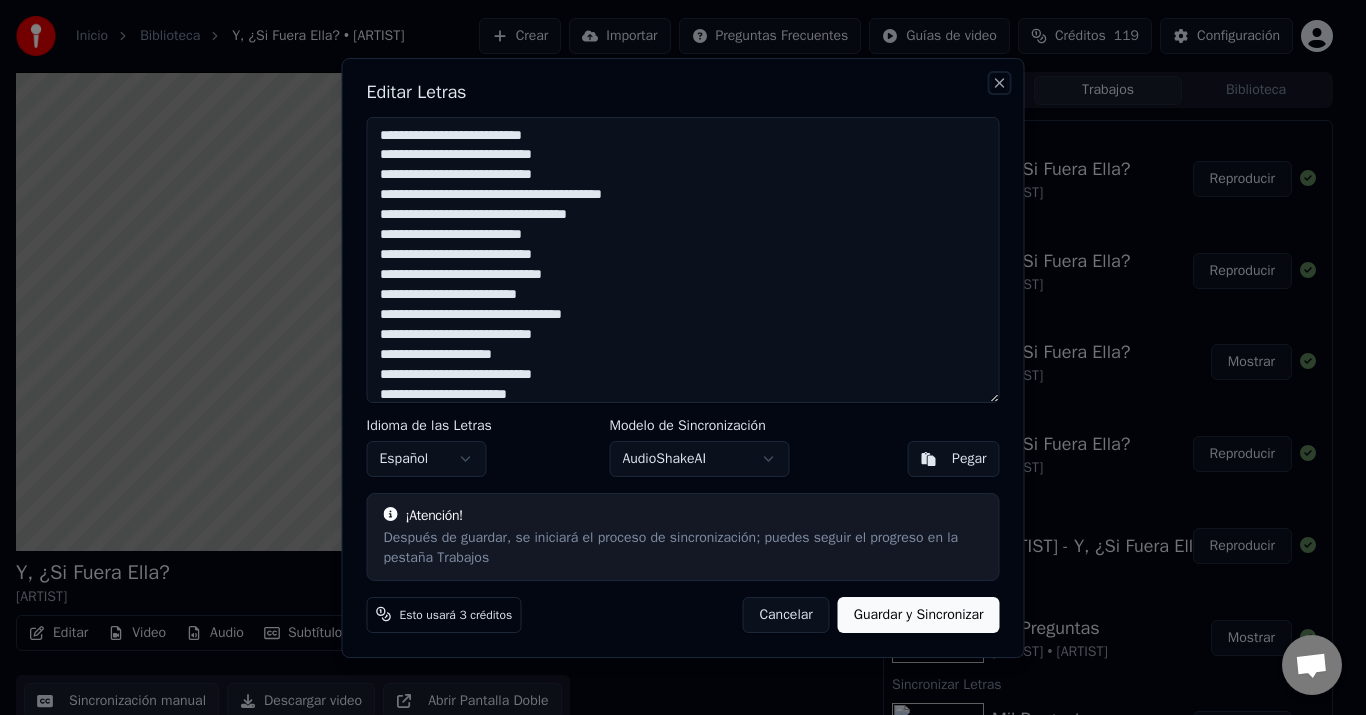 click on "Close" at bounding box center (1000, 83) 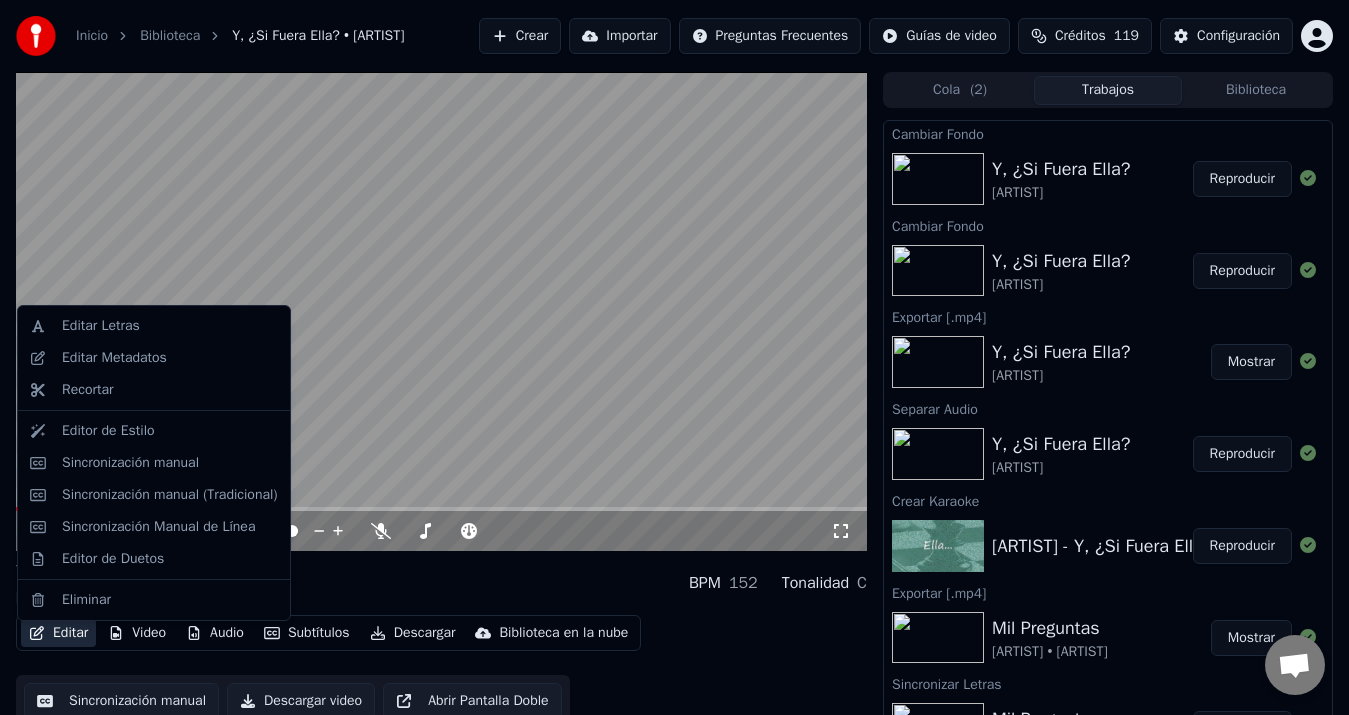 click on "Editar" at bounding box center (58, 633) 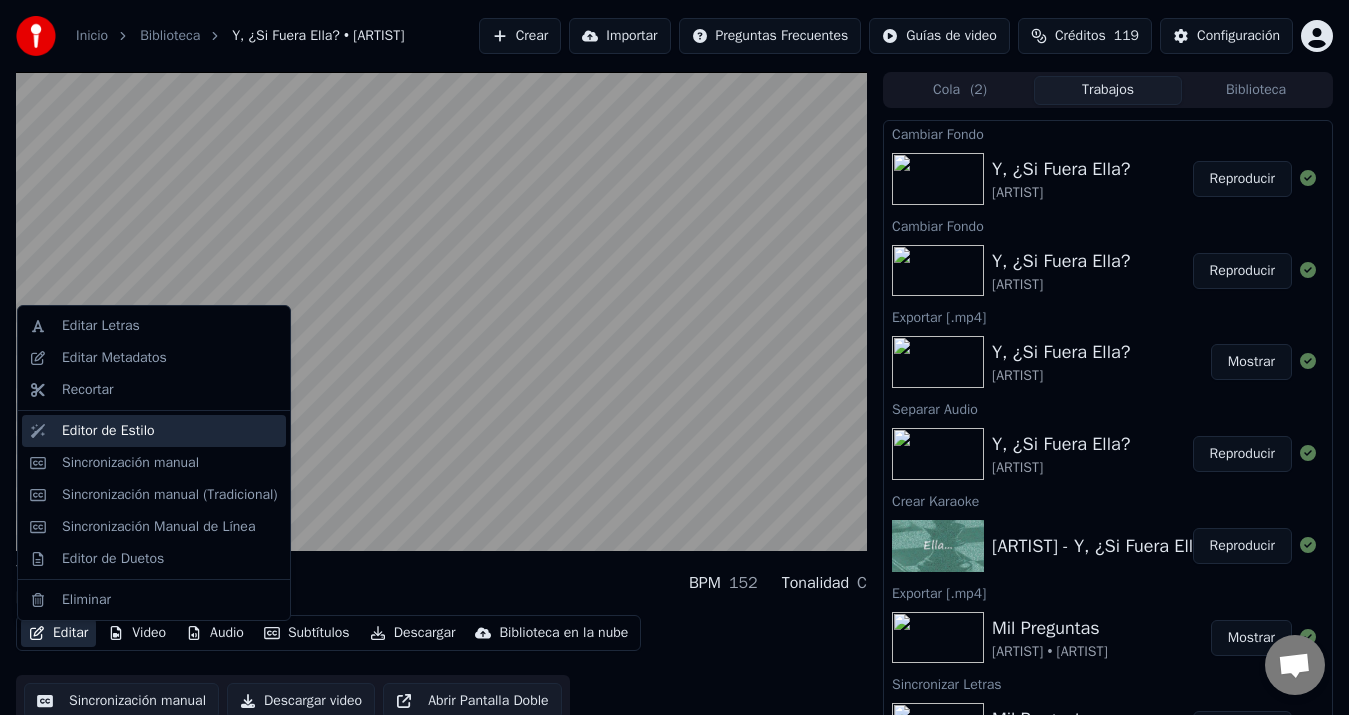 click on "Editor de Estilo" at bounding box center [108, 431] 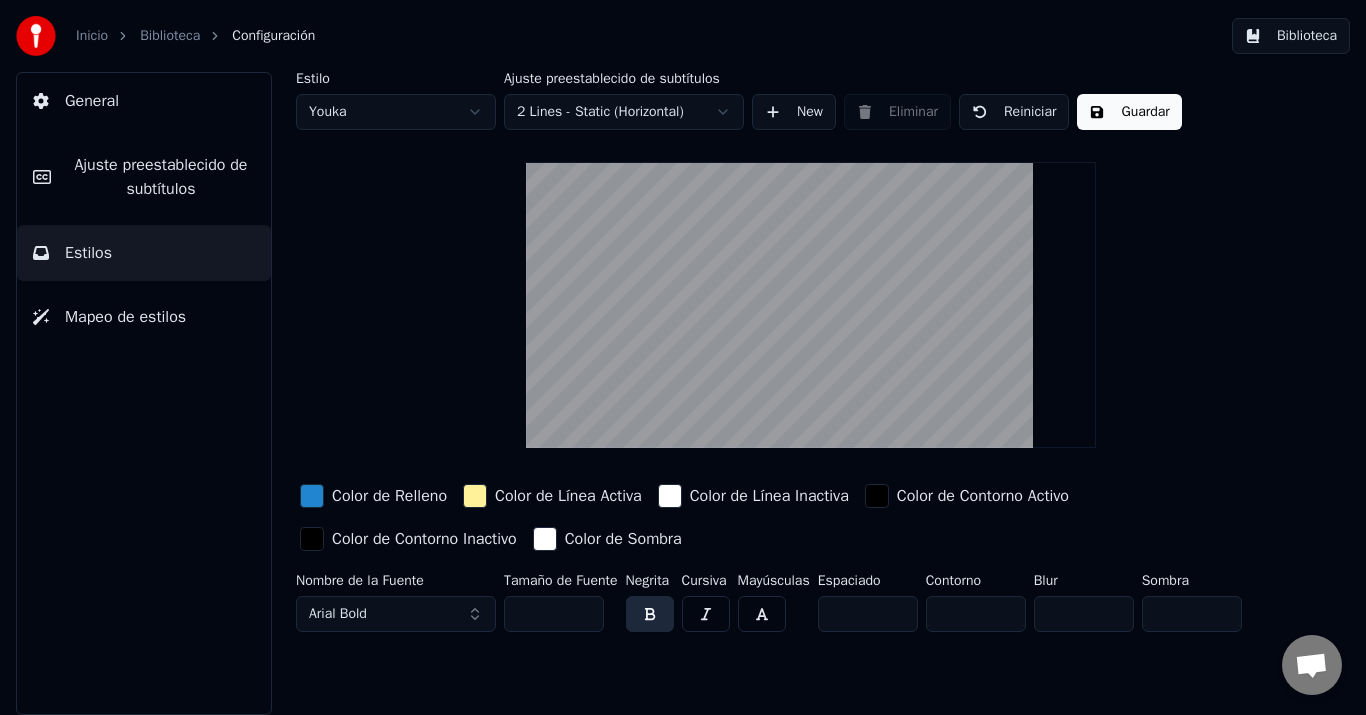 click at bounding box center [877, 496] 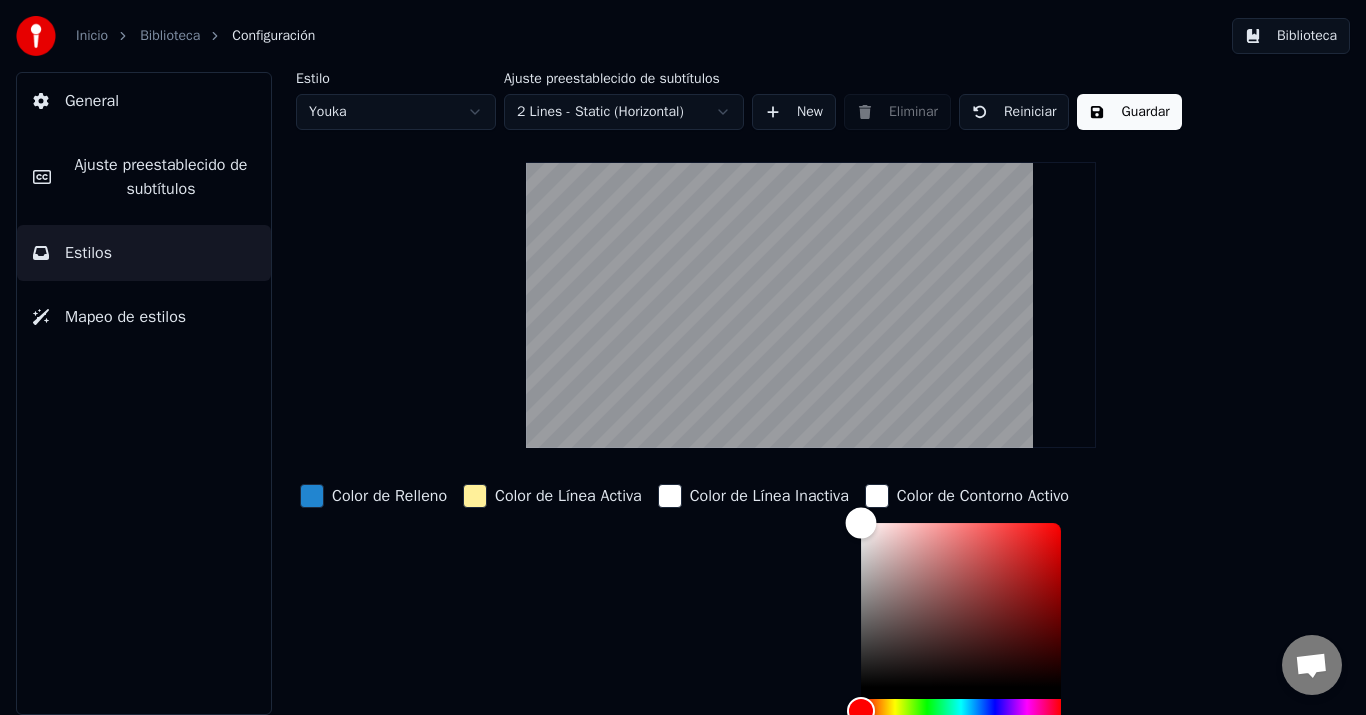drag, startPoint x: 864, startPoint y: 687, endPoint x: 850, endPoint y: 518, distance: 169.57889 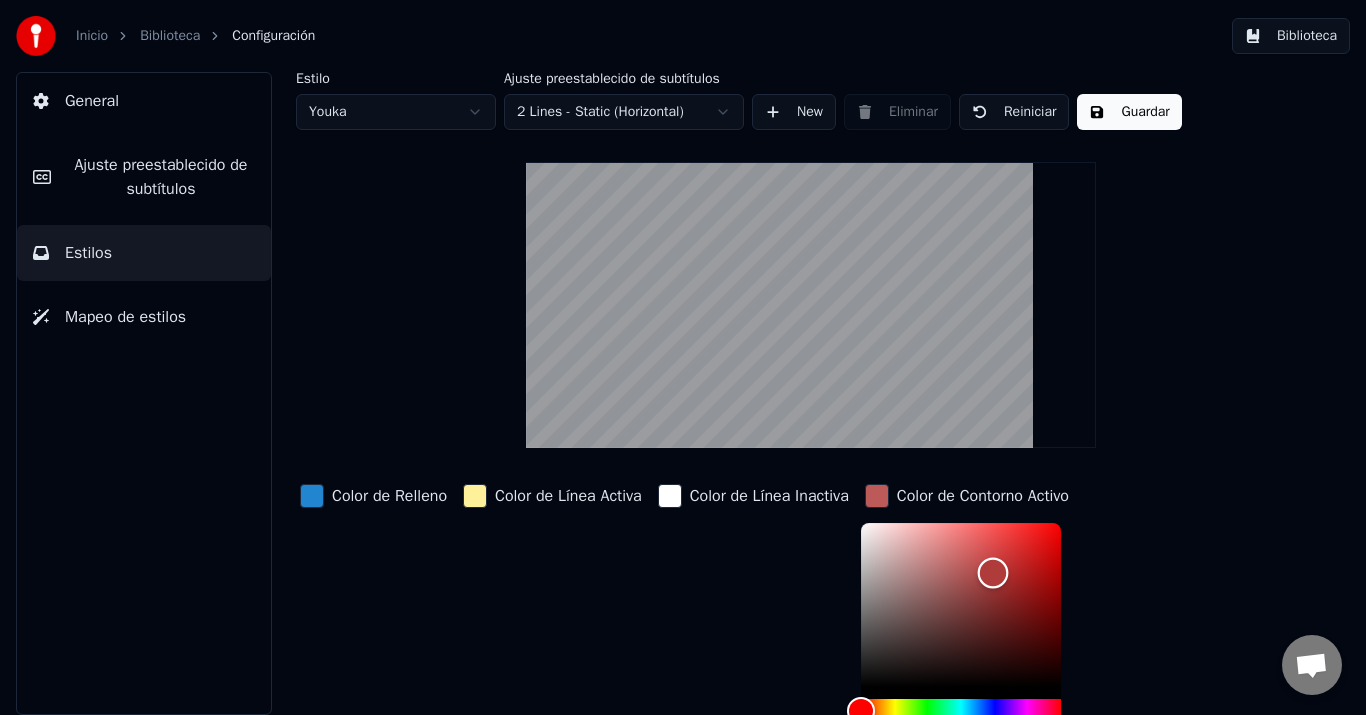 drag, startPoint x: 869, startPoint y: 526, endPoint x: 1099, endPoint y: 575, distance: 235.16165 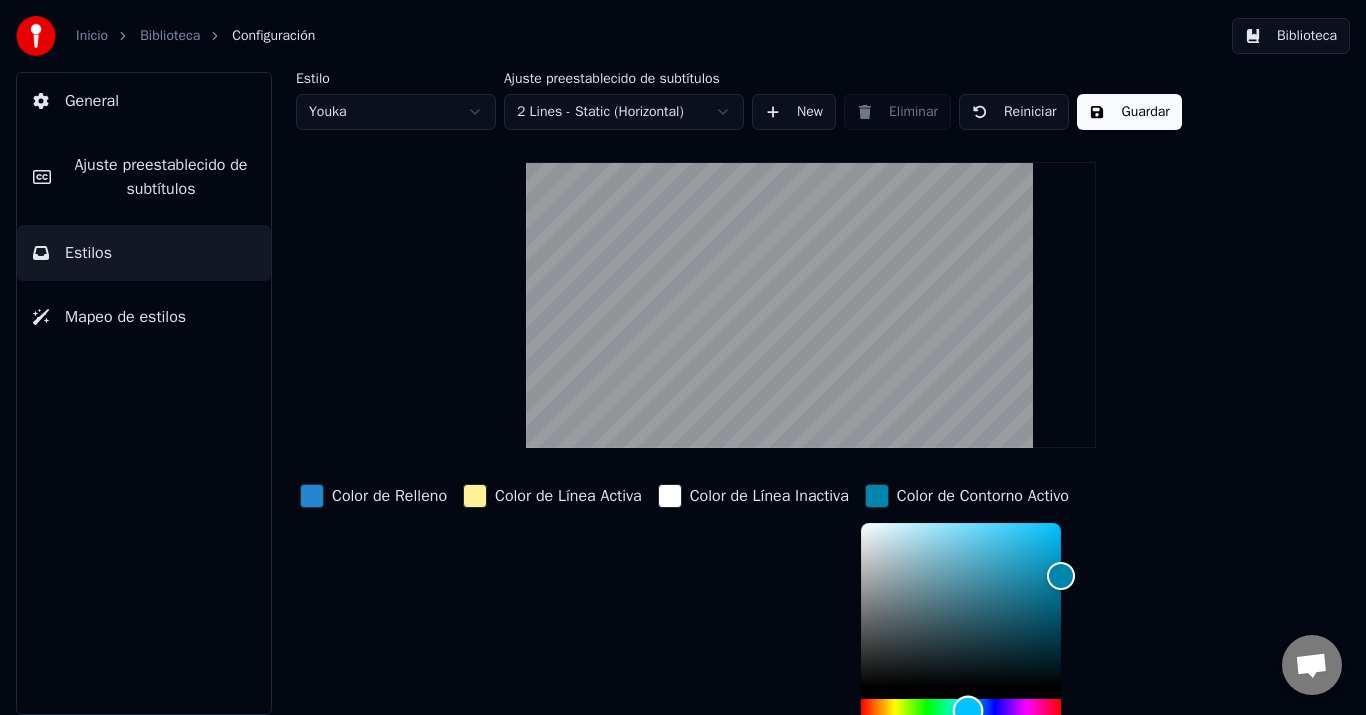 scroll, scrollTop: 7, scrollLeft: 0, axis: vertical 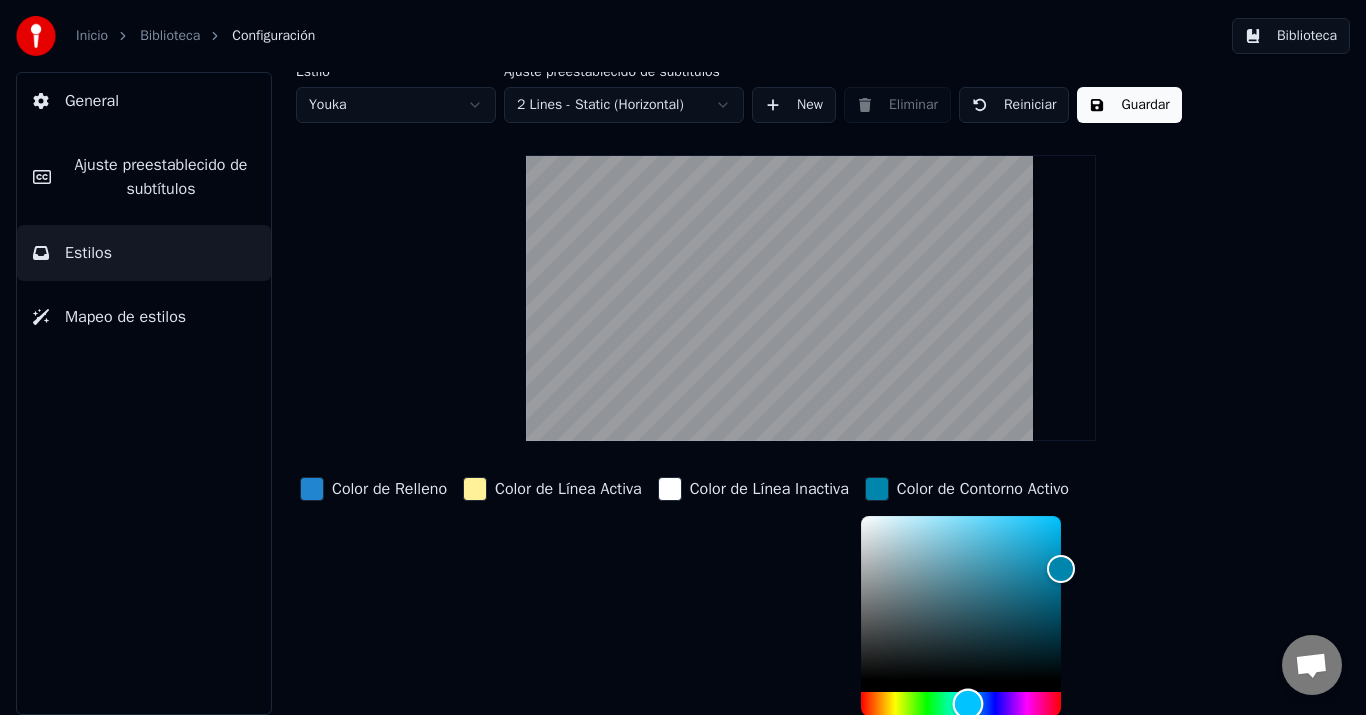 click at bounding box center [961, 704] 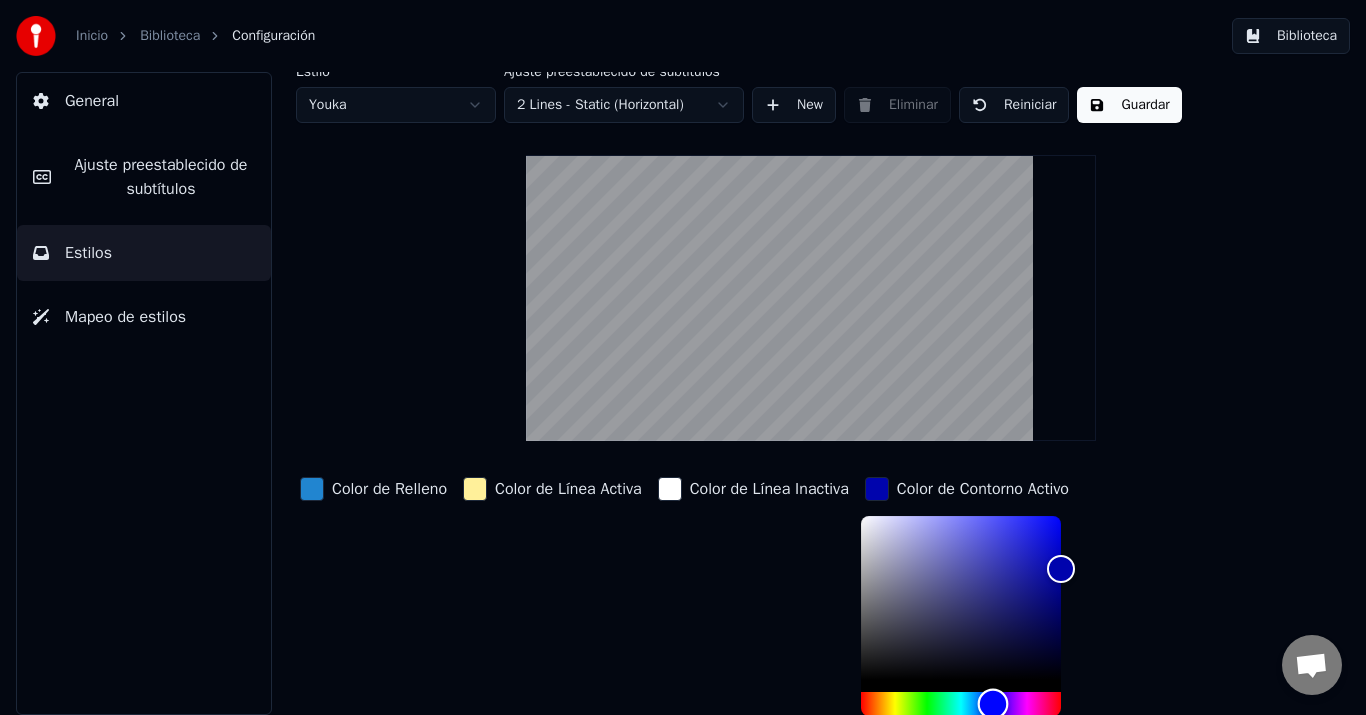 click at bounding box center (961, 704) 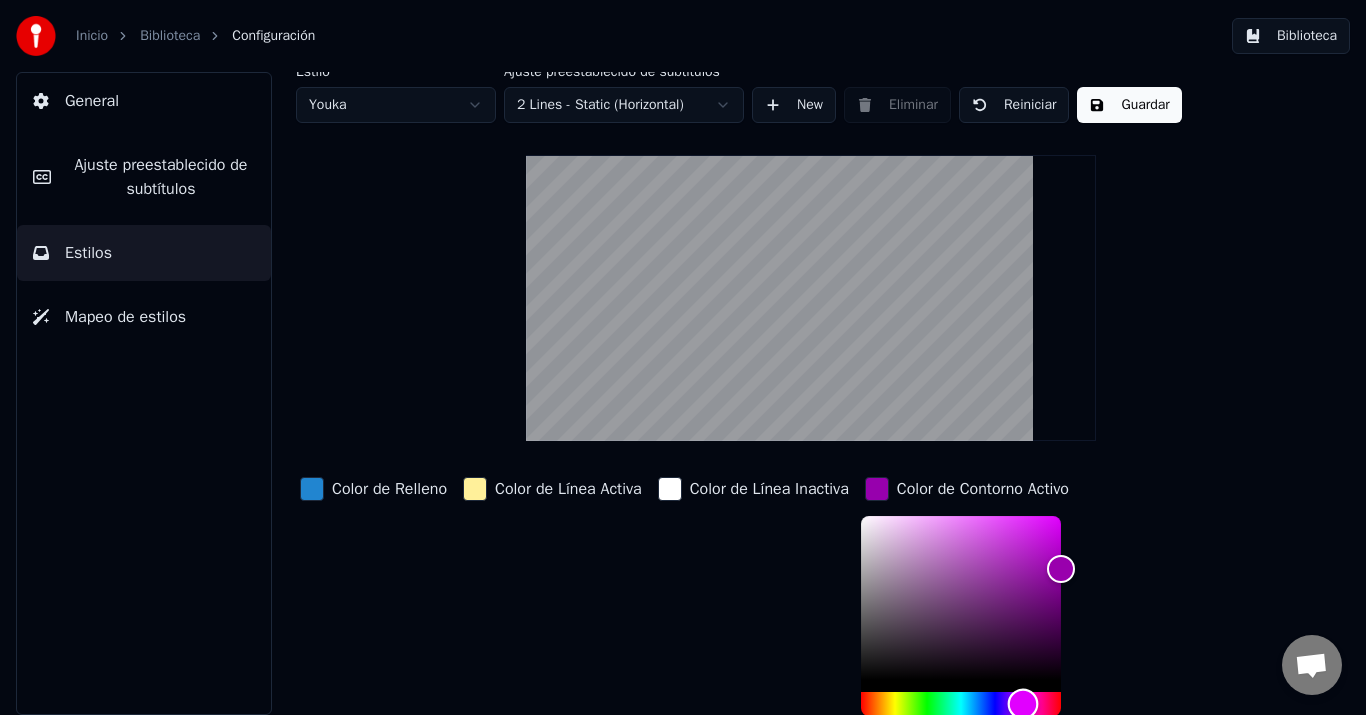 click at bounding box center [961, 704] 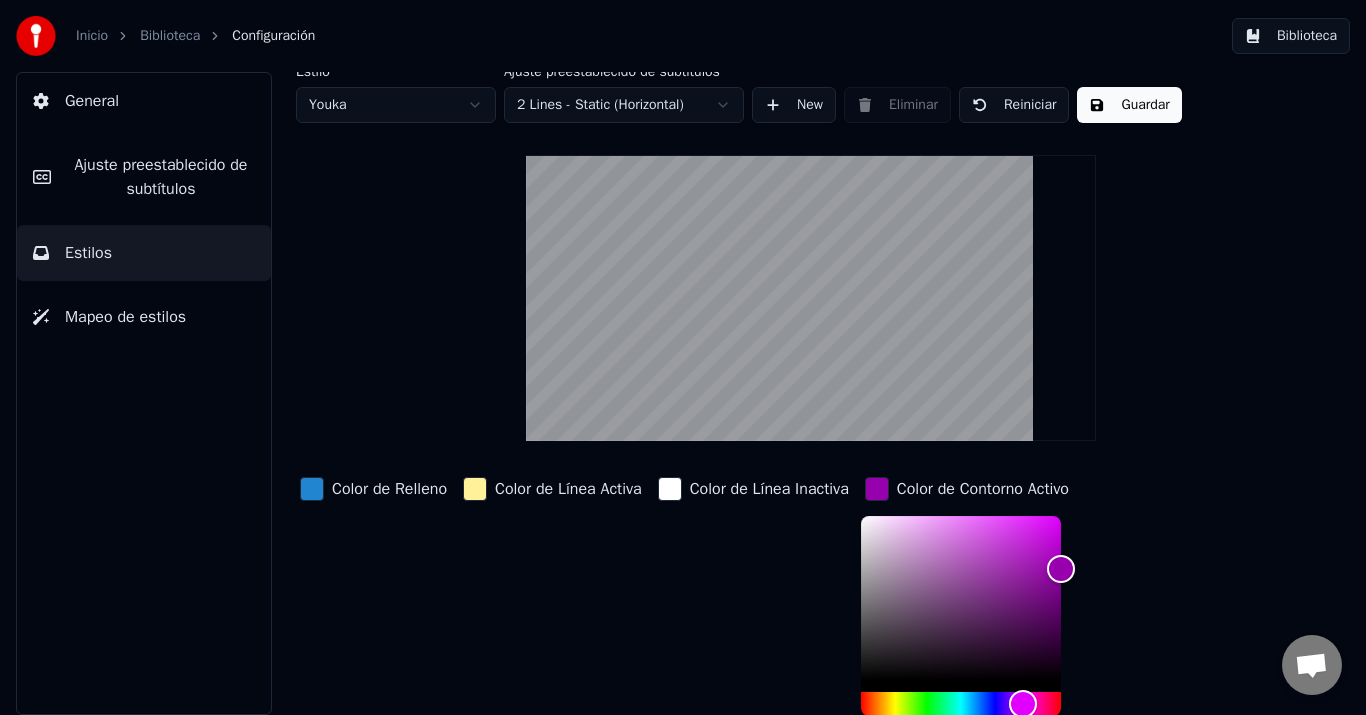 click at bounding box center [961, 604] 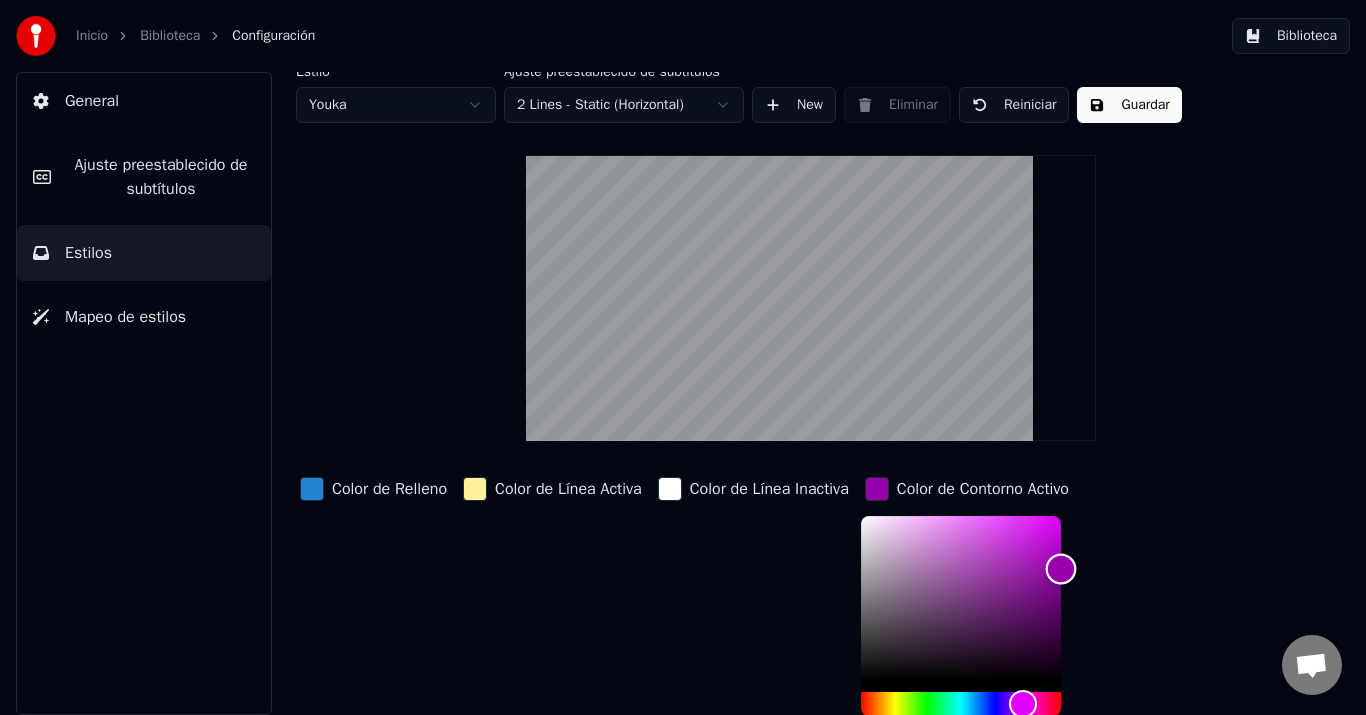click at bounding box center (961, 598) 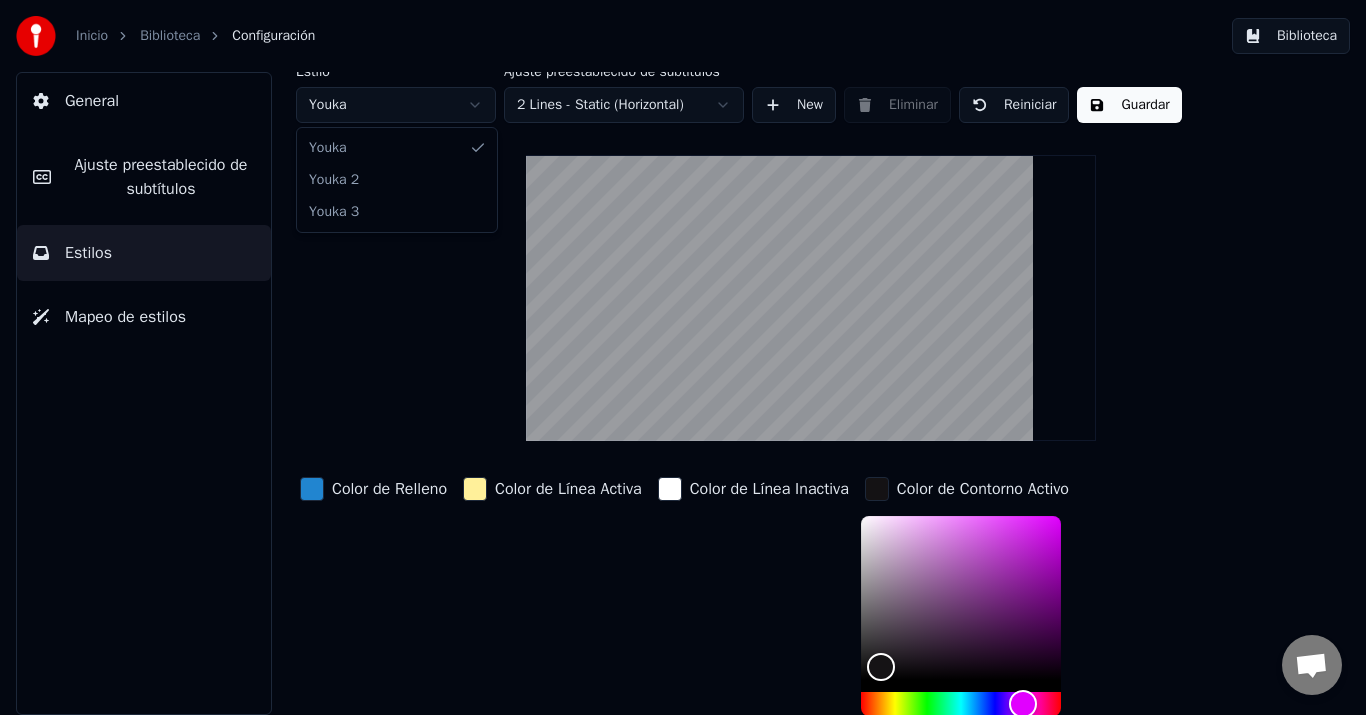 click on "Inicio Biblioteca Configuración Biblioteca General Ajuste preestablecido de subtítulos Estilos Mapeo de estilos Estilo Youka Ajuste preestablecido de subtítulos 2 Lines - Static (Horizontal) New Eliminar Reiniciar Guardar Color de Relleno Color de Línea Activa Color de Línea Inactiva Color de Contorno Activo ******* Color de Contorno Inactivo Color de Sombra Nombre de la Fuente Arial Bold Tamaño de Fuente ** Negrita Cursiva Mayúsculas Espaciado * Contorno * Blur * Sombra * Youka Youka 2 Youka 3" at bounding box center [683, 357] 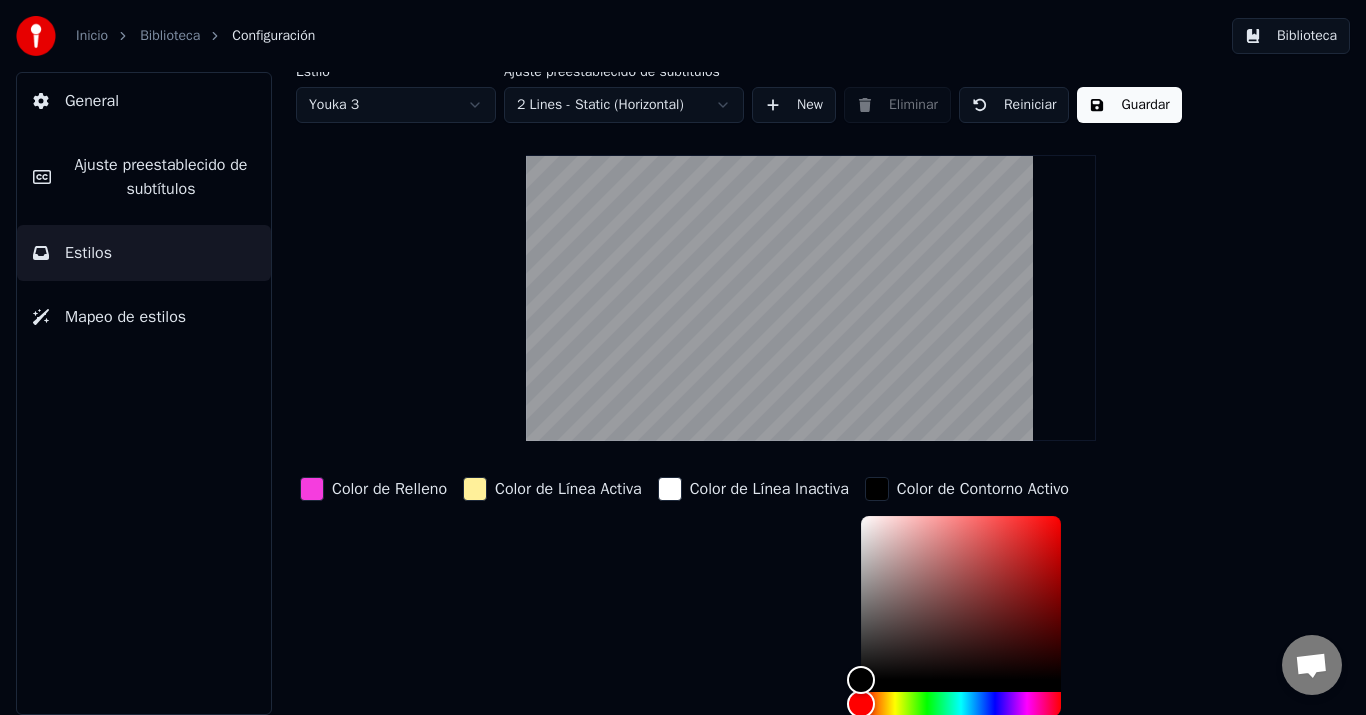 click on "Inicio Biblioteca Configuración Biblioteca General Ajuste preestablecido de subtítulos Estilos Mapeo de estilos Estilo Youka 3 Ajuste preestablecido de subtítulos 2 Lines - Static (Horizontal) New Eliminar Reiniciar Guardar Color de Relleno Color de Línea Activa Color de Línea Inactiva Color de Contorno Activo ******* Color de Contorno Inactivo Color de Sombra Nombre de la Fuente Arial Bold Tamaño de Fuente ** Negrita Cursiva Mayúsculas Espaciado * Contorno * Blur * Sombra *" at bounding box center [683, 357] 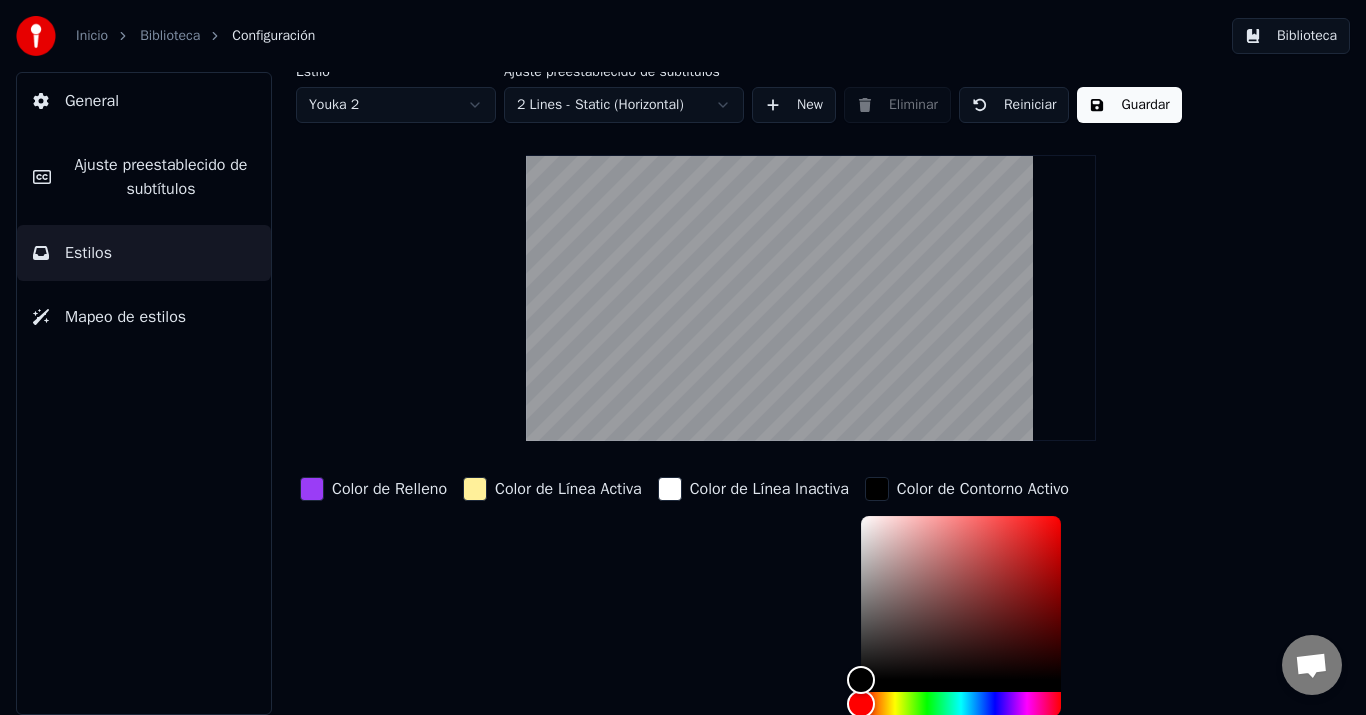 click on "Inicio Biblioteca Configuración Biblioteca General Ajuste preestablecido de subtítulos Estilos Mapeo de estilos Estilo Youka 2 Ajuste preestablecido de subtítulos 2 Lines - Static (Horizontal) New Eliminar Reiniciar Guardar Color de Relleno Color de Línea Activa Color de Línea Inactiva Color de Contorno Activo ******* Color de Contorno Inactivo Color de Sombra Nombre de la Fuente Arial Bold Tamaño de Fuente ** Negrita Cursiva Mayúsculas Espaciado * Contorno * Blur * Sombra *" at bounding box center [683, 357] 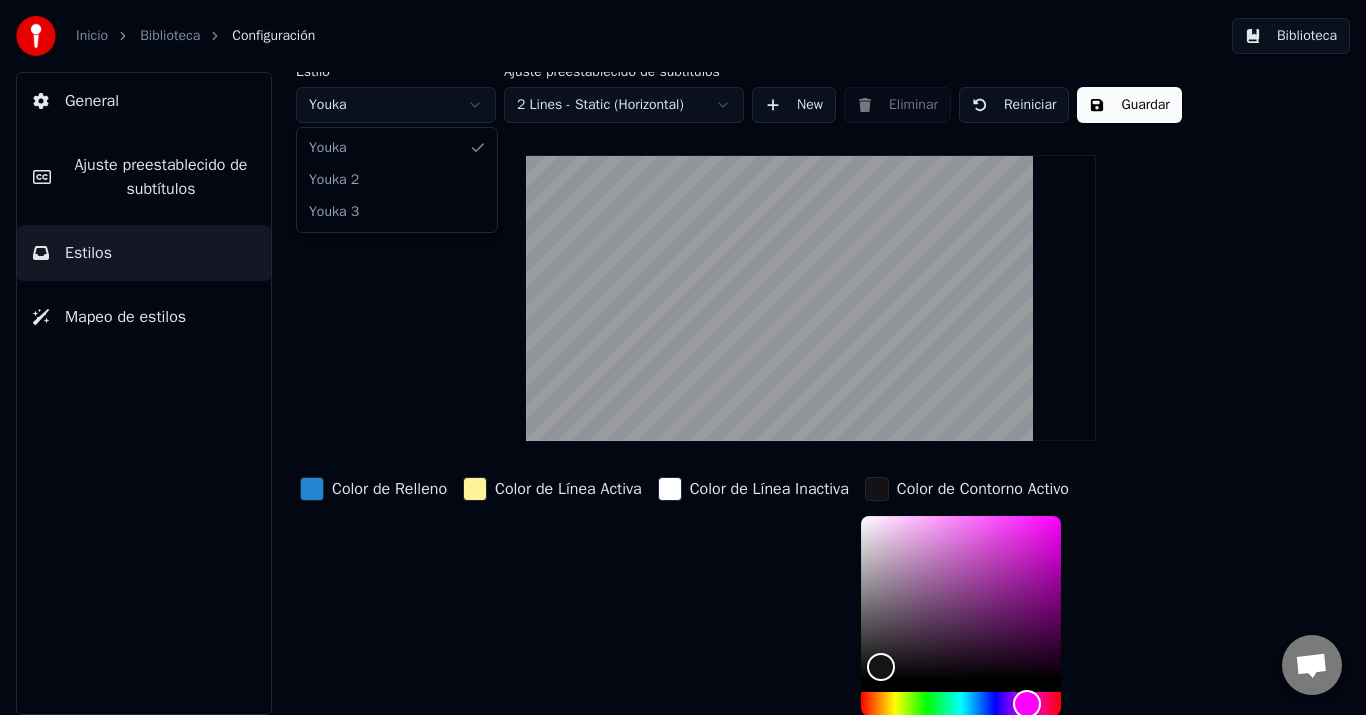 click on "Inicio Biblioteca Configuración Biblioteca General Ajuste preestablecido de subtítulos Estilos Mapeo de estilos Estilo Youka Ajuste preestablecido de subtítulos 2 Lines - Static (Horizontal) New Eliminar Reiniciar Guardar Color de Relleno Color de Línea Activa Color de Línea Inactiva Color de Contorno Activo ******* Color de Contorno Inactivo Color de Sombra Nombre de la Fuente Arial Bold Tamaño de Fuente ** Negrita Cursiva Mayúsculas Espaciado * Contorno * Blur * Sombra * Youka Youka 2 Youka 3" at bounding box center (683, 357) 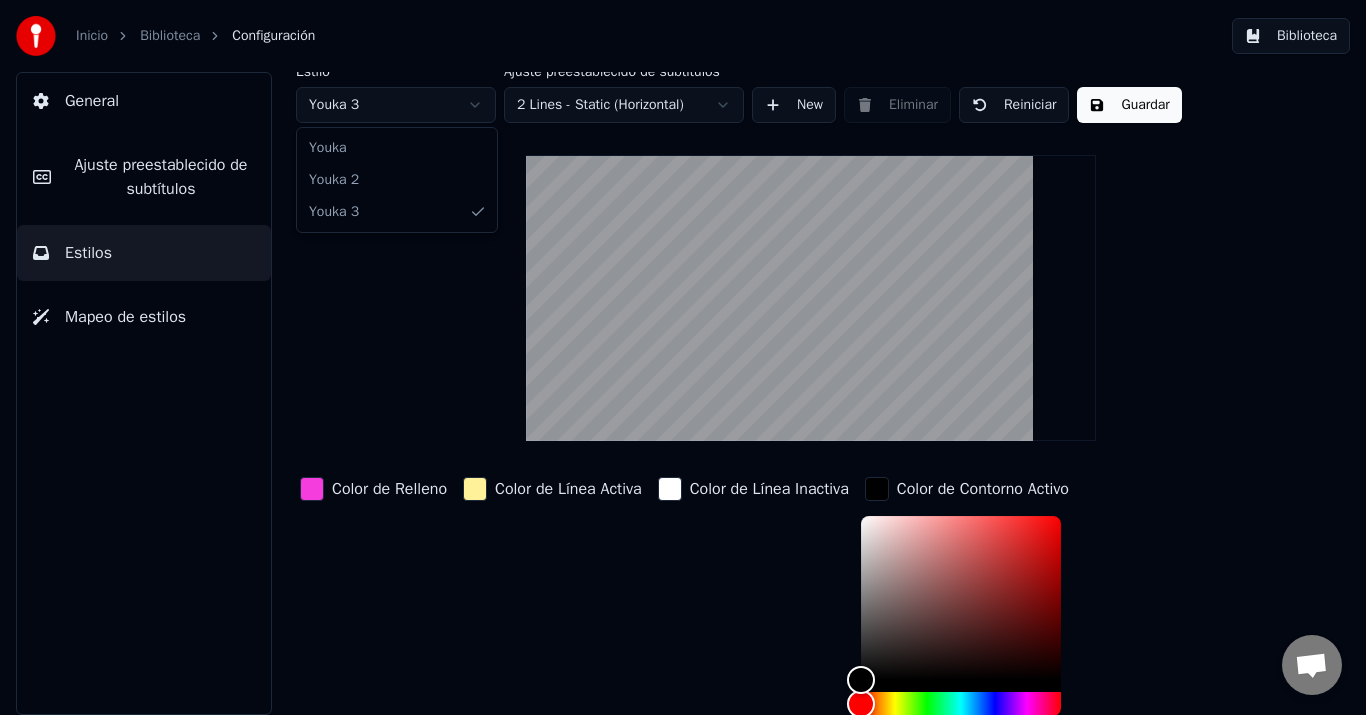 click on "Inicio Biblioteca Configuración Biblioteca General Ajuste preestablecido de subtítulos Estilos Mapeo de estilos Estilo Youka 3 Ajuste preestablecido de subtítulos 2 Lines - Static (Horizontal) New Eliminar Reiniciar Guardar Color de Relleno Color de Línea Activa Color de Línea Inactiva Color de Contorno Activo ******* Color de Contorno Inactivo Color de Sombra Nombre de la Fuente Arial Bold Tamaño de Fuente ** Negrita Cursiva Mayúsculas Espaciado * Contorno * Blur * Sombra * Youka Youka 2 Youka 3" at bounding box center (683, 357) 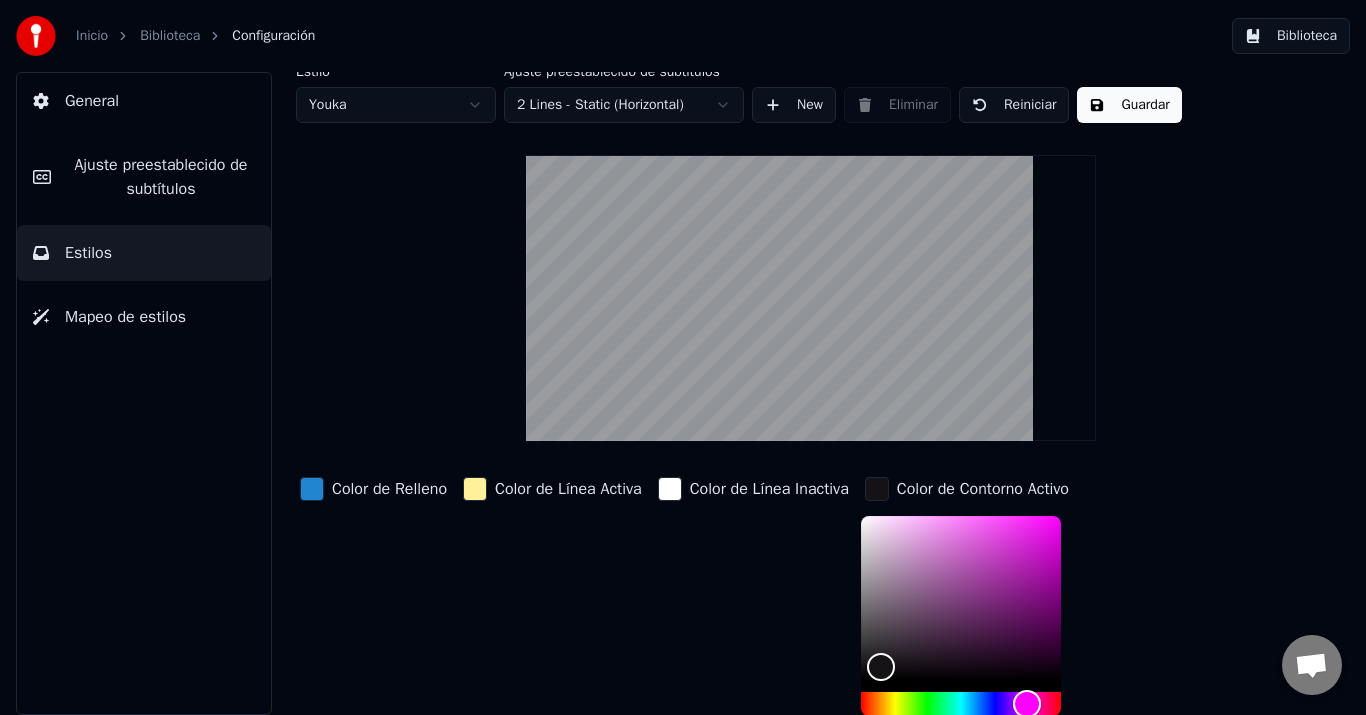 click on "General" at bounding box center [92, 101] 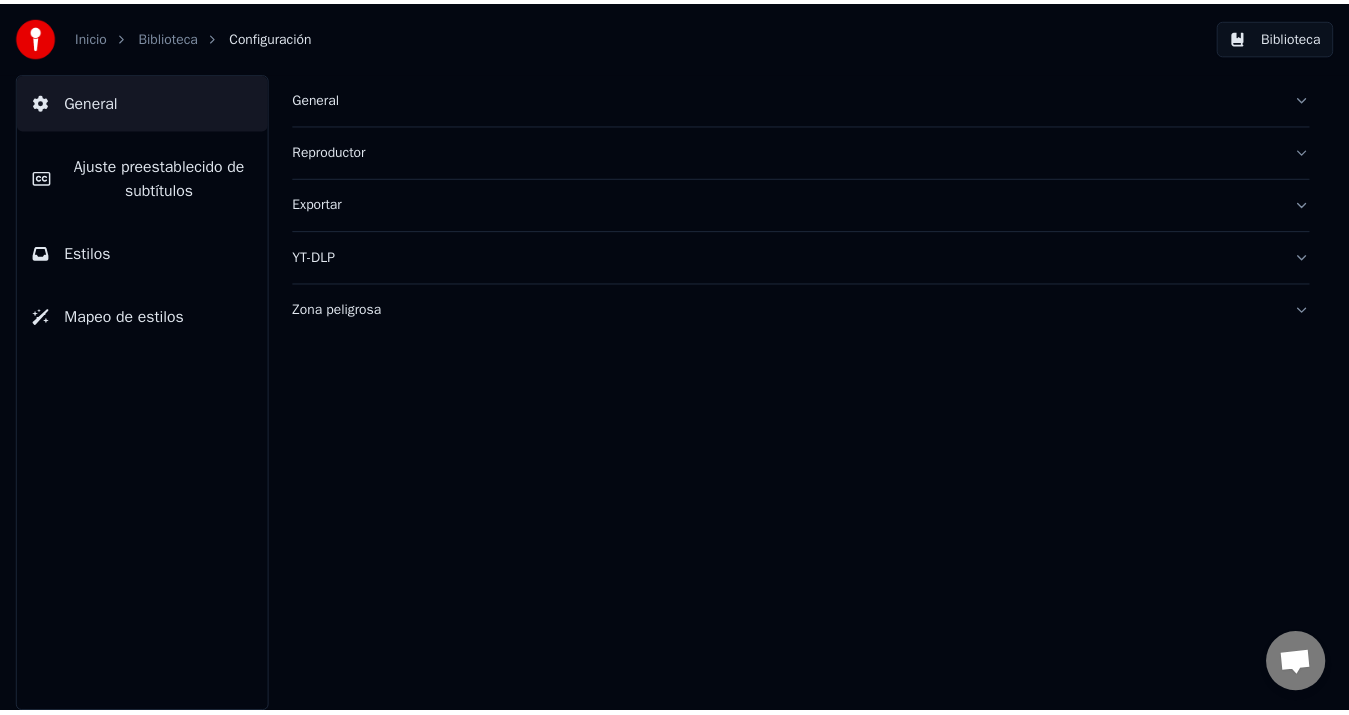 scroll, scrollTop: 0, scrollLeft: 0, axis: both 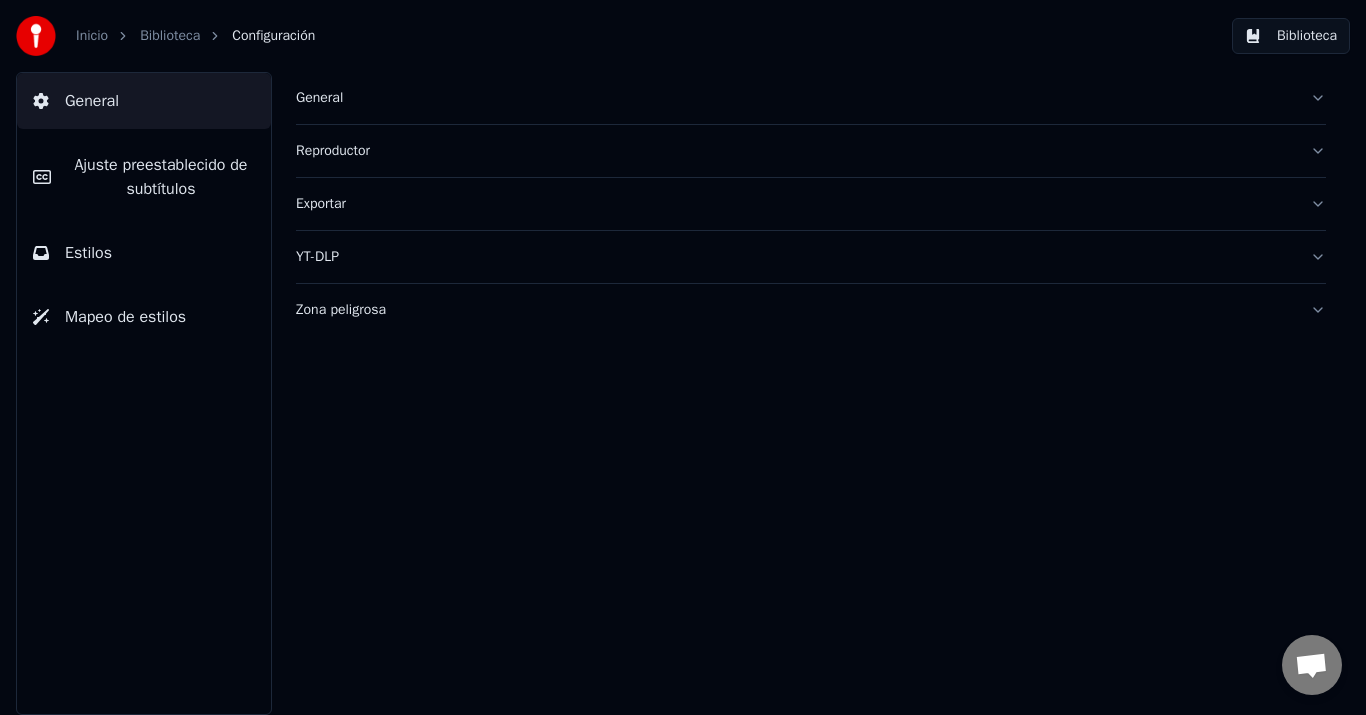 click on "Zona peligrosa" at bounding box center (811, 310) 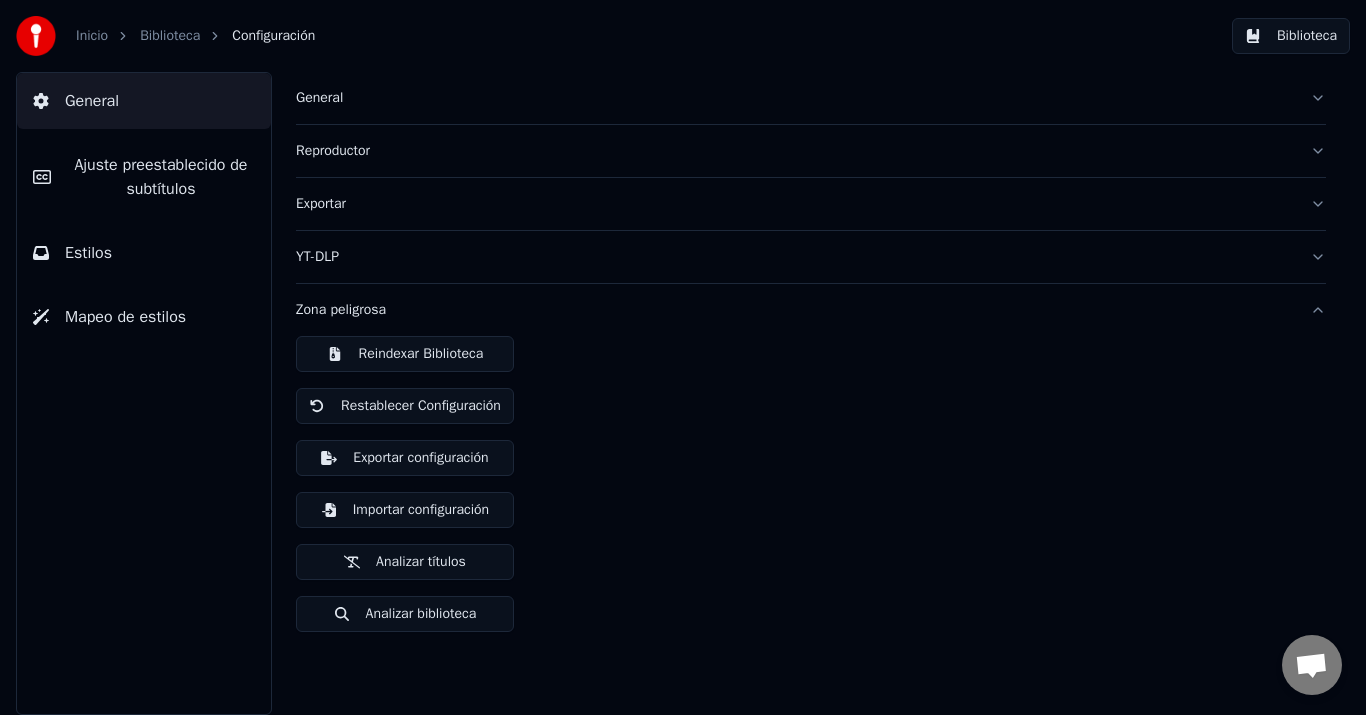 click on "Zona peligrosa" at bounding box center (811, 310) 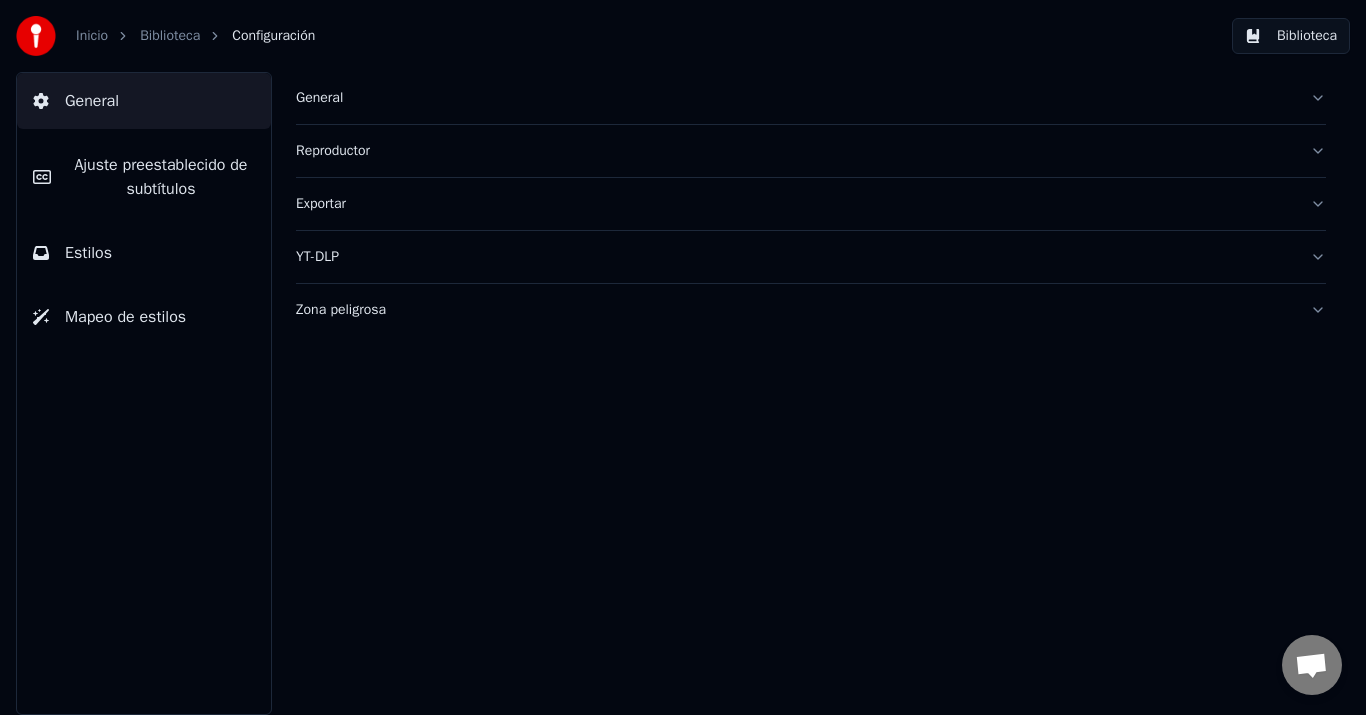 click on "YT-DLP" at bounding box center (811, 257) 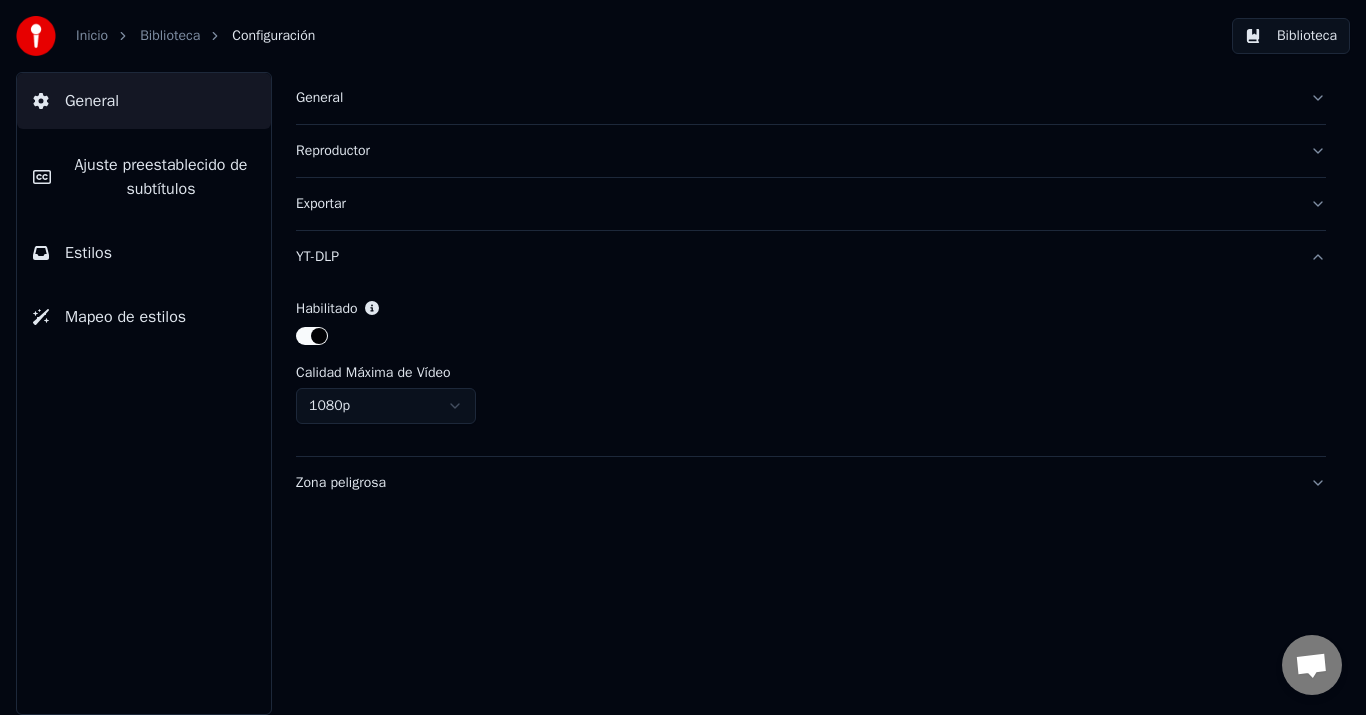 click on "YT-DLP" at bounding box center (811, 257) 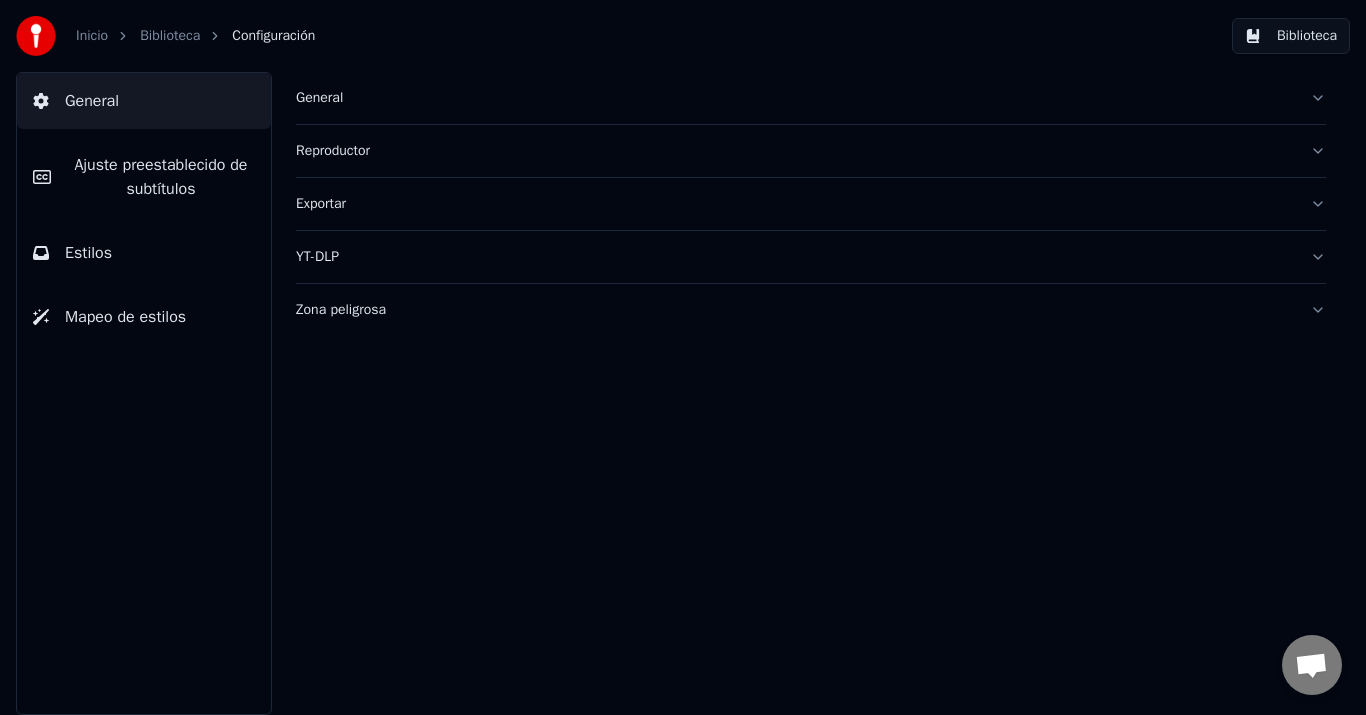 click on "Exportar" at bounding box center [811, 204] 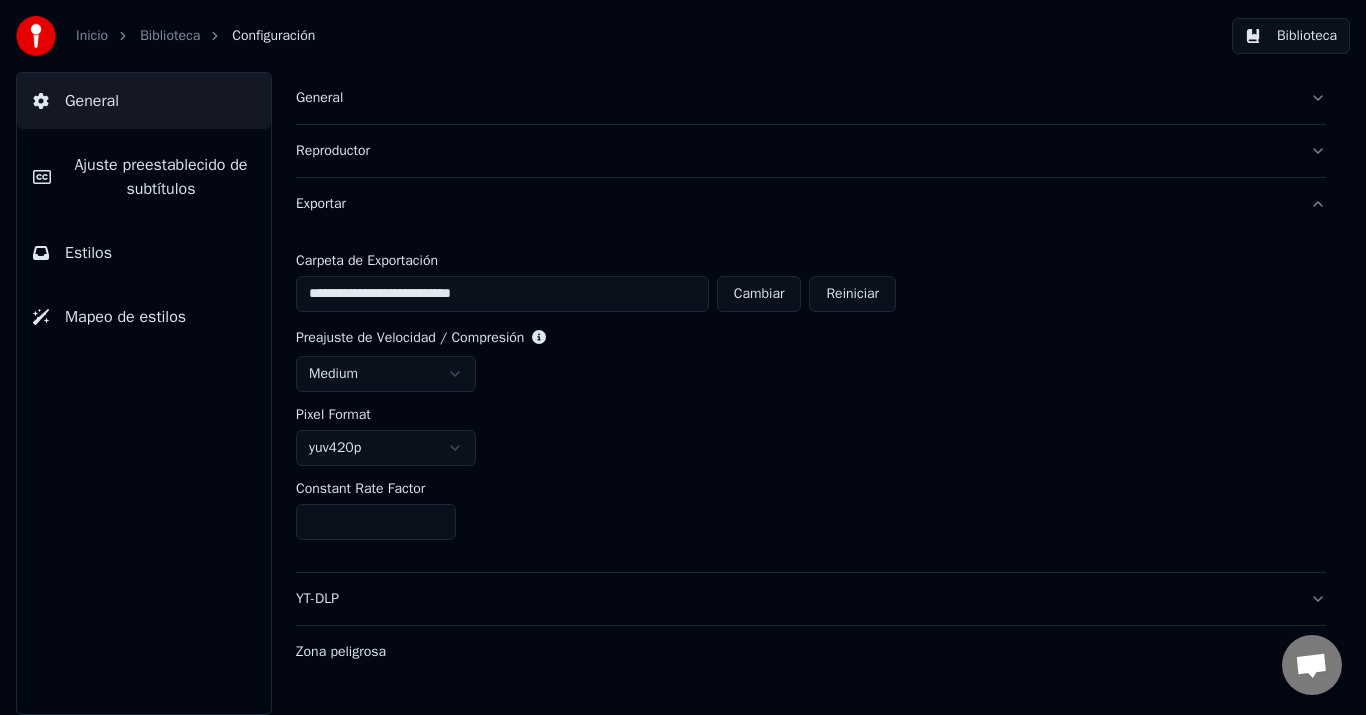 click on "Cambiar" at bounding box center (759, 294) 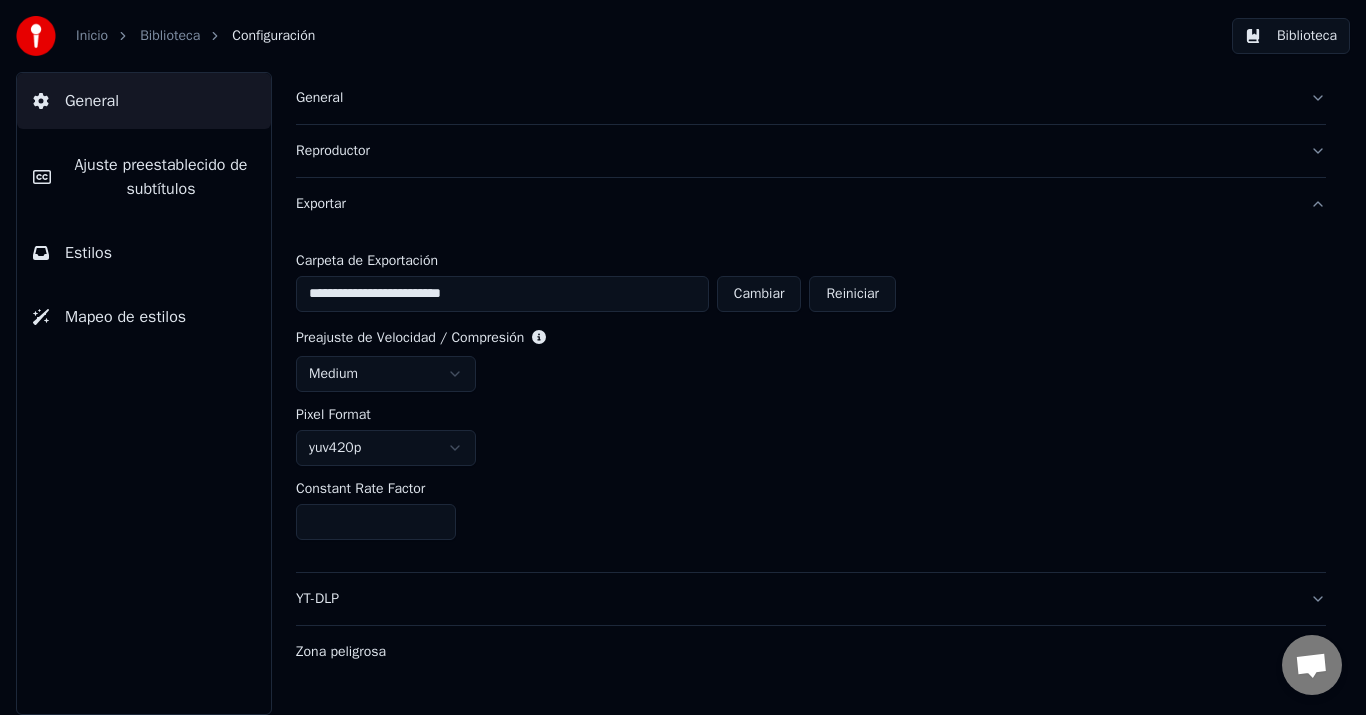 click on "**********" at bounding box center [683, 357] 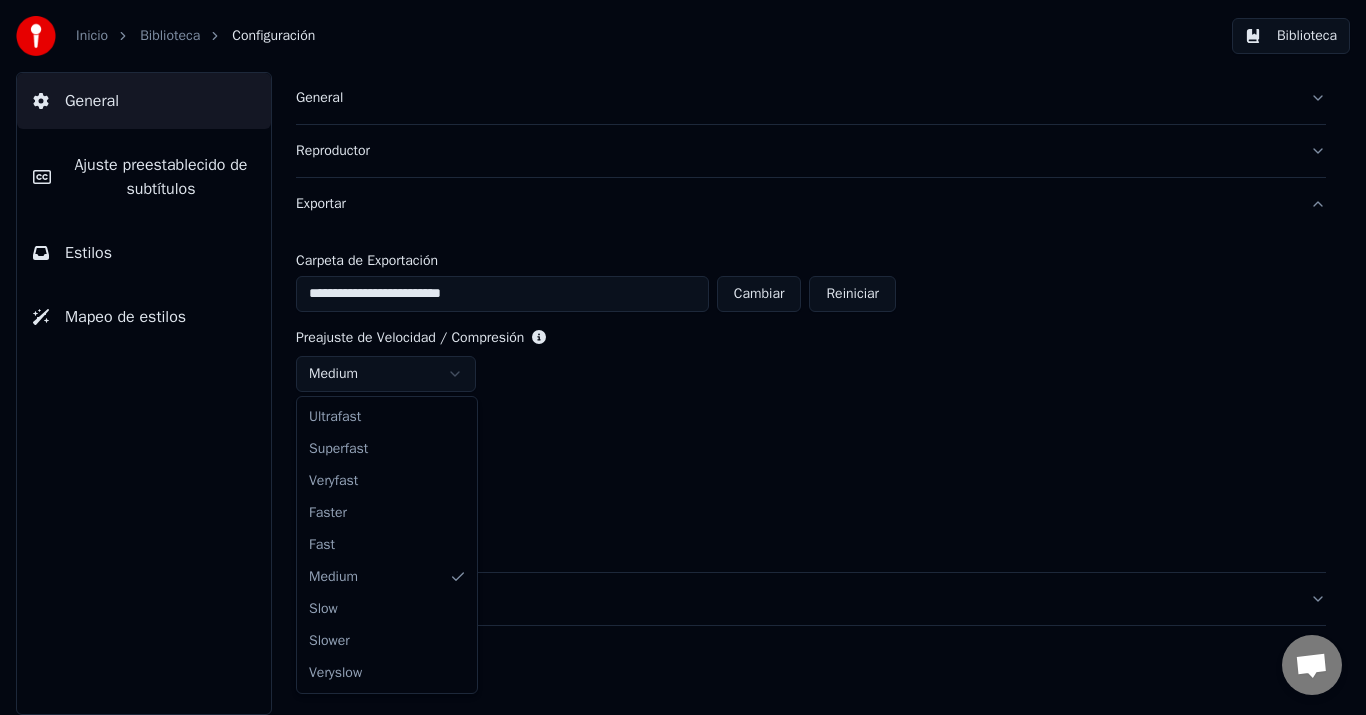 click on "**********" at bounding box center (683, 357) 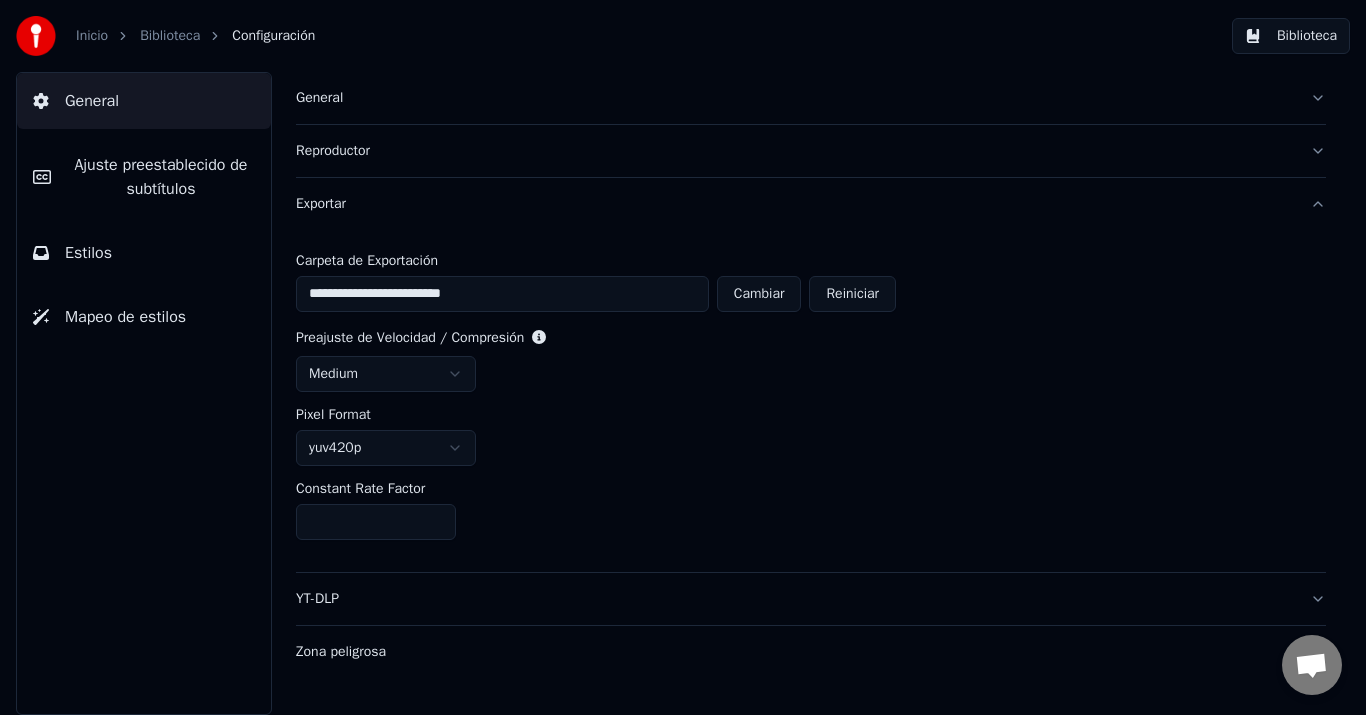 click on "Exportar" at bounding box center (811, 204) 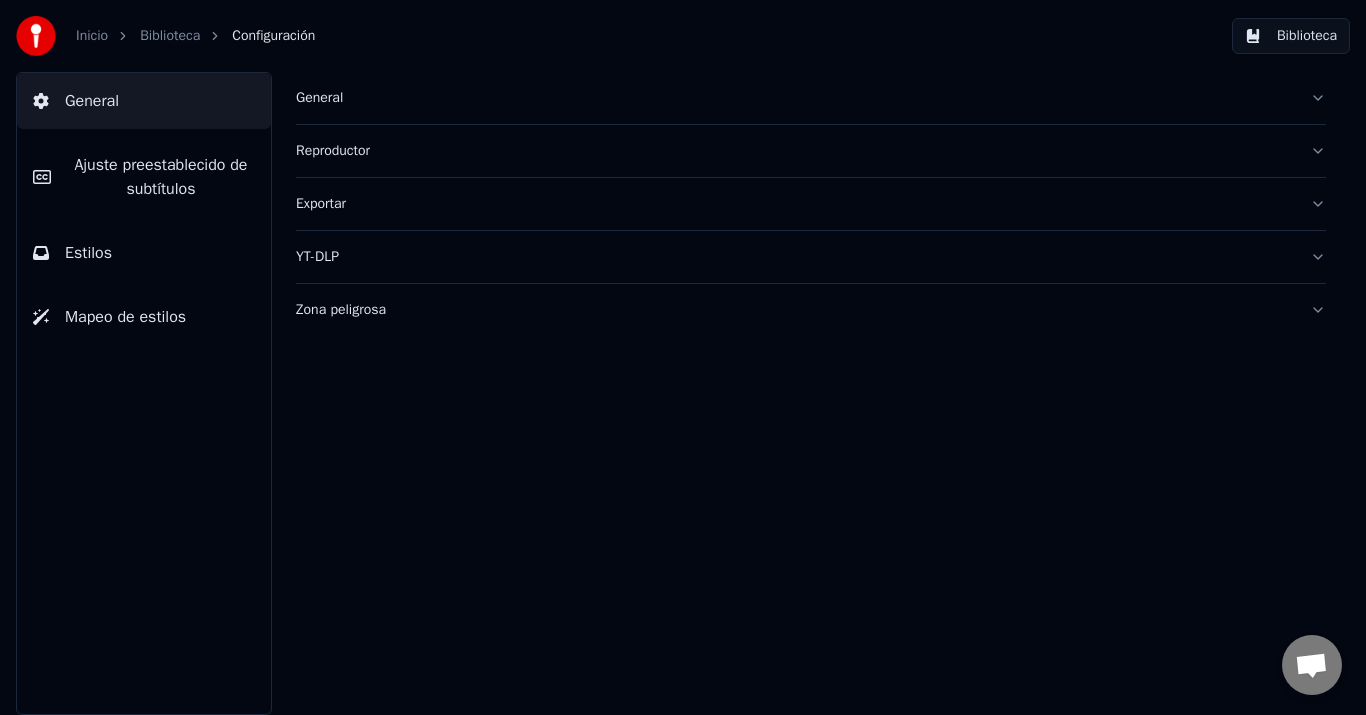 click on "Reproductor" at bounding box center [811, 151] 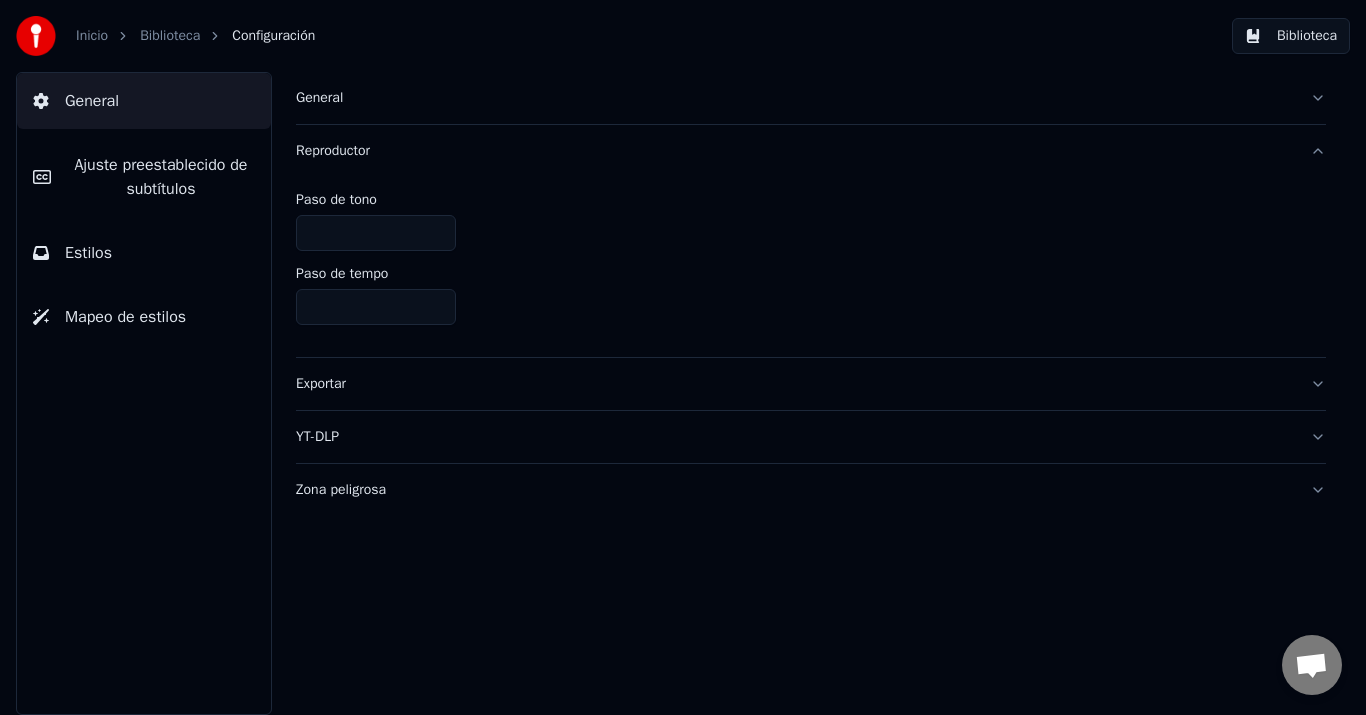 click on "Reproductor" at bounding box center [811, 151] 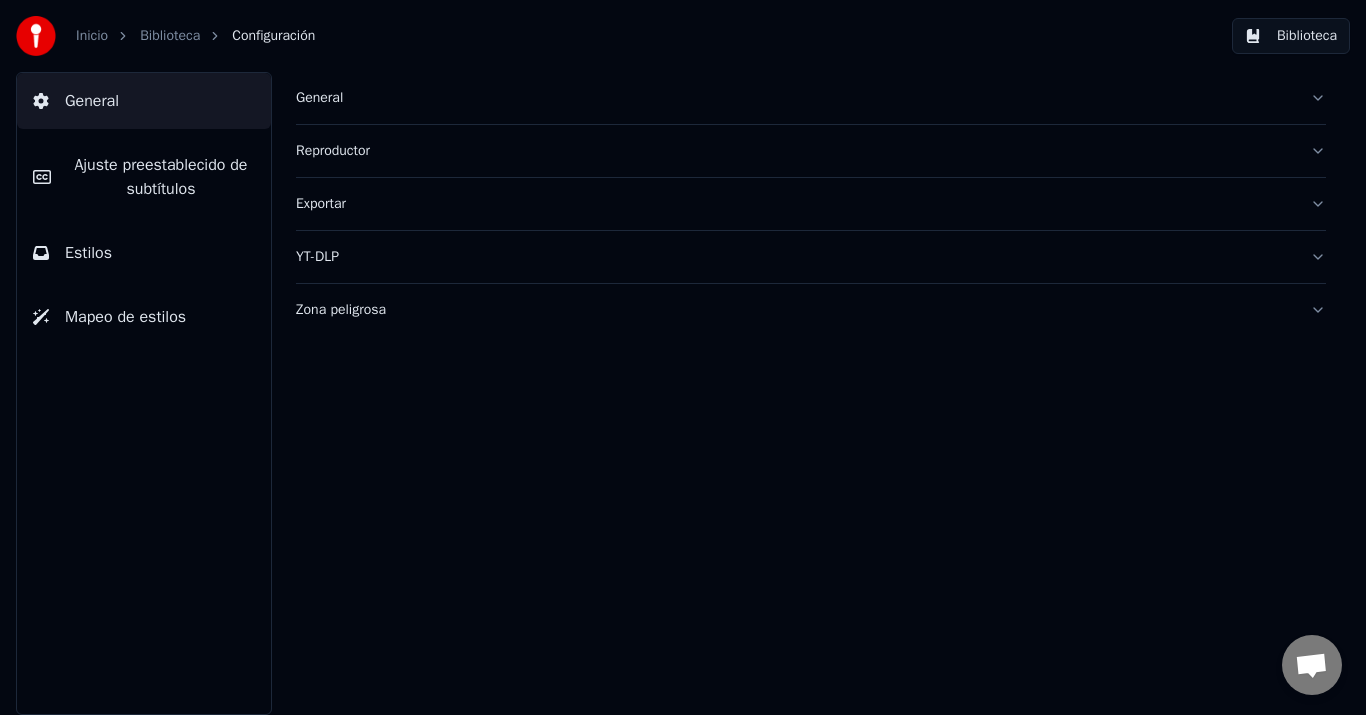 click on "General" at bounding box center (811, 98) 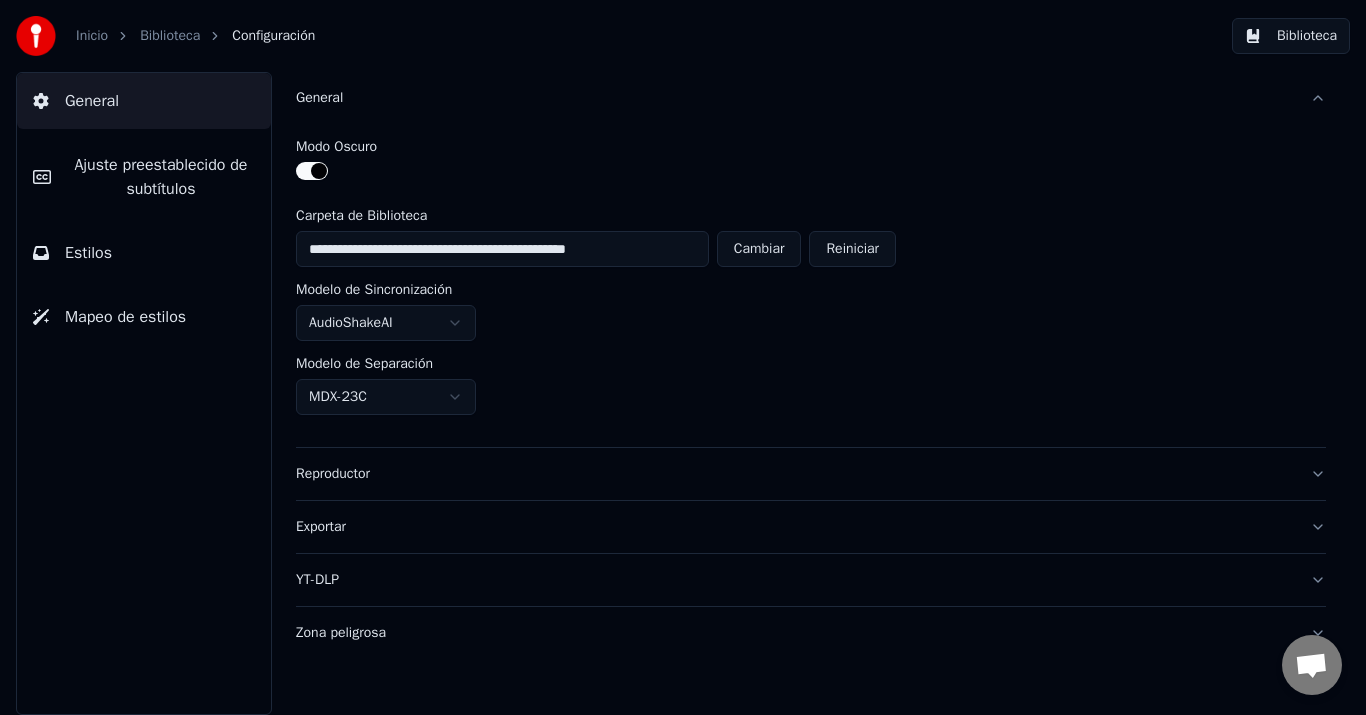 click on "**********" at bounding box center [683, 357] 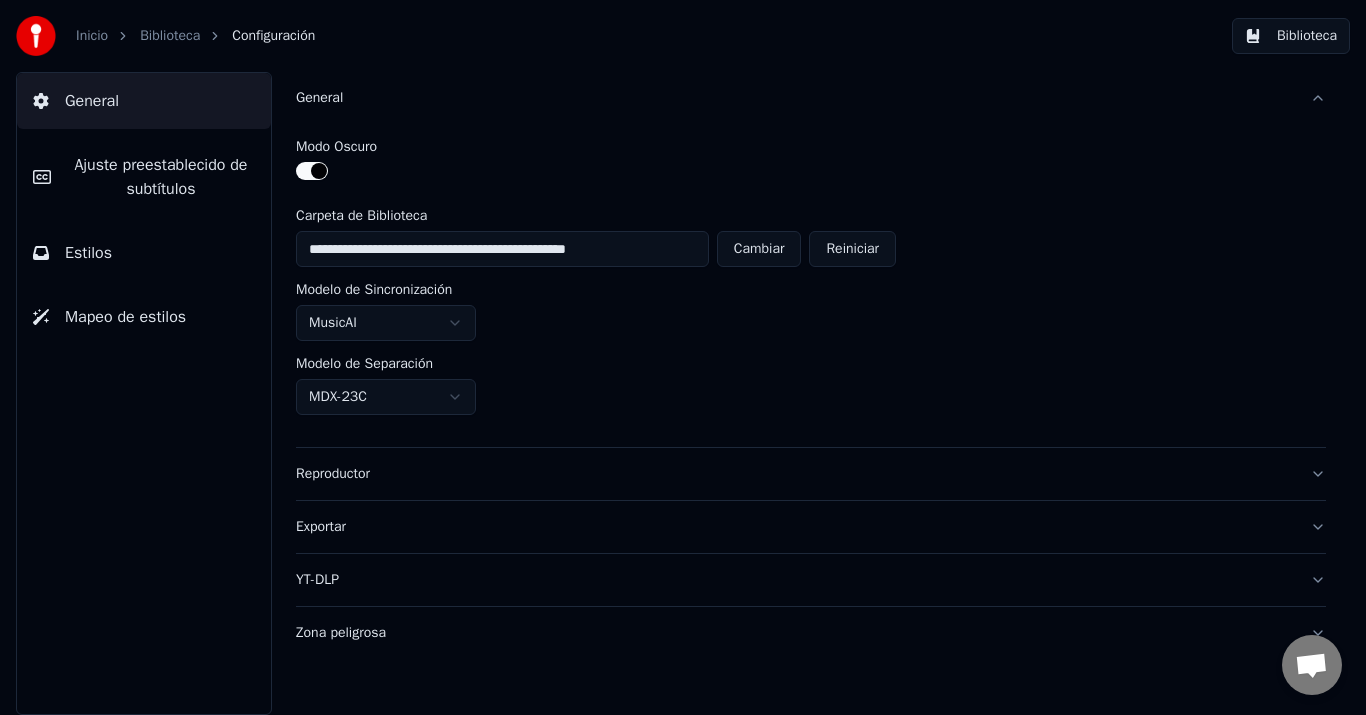 click at bounding box center (312, 171) 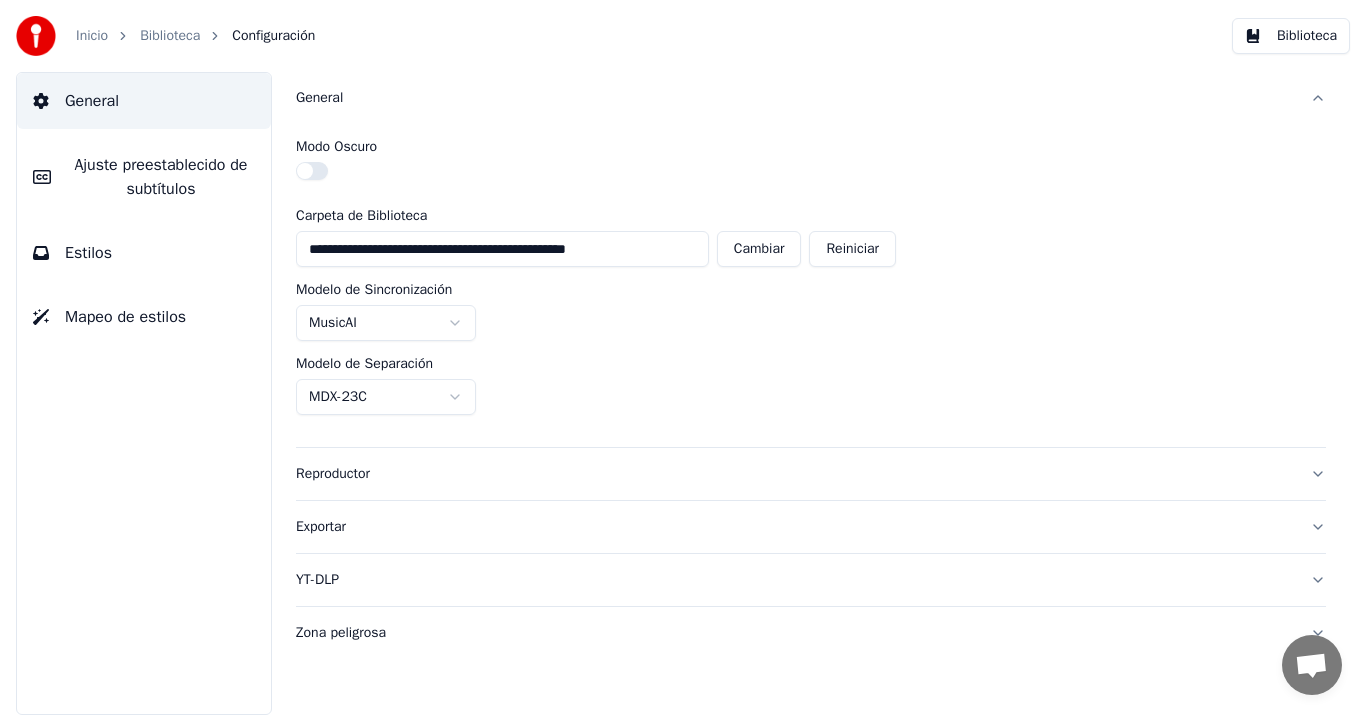click at bounding box center [312, 171] 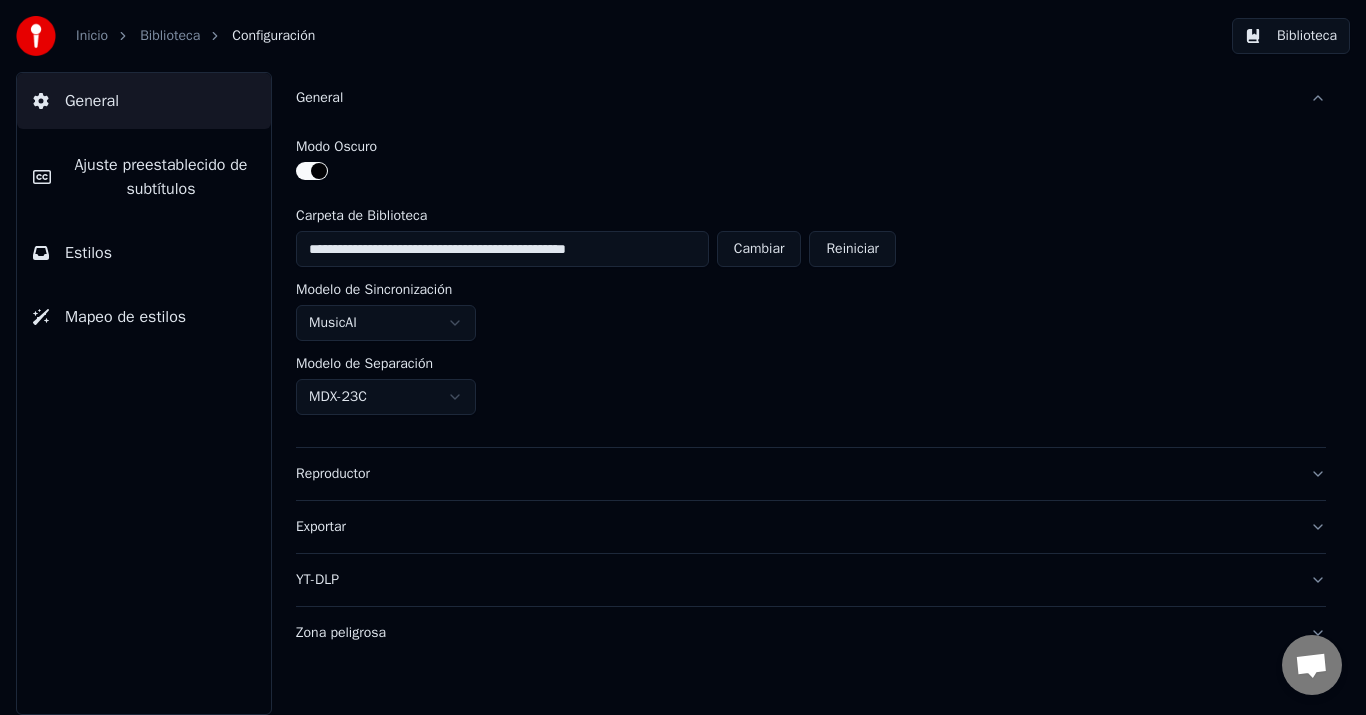 click on "Biblioteca" at bounding box center (1291, 36) 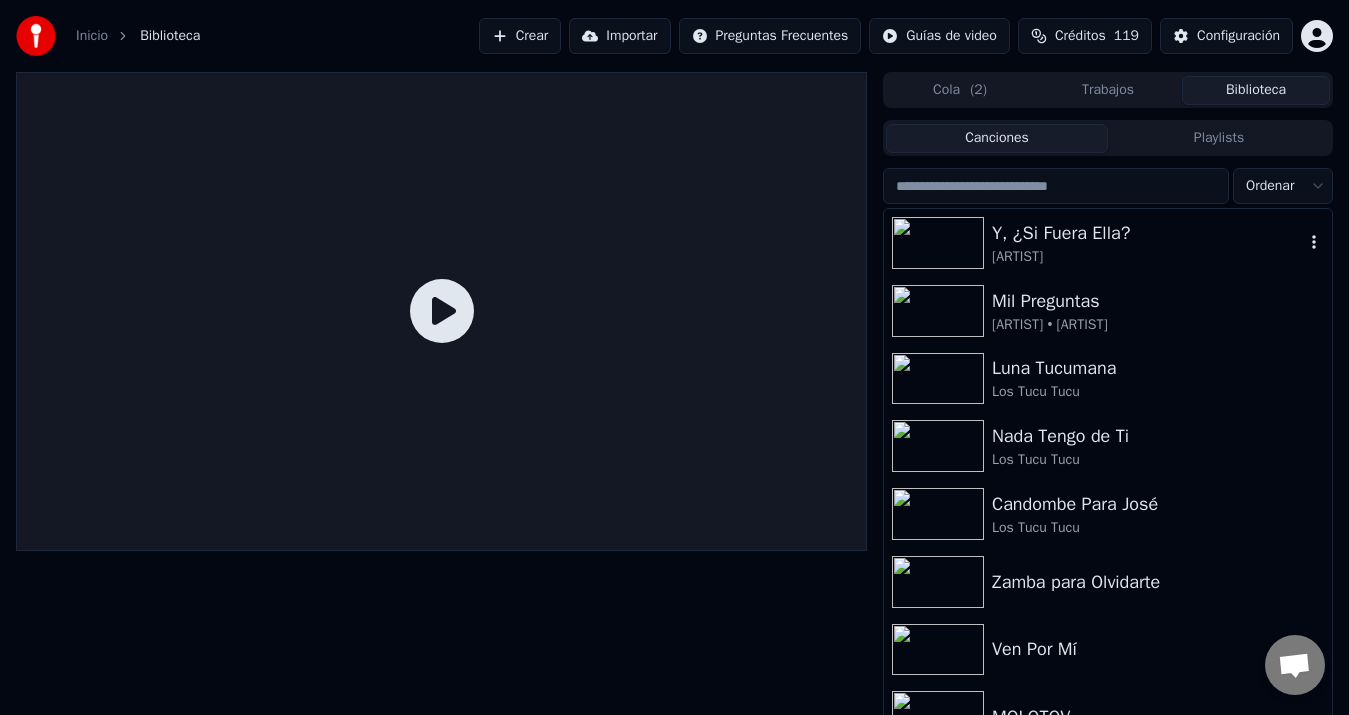 click on "[ARTIST]" at bounding box center (1148, 257) 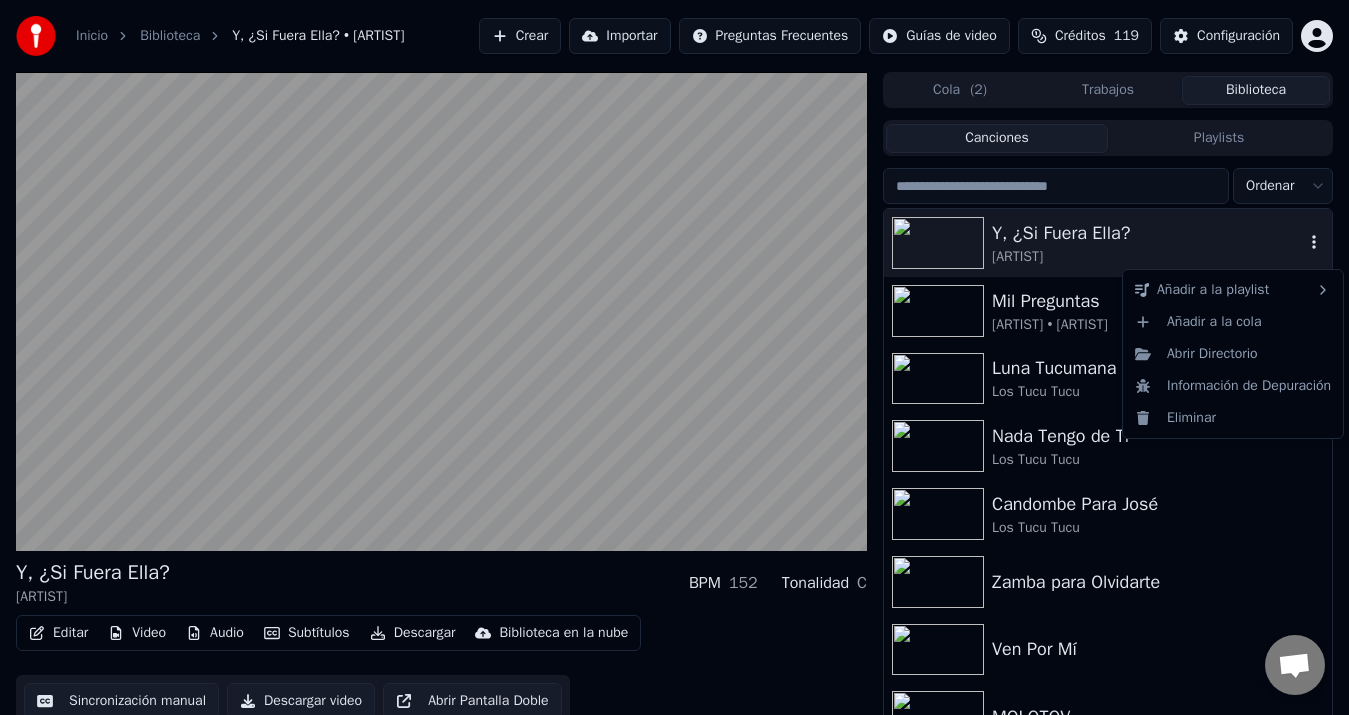 click 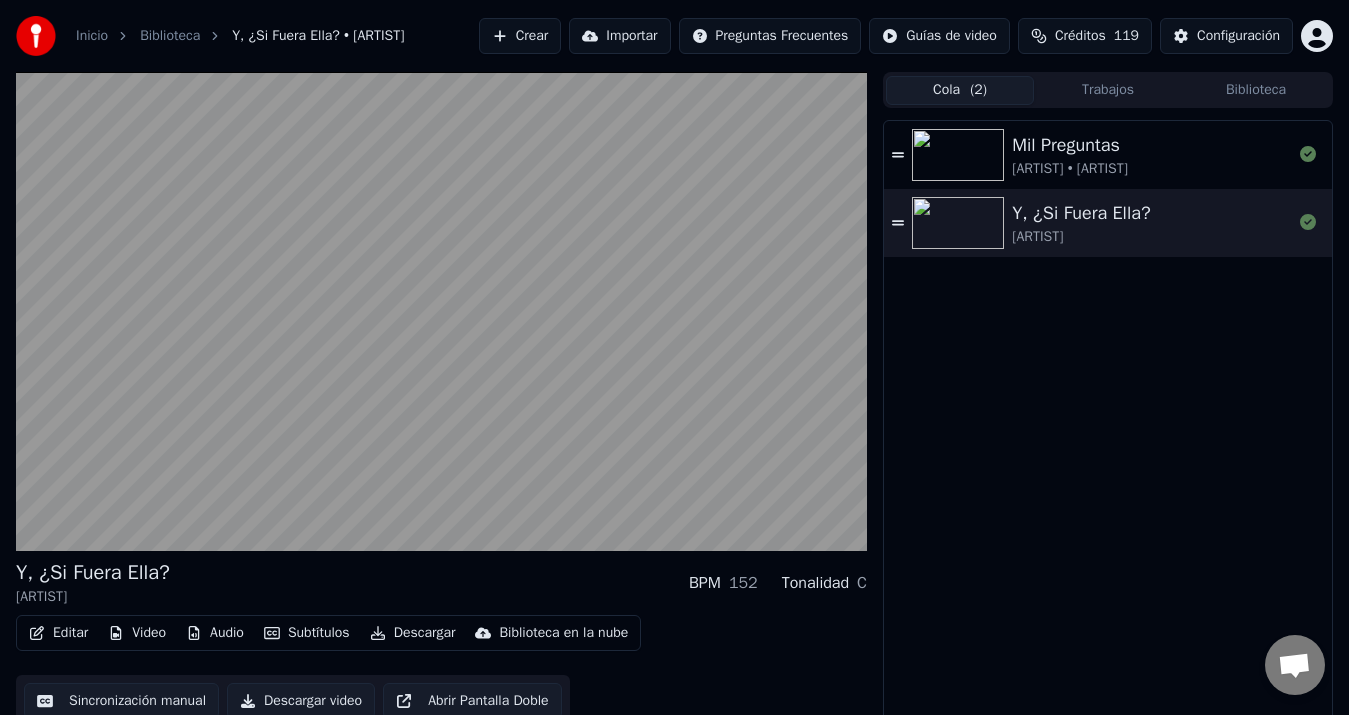click on "( 2 )" at bounding box center (978, 90) 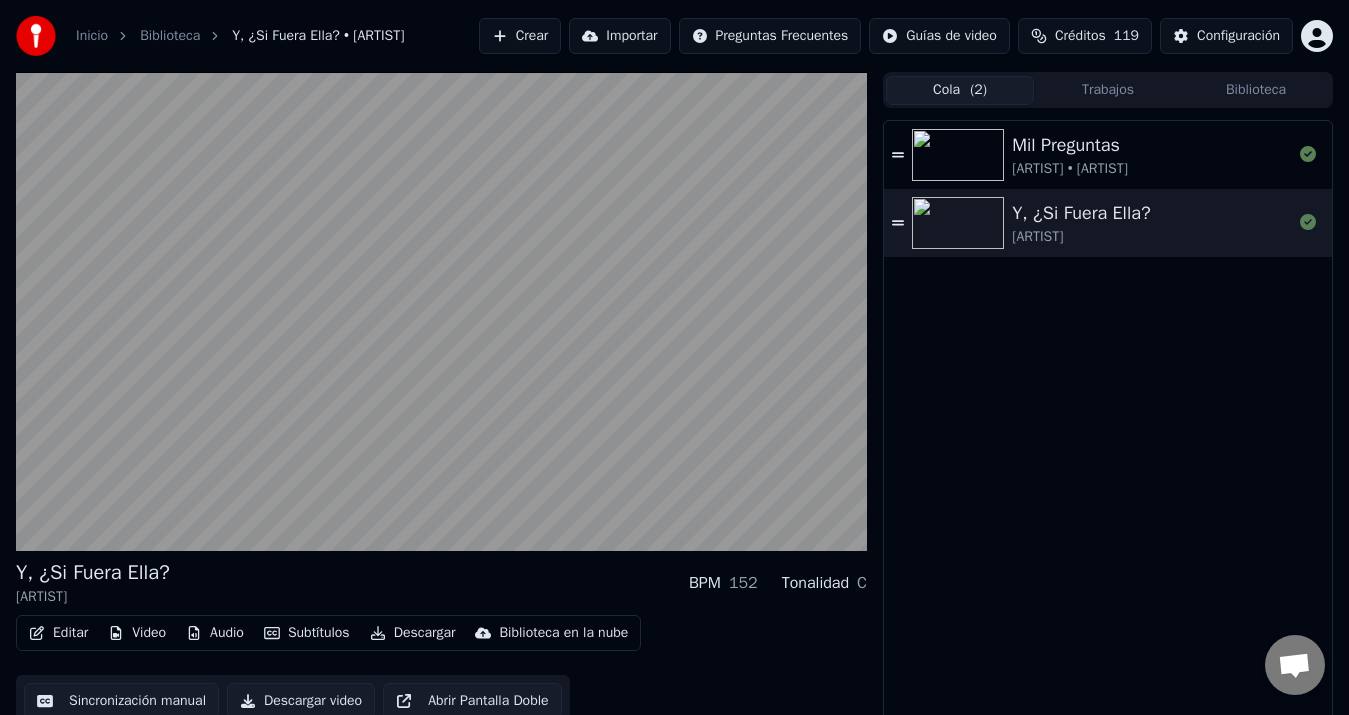 click on "Biblioteca" at bounding box center [1256, 90] 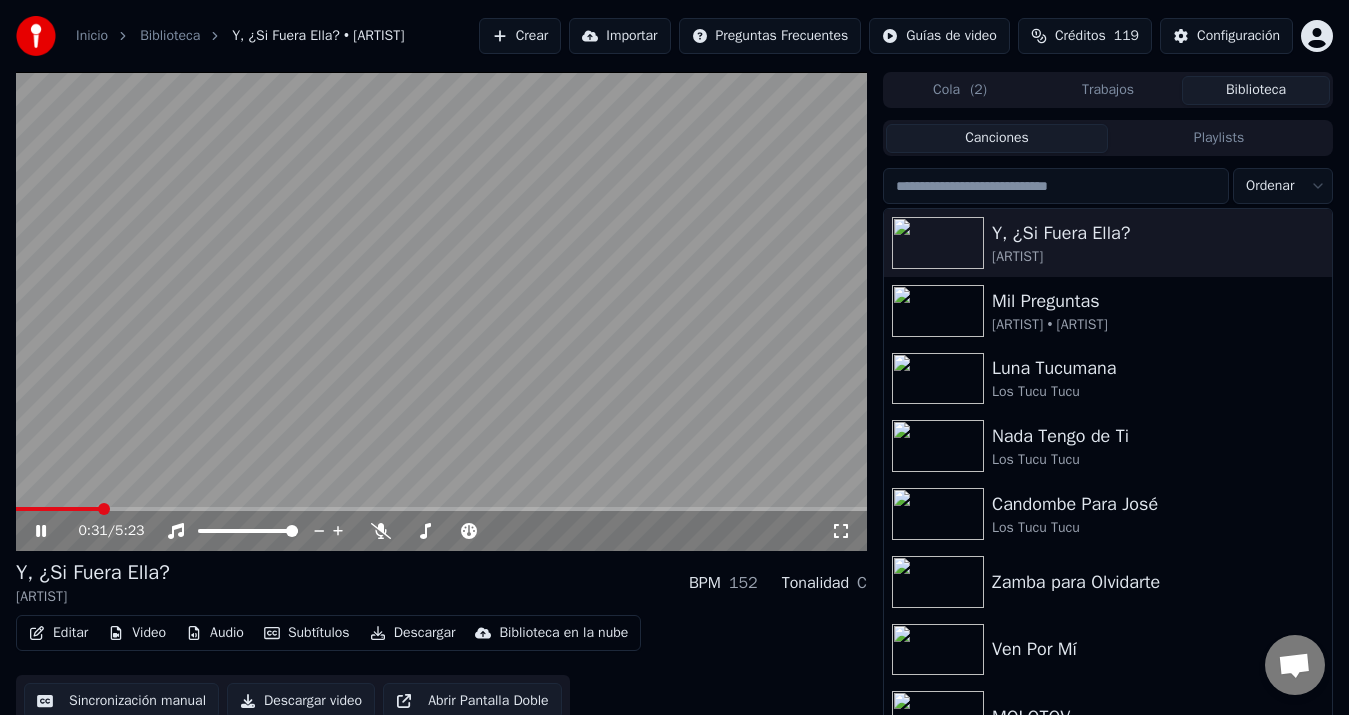 click on "Editar" at bounding box center [58, 633] 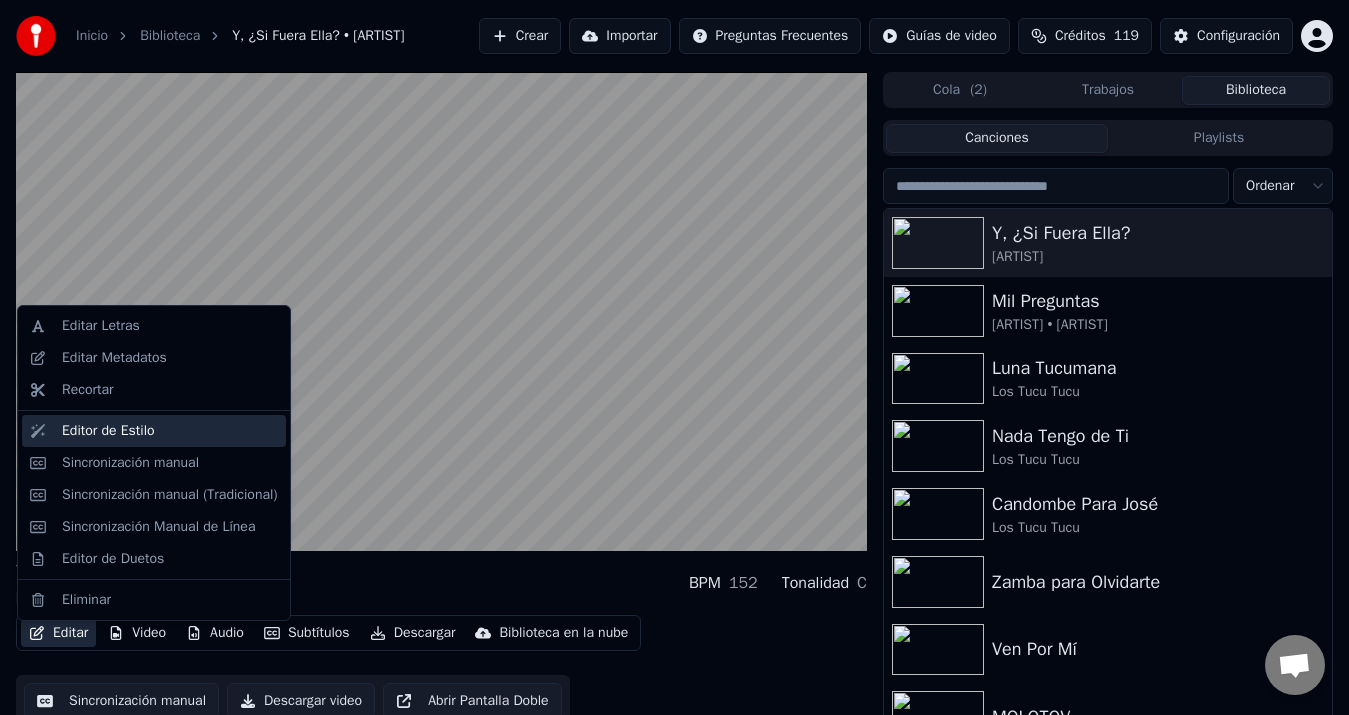 click on "Editor de Estilo" at bounding box center (170, 431) 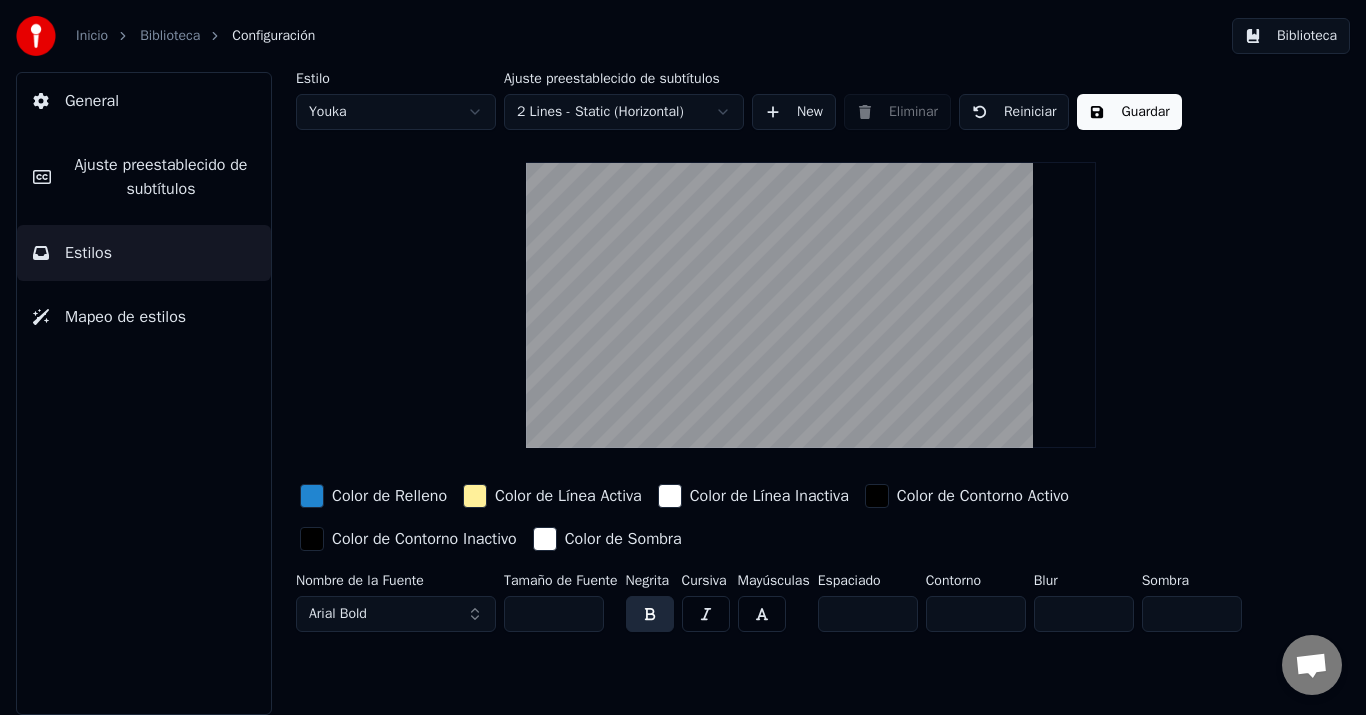 click on "**" at bounding box center (554, 614) 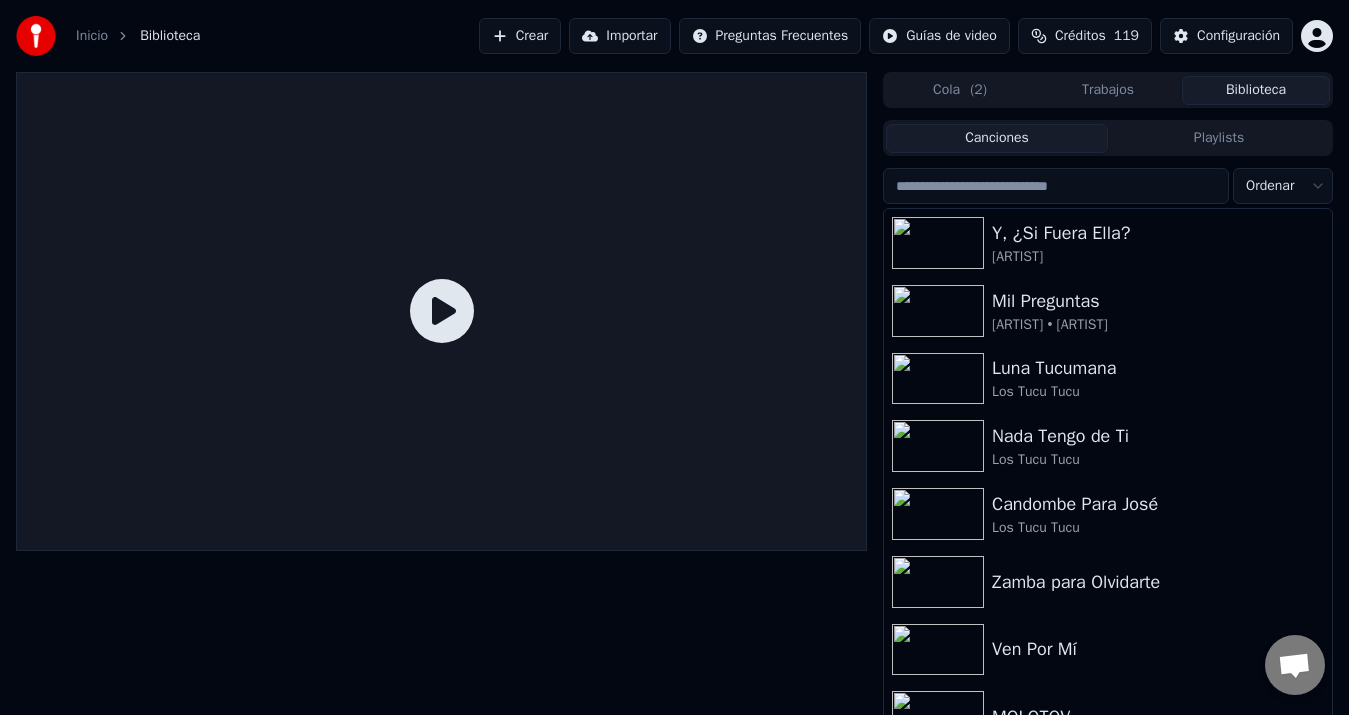 click 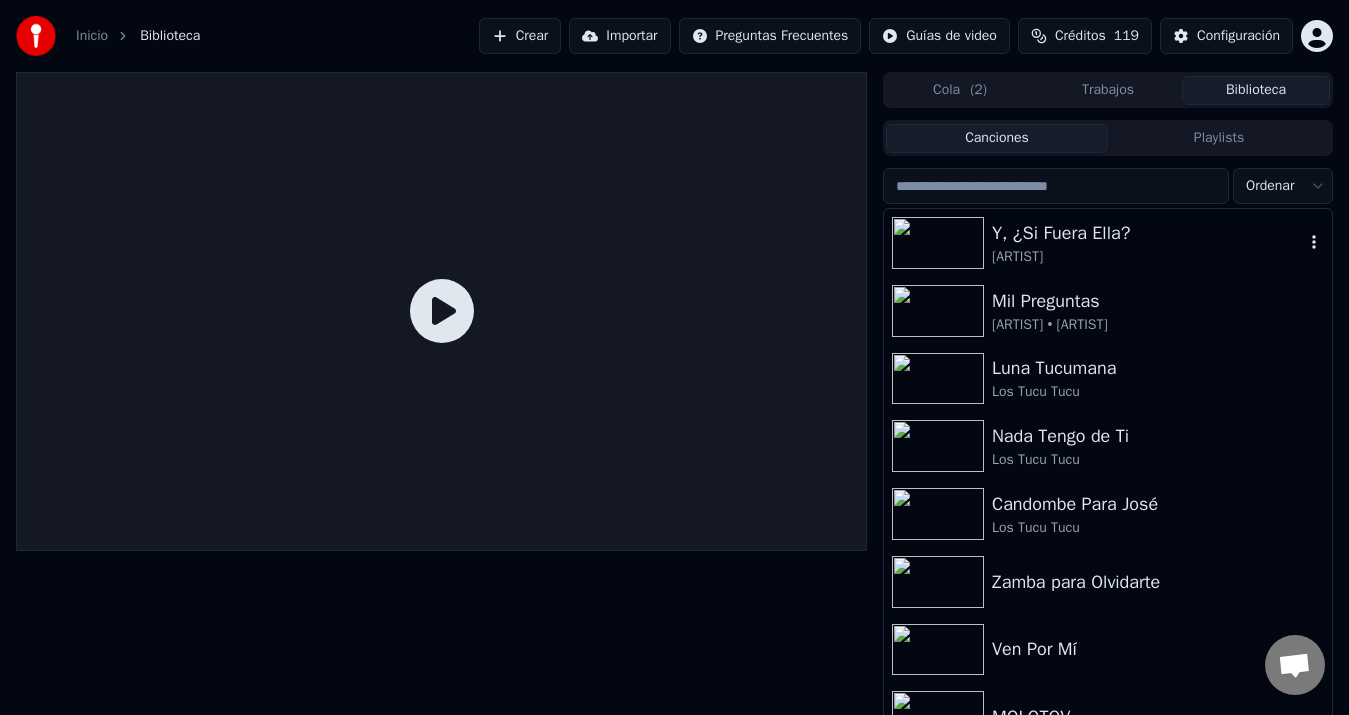 click at bounding box center [938, 243] 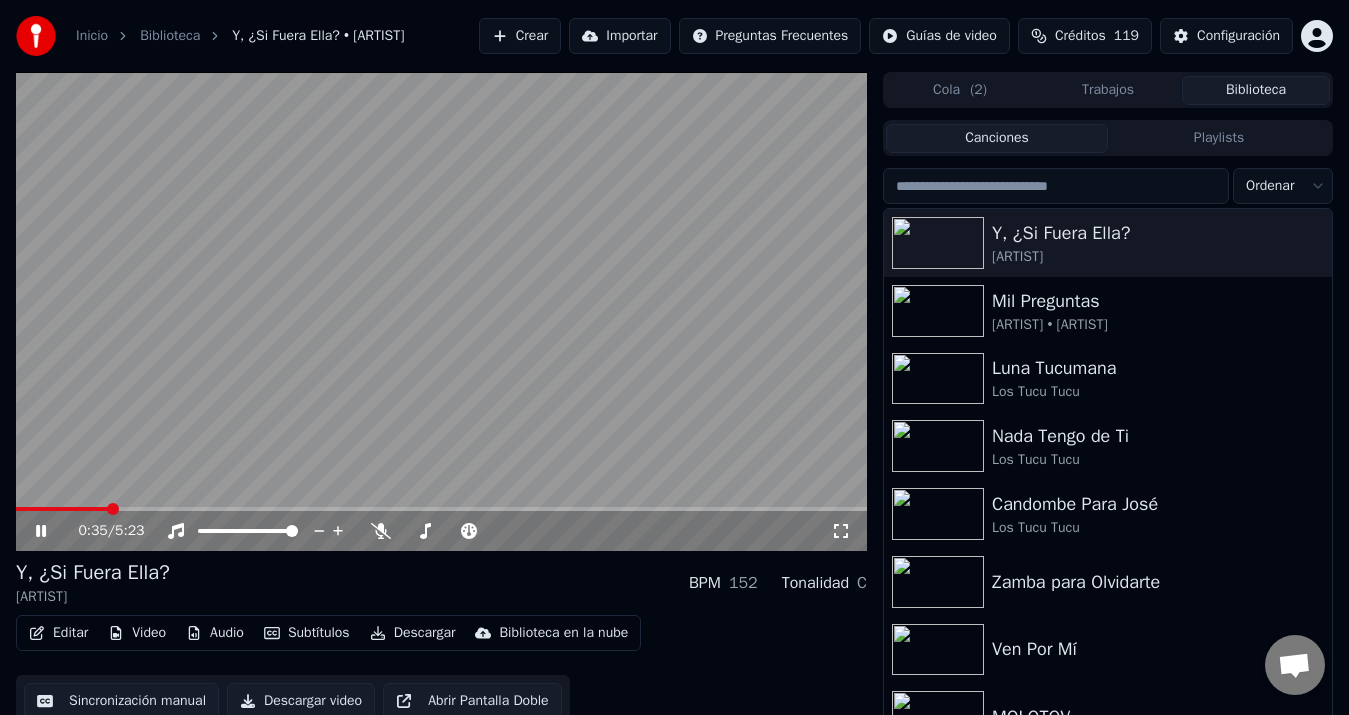 click at bounding box center (441, 509) 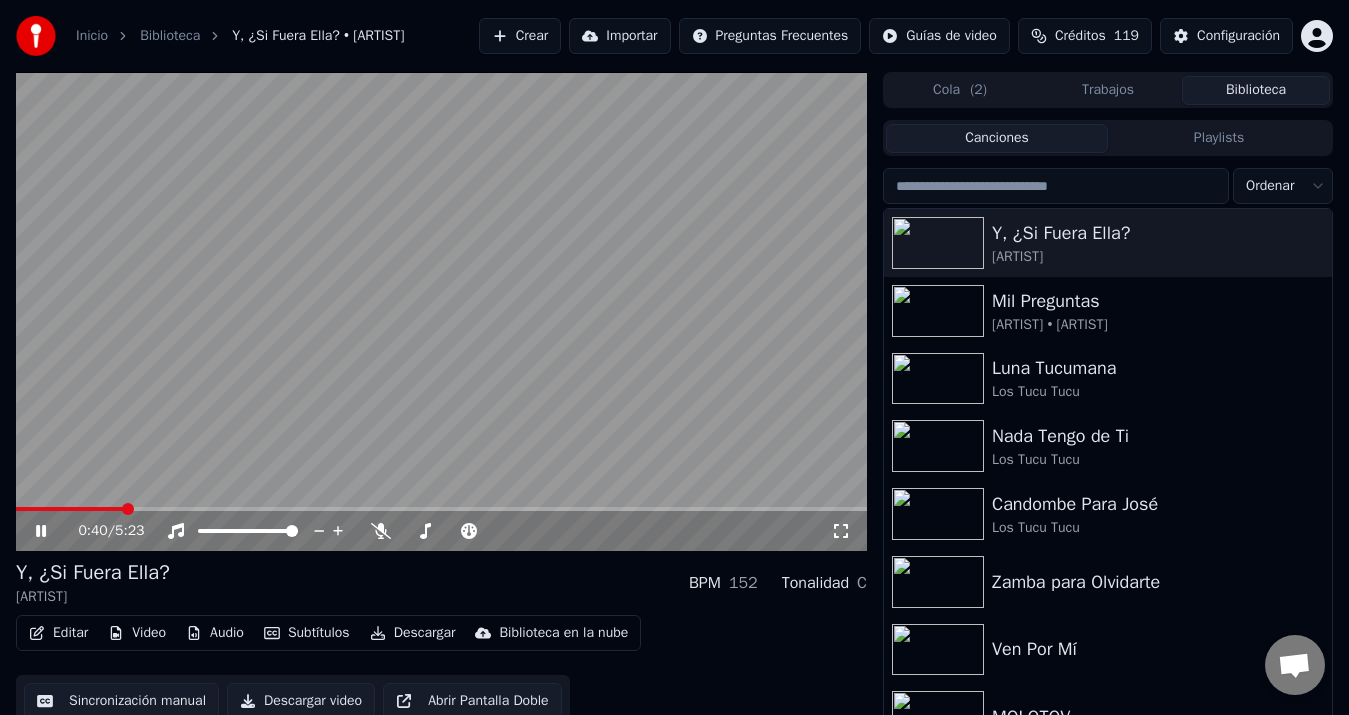 click at bounding box center (441, 311) 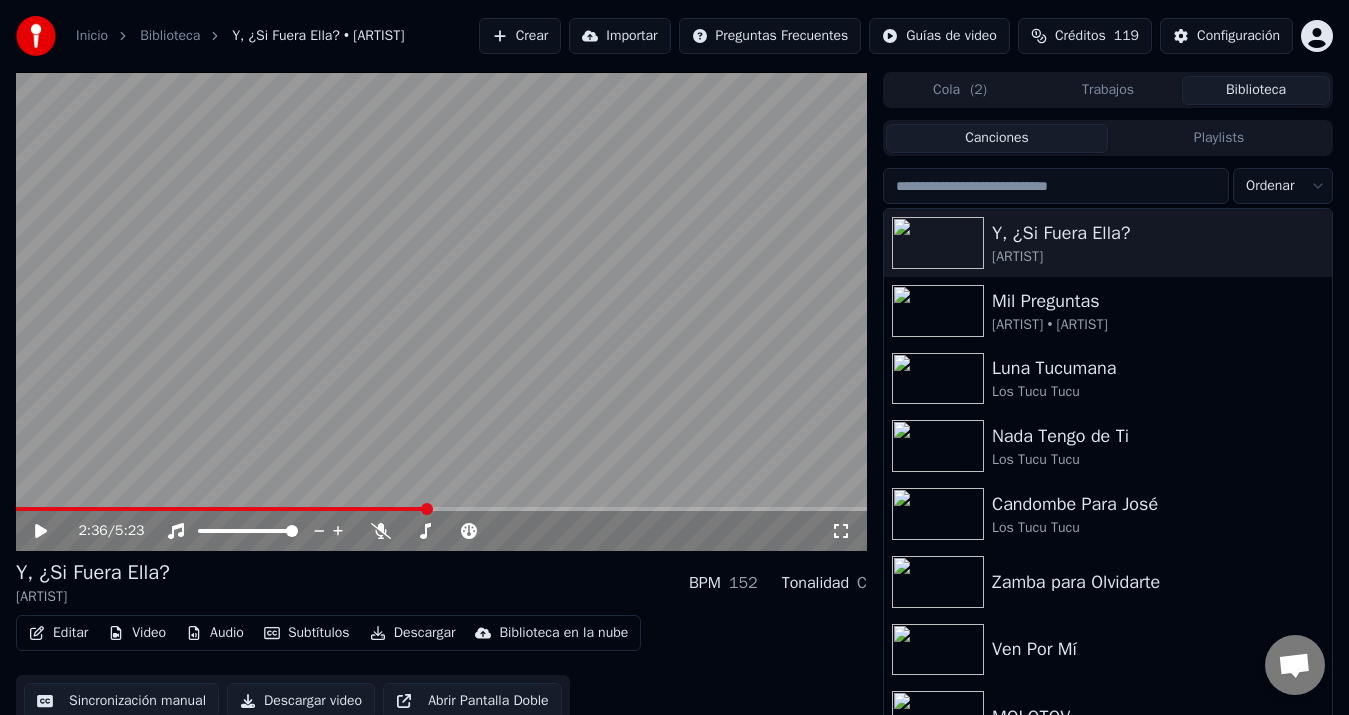 click at bounding box center [441, 509] 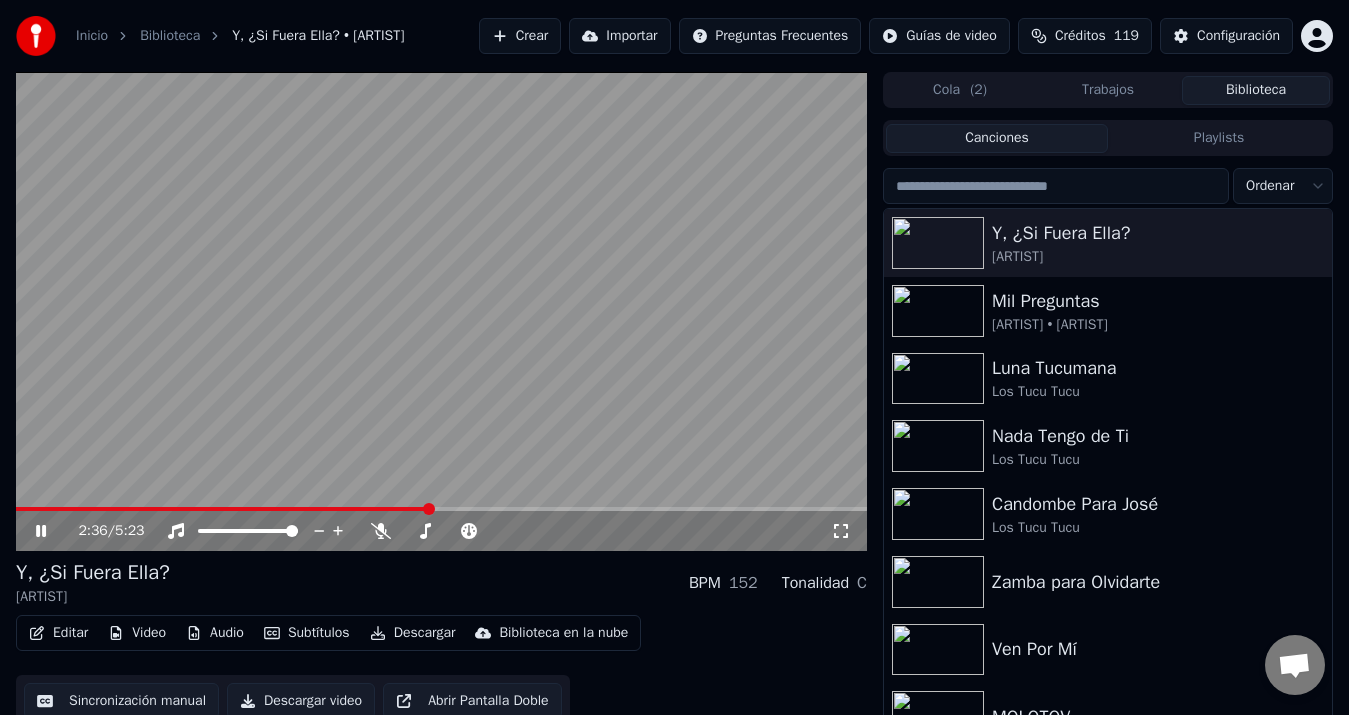 click on "2:36  /  5:23" at bounding box center (441, 531) 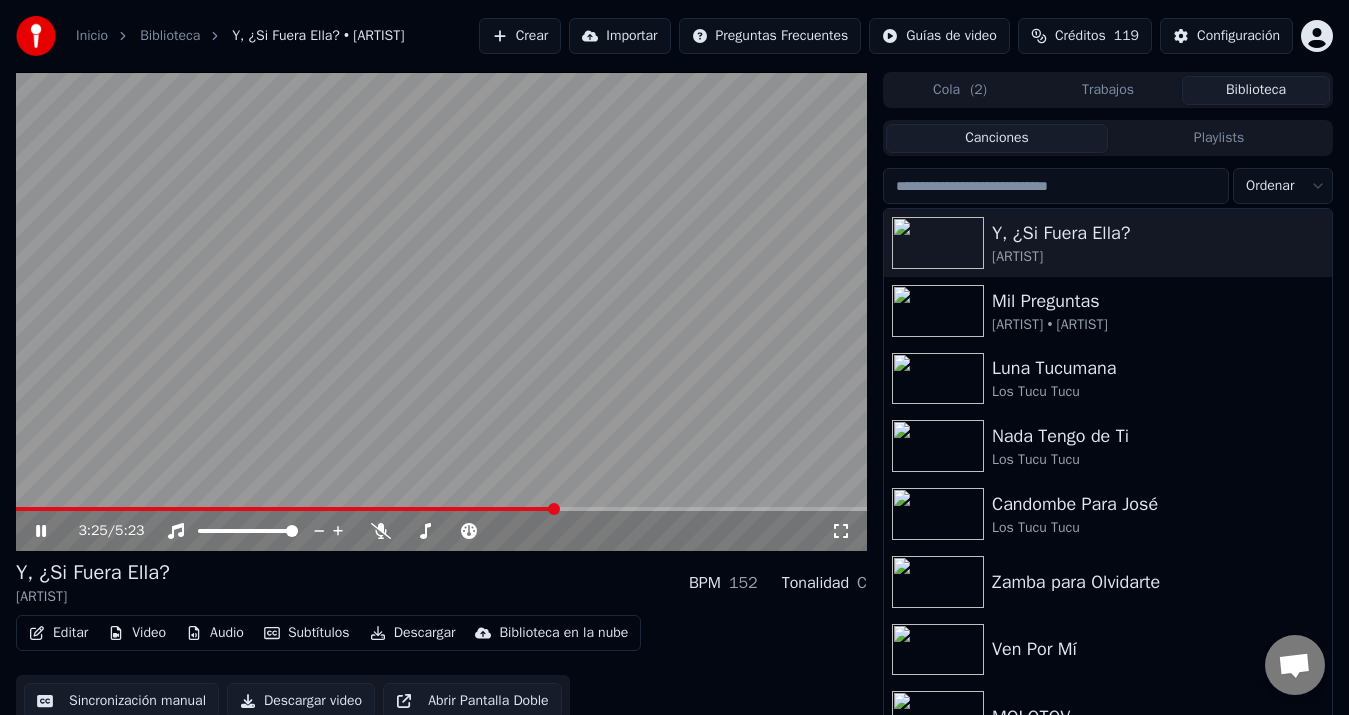 click at bounding box center (441, 509) 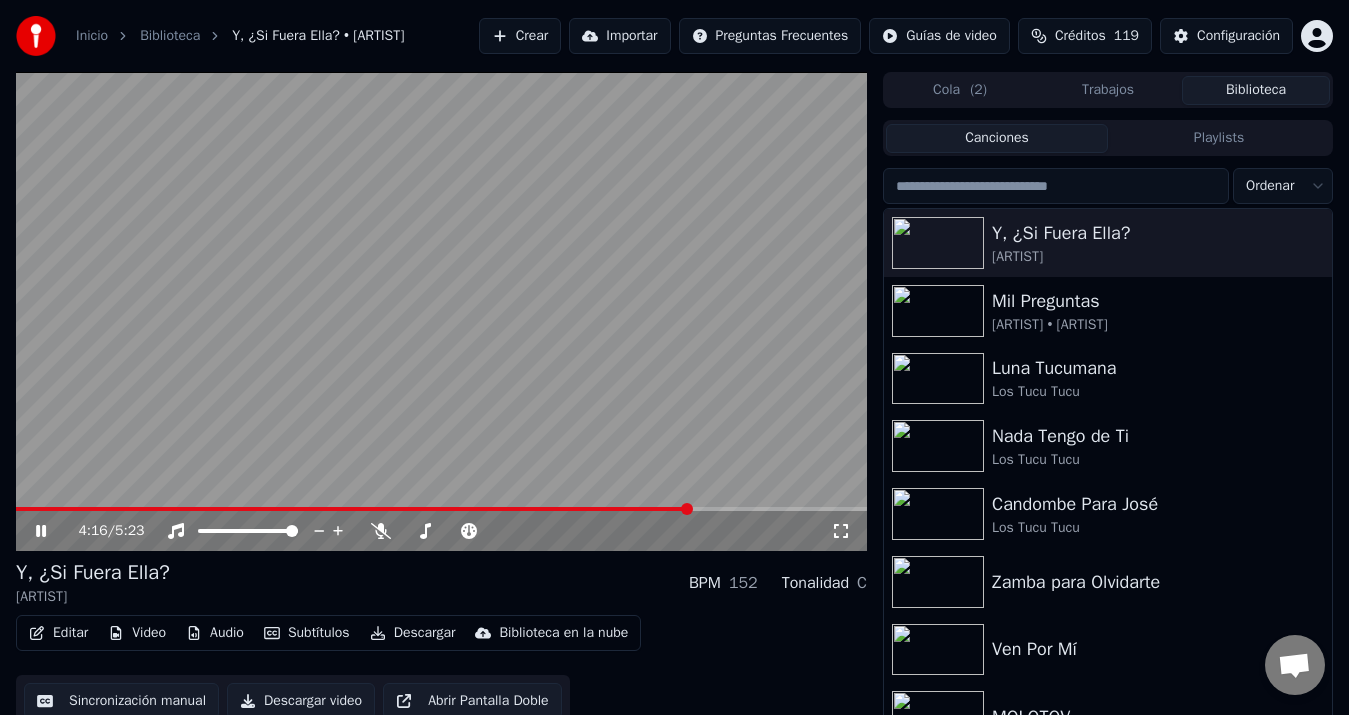 click at bounding box center (441, 509) 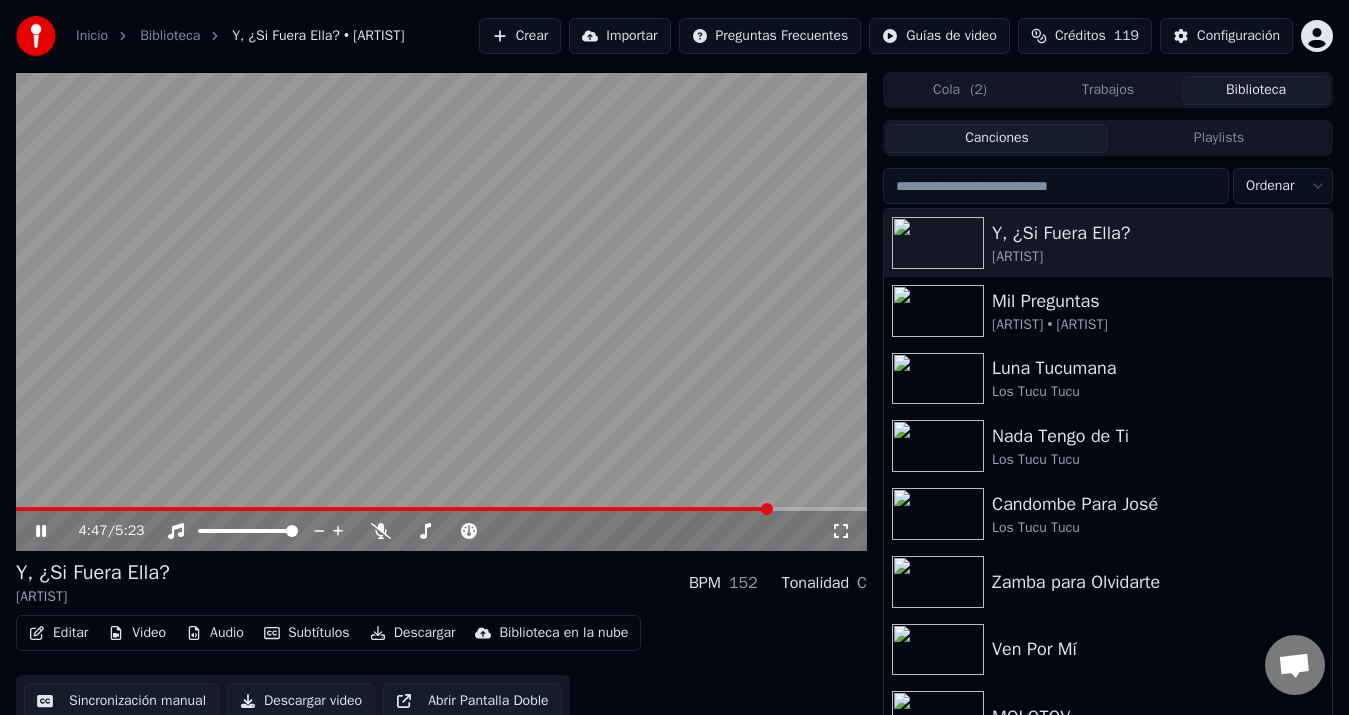 click at bounding box center [441, 509] 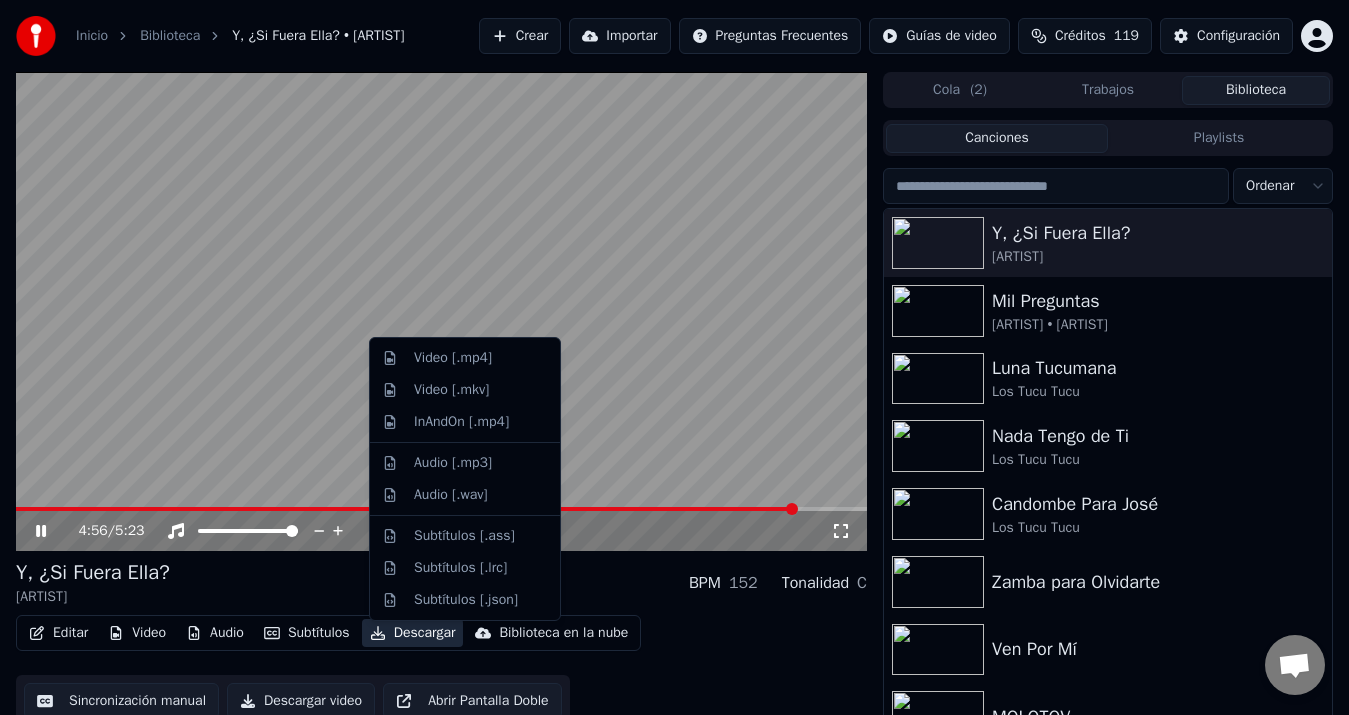 click on "Descargar" at bounding box center (413, 633) 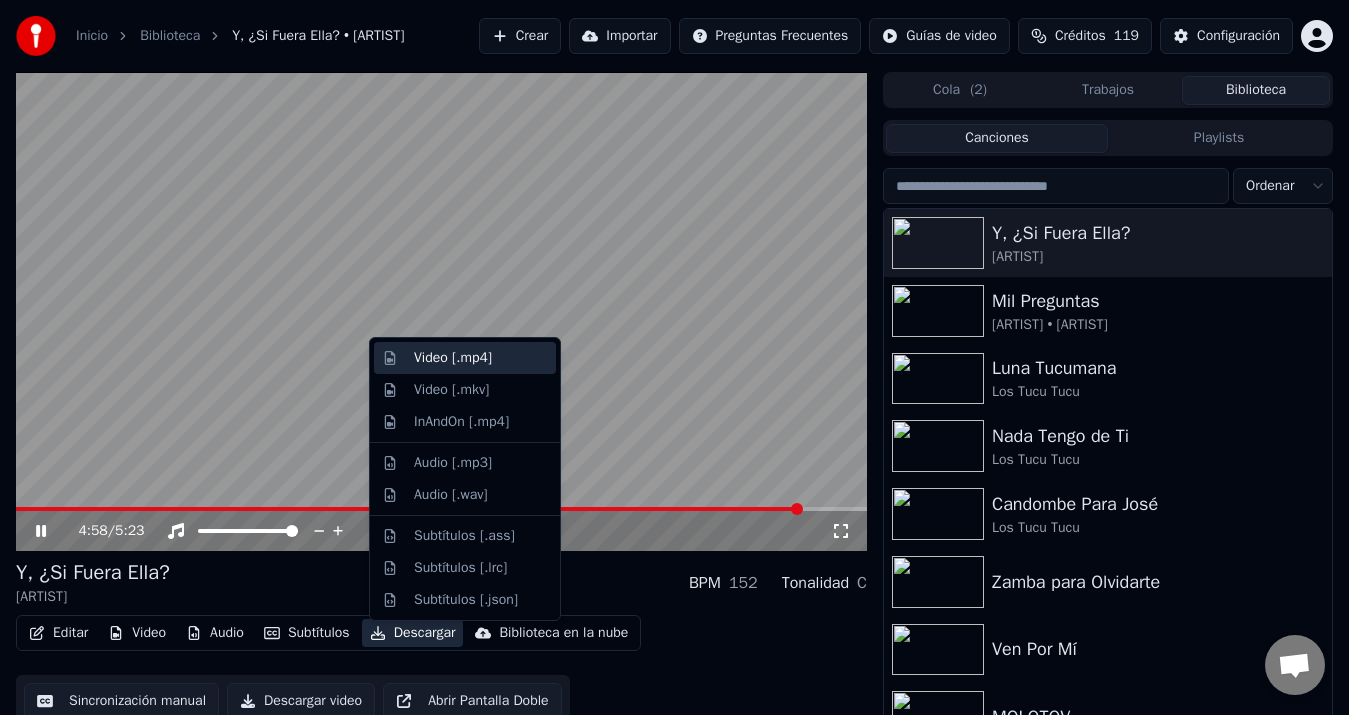 click on "Video [.mp4]" at bounding box center [481, 358] 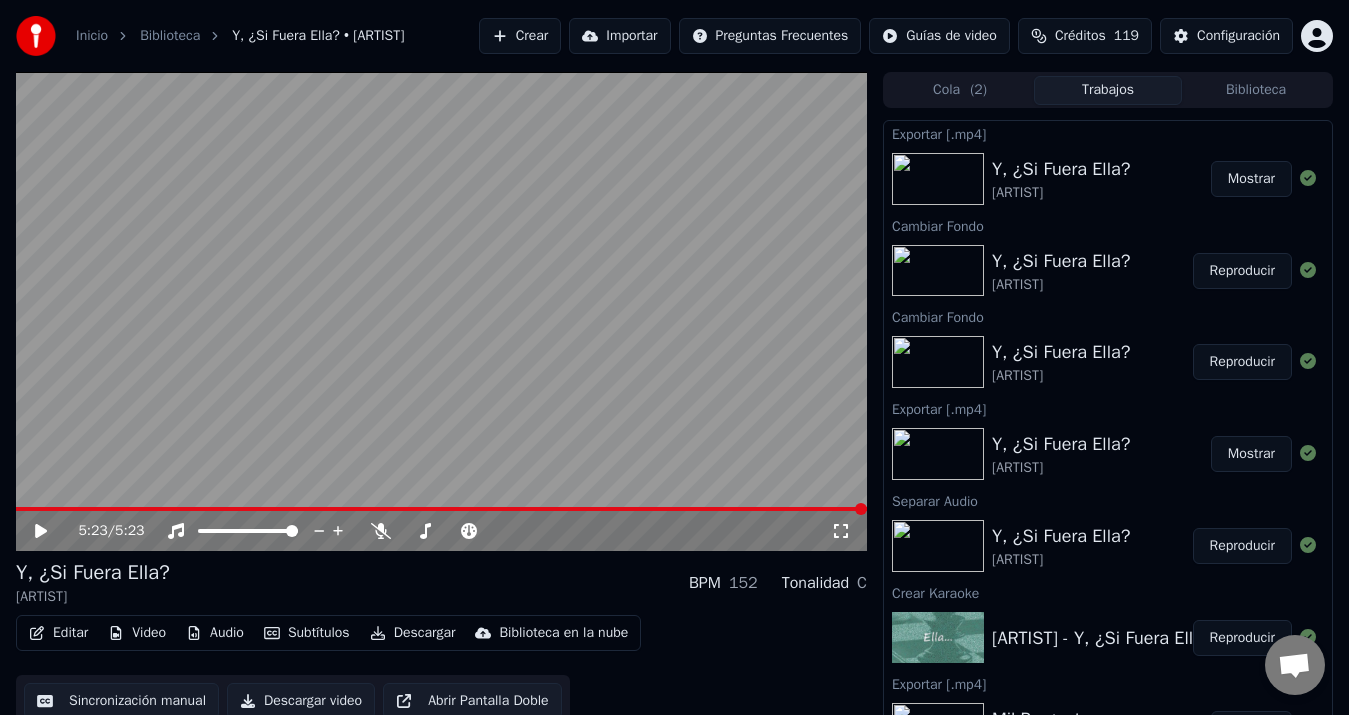 click on "Mostrar" at bounding box center (1251, 179) 